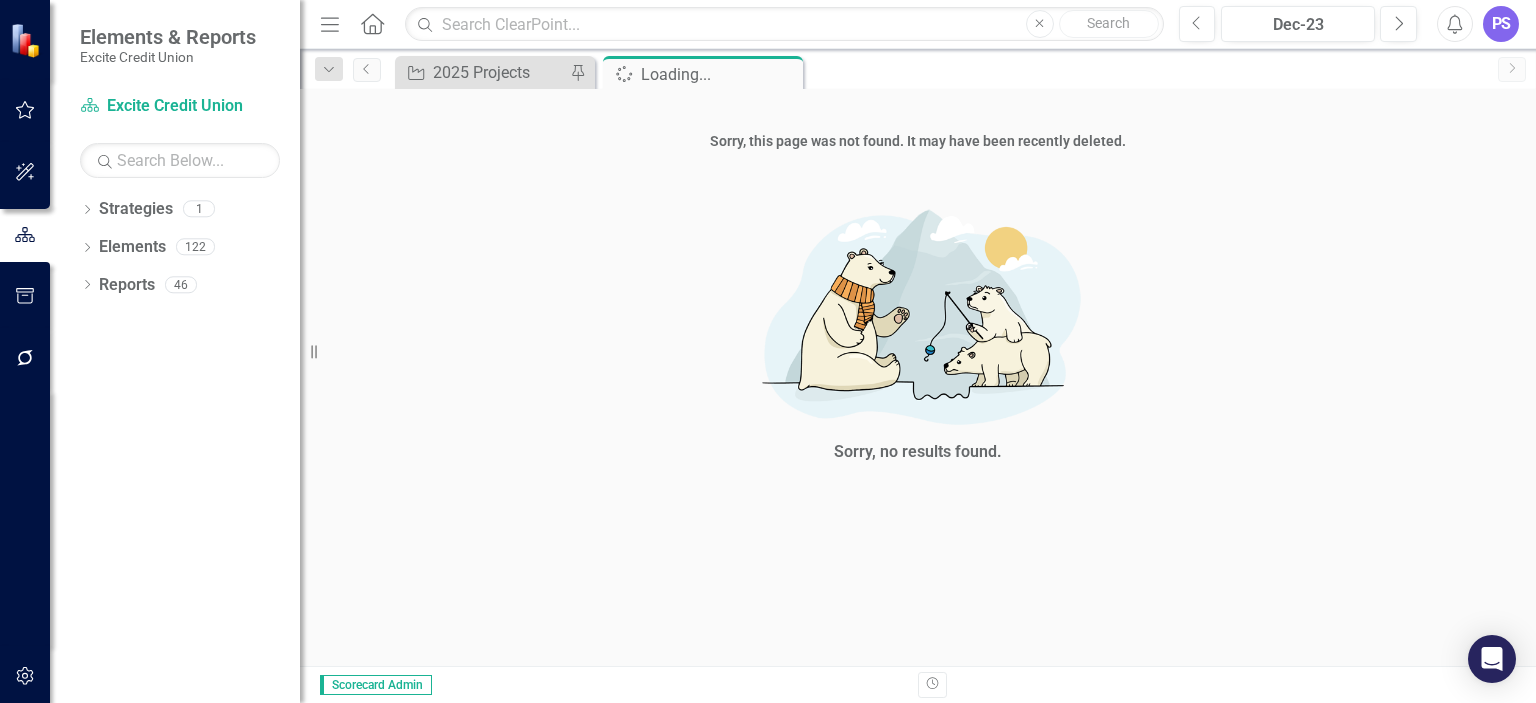 scroll, scrollTop: 0, scrollLeft: 0, axis: both 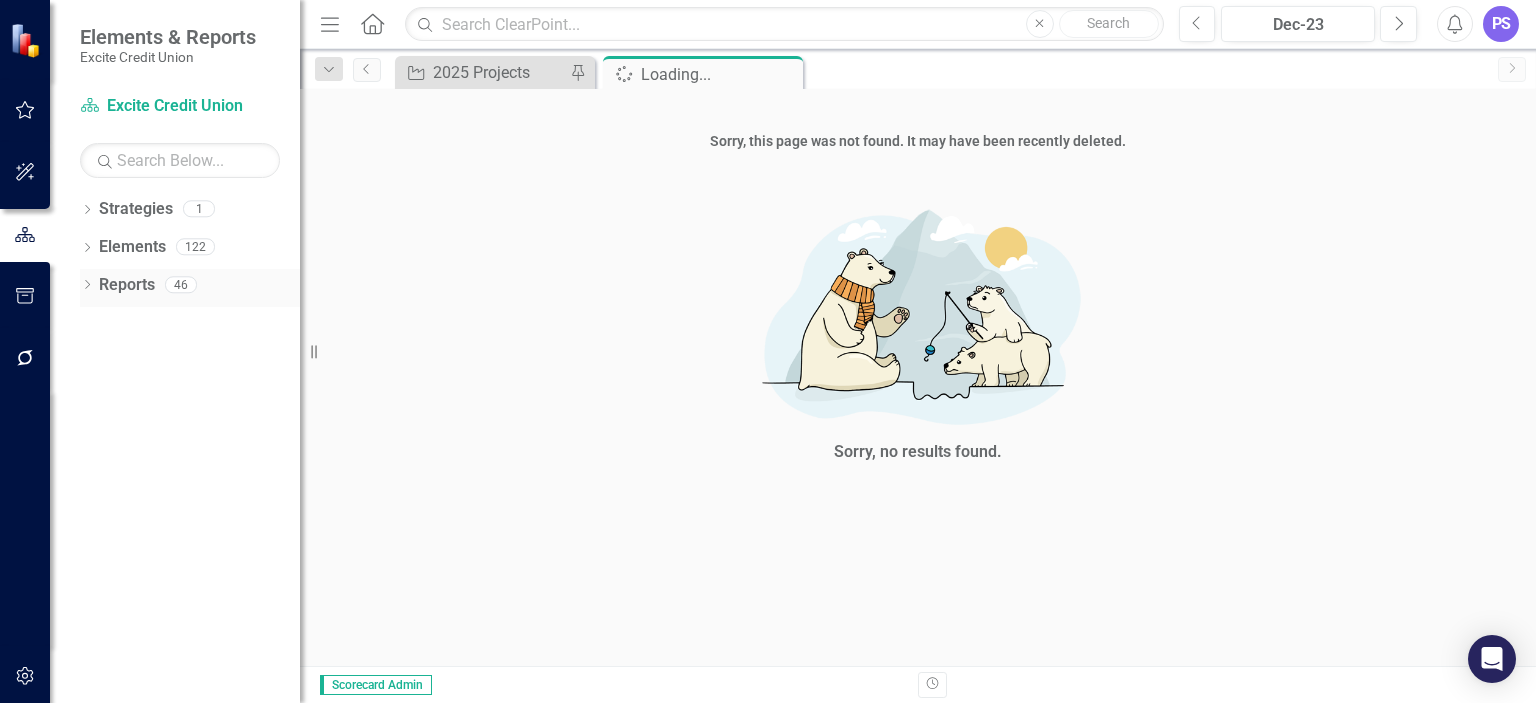 click on "Reports" at bounding box center (127, 285) 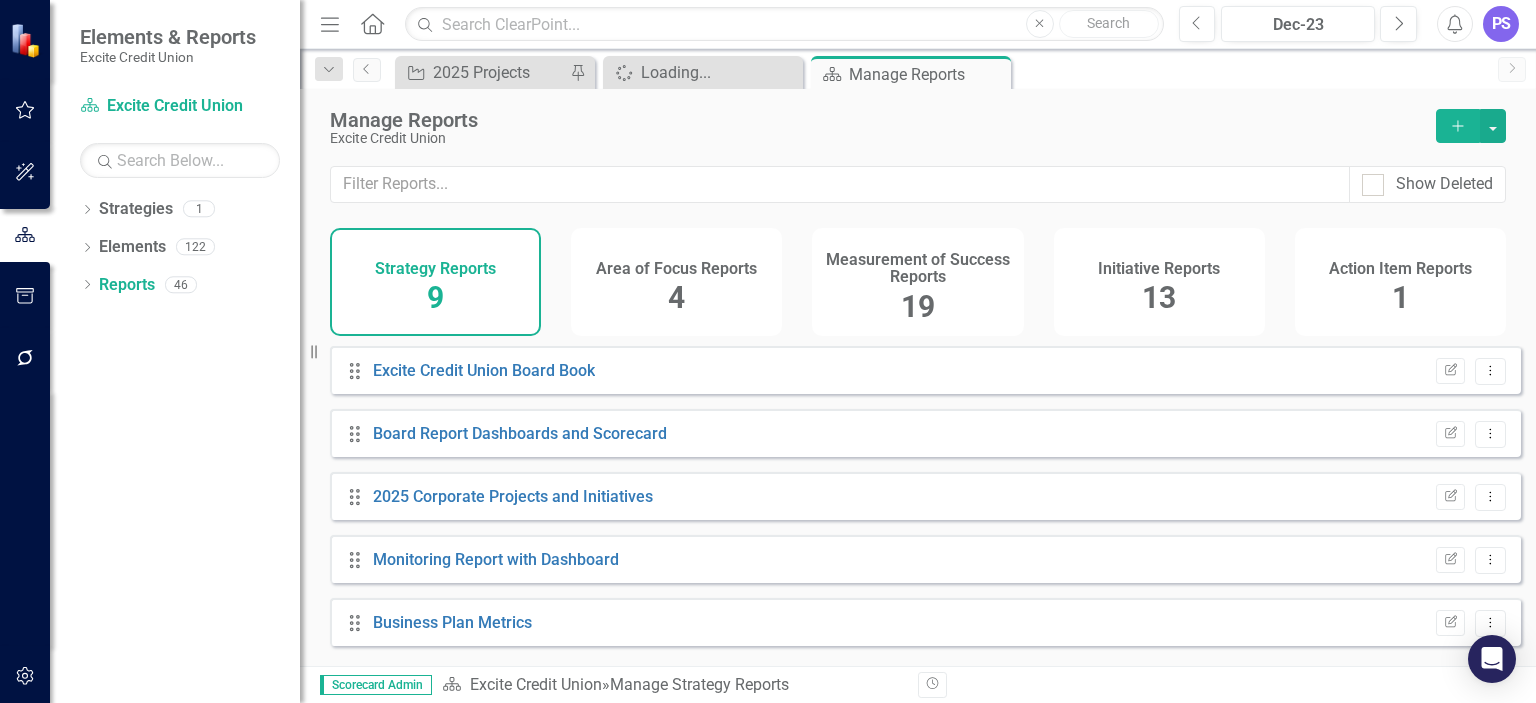 click on "Initiative Reports 13" at bounding box center (1159, 282) 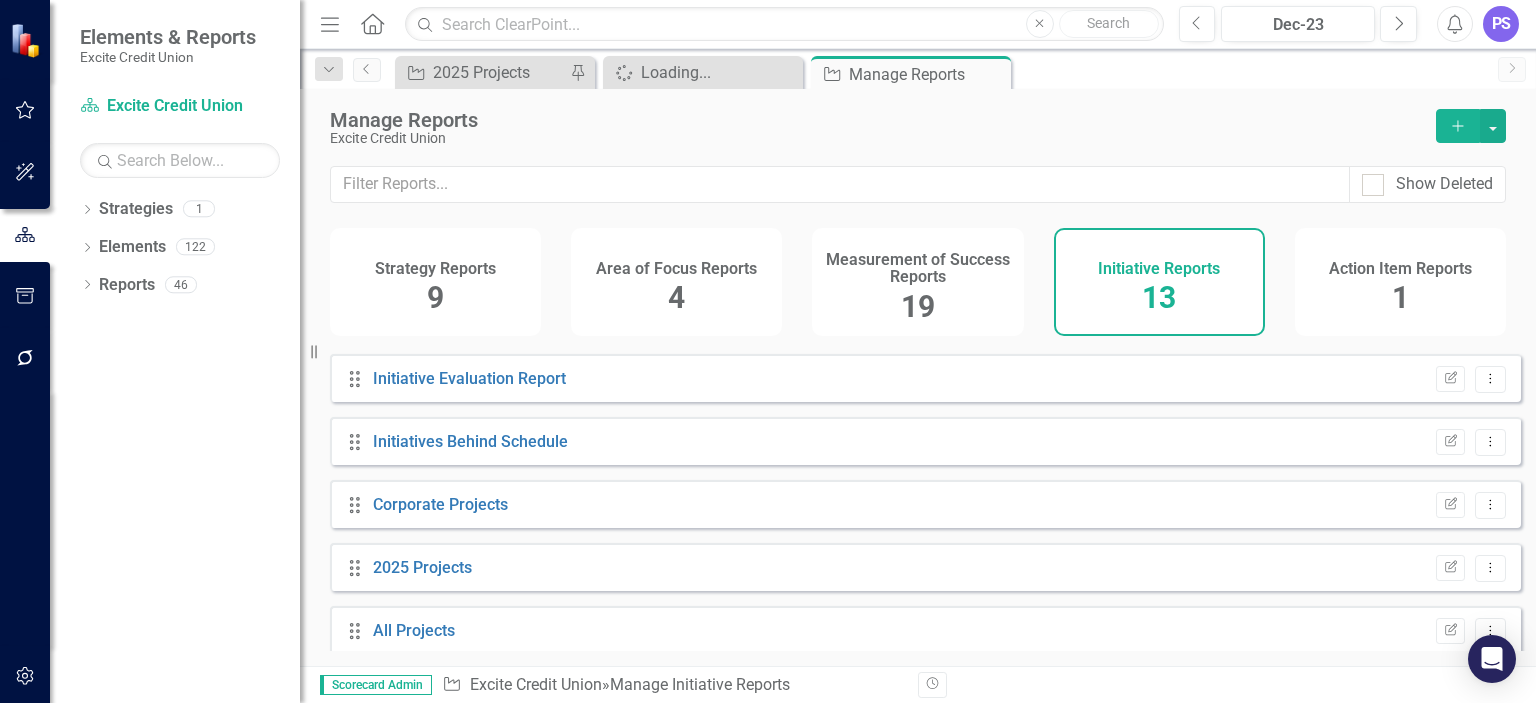 scroll, scrollTop: 302, scrollLeft: 0, axis: vertical 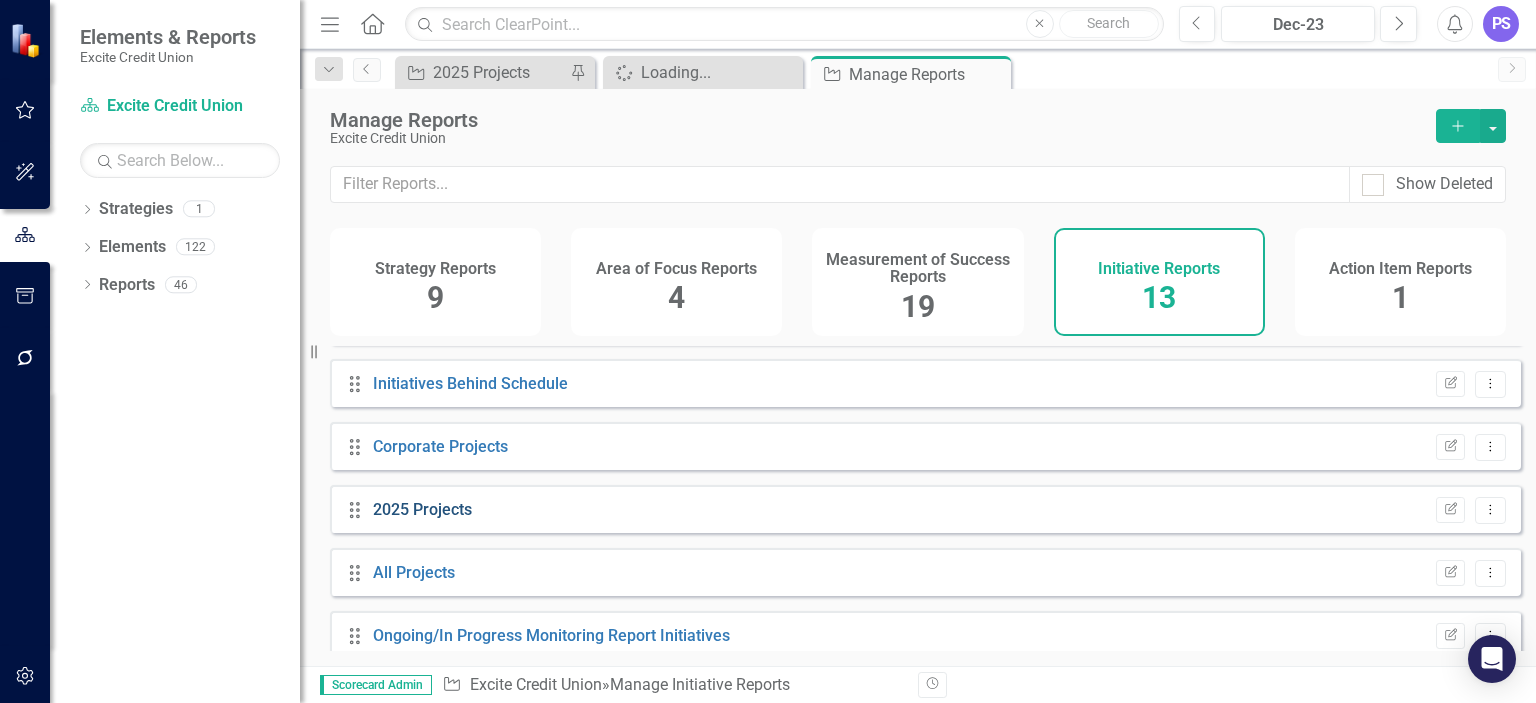 click on "2025 Projects" at bounding box center [422, 509] 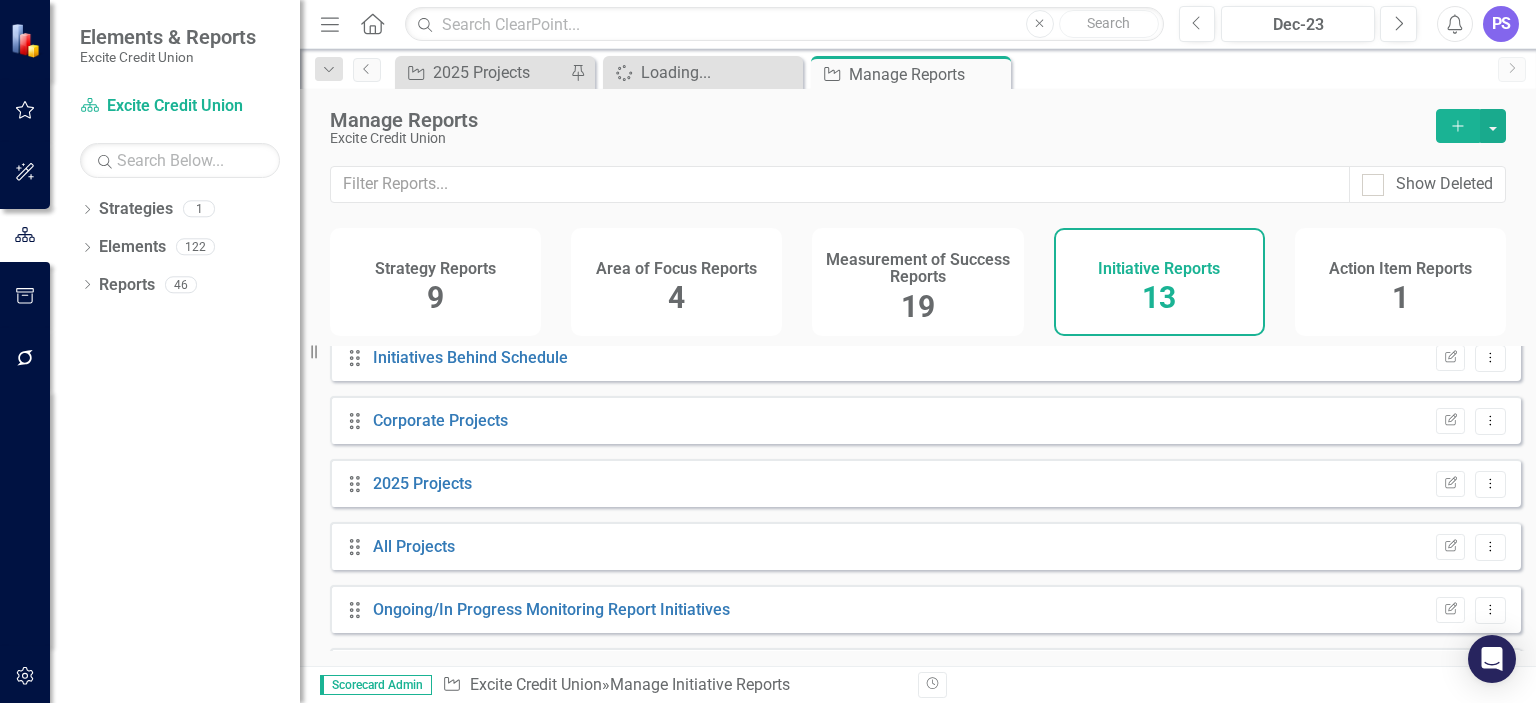 scroll, scrollTop: 324, scrollLeft: 0, axis: vertical 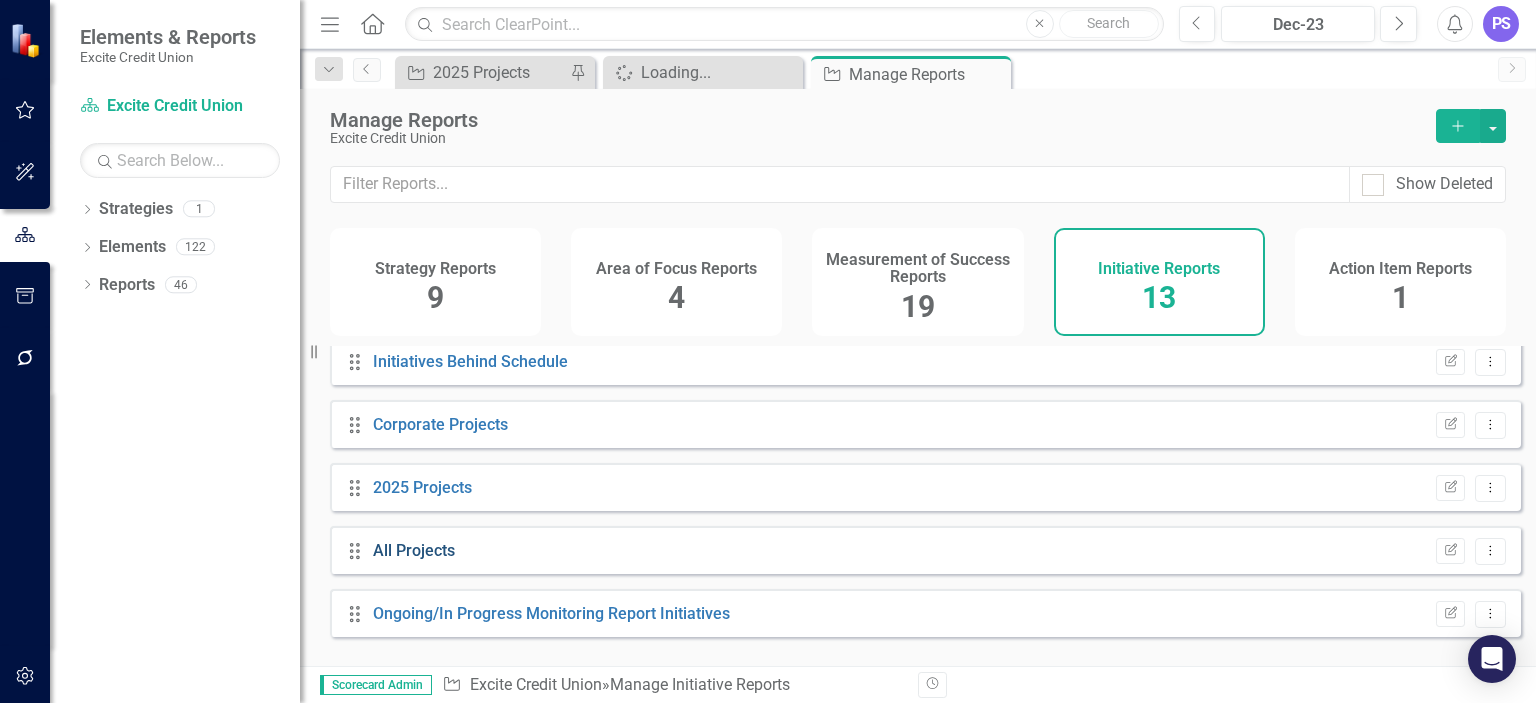 click on "All Projects" at bounding box center [414, 550] 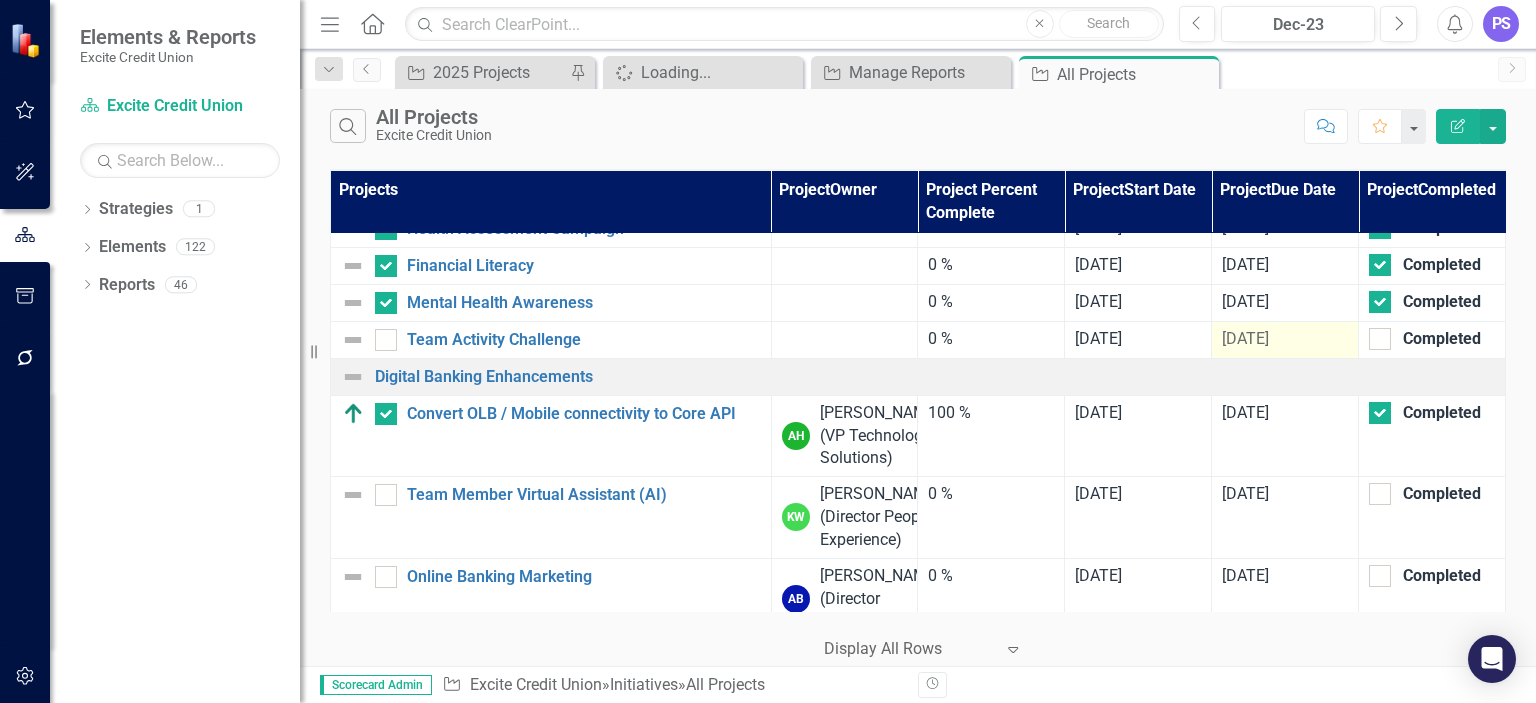 scroll, scrollTop: 99, scrollLeft: 0, axis: vertical 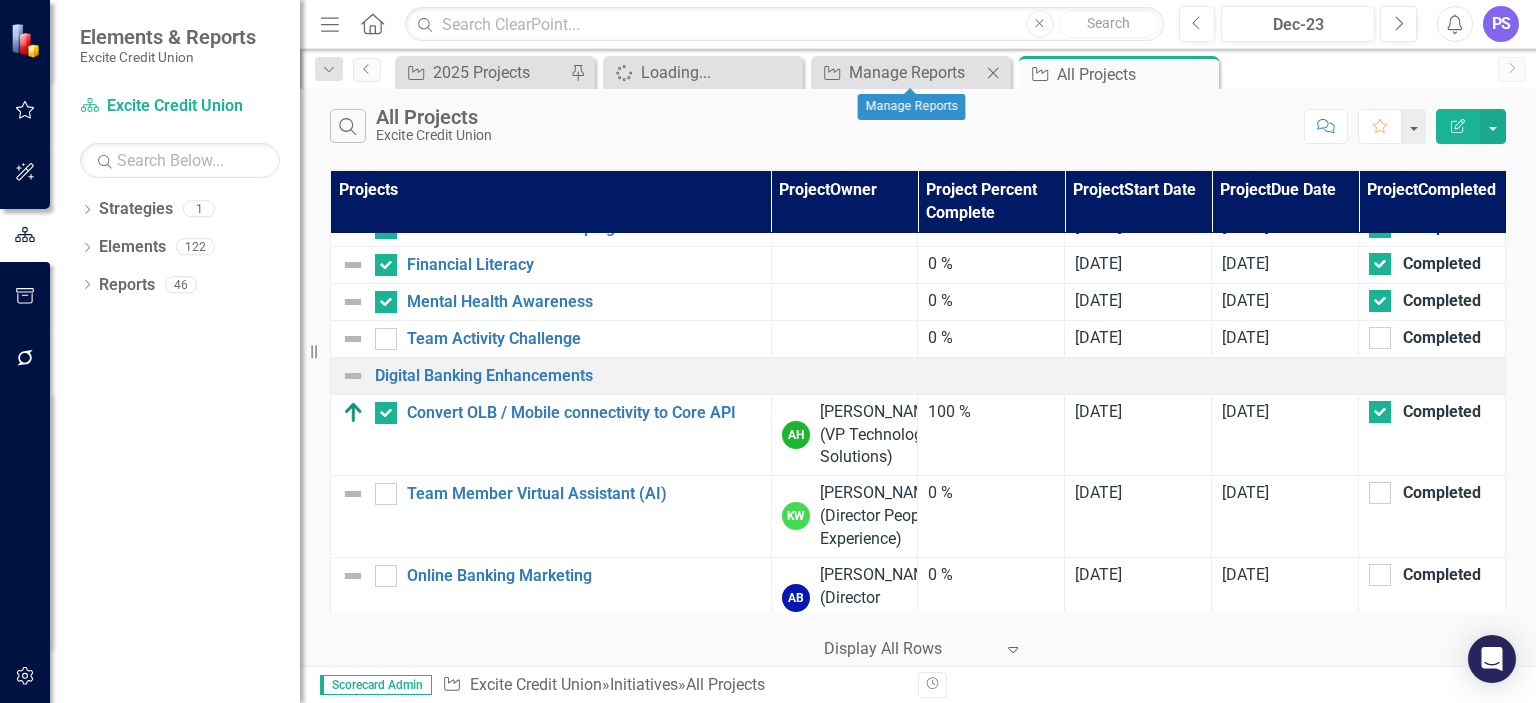 click on "Close" 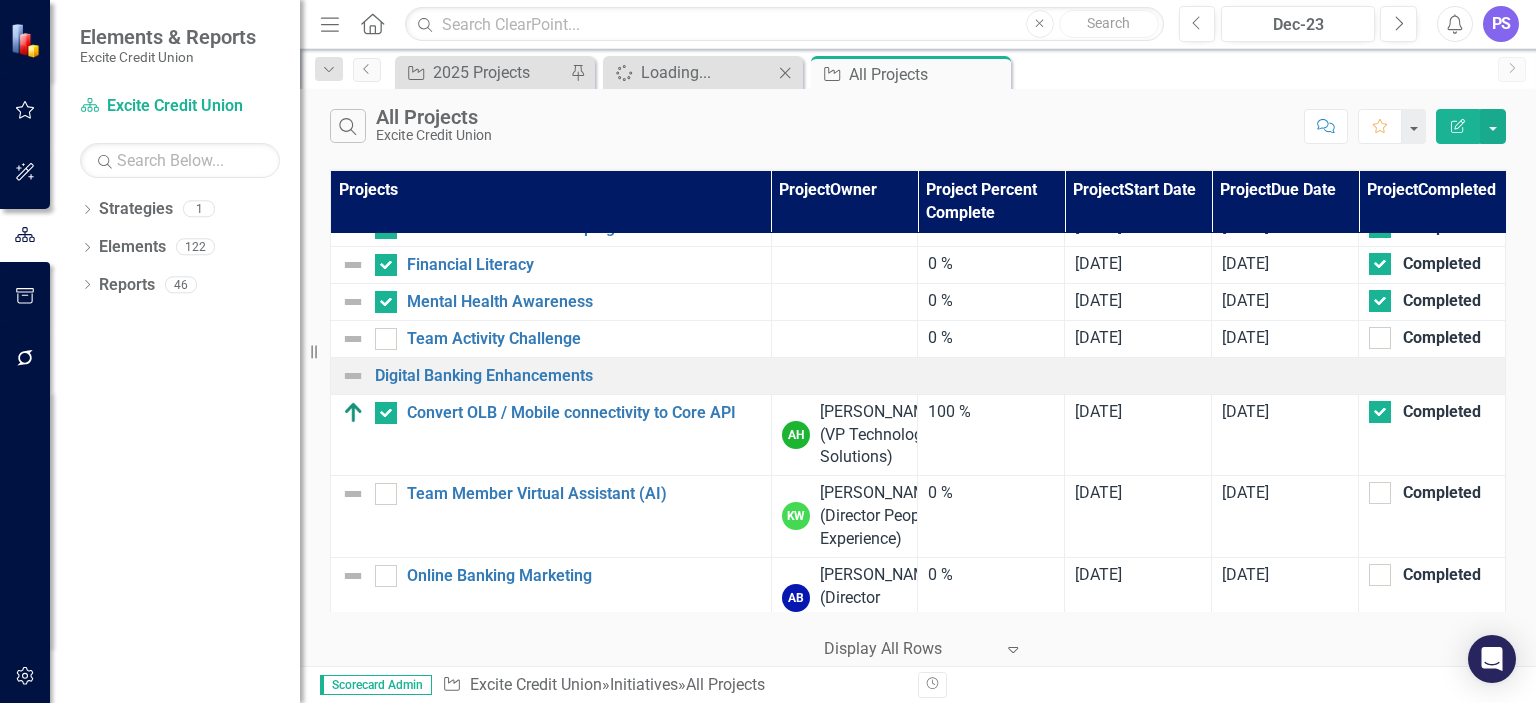 click on "Close" 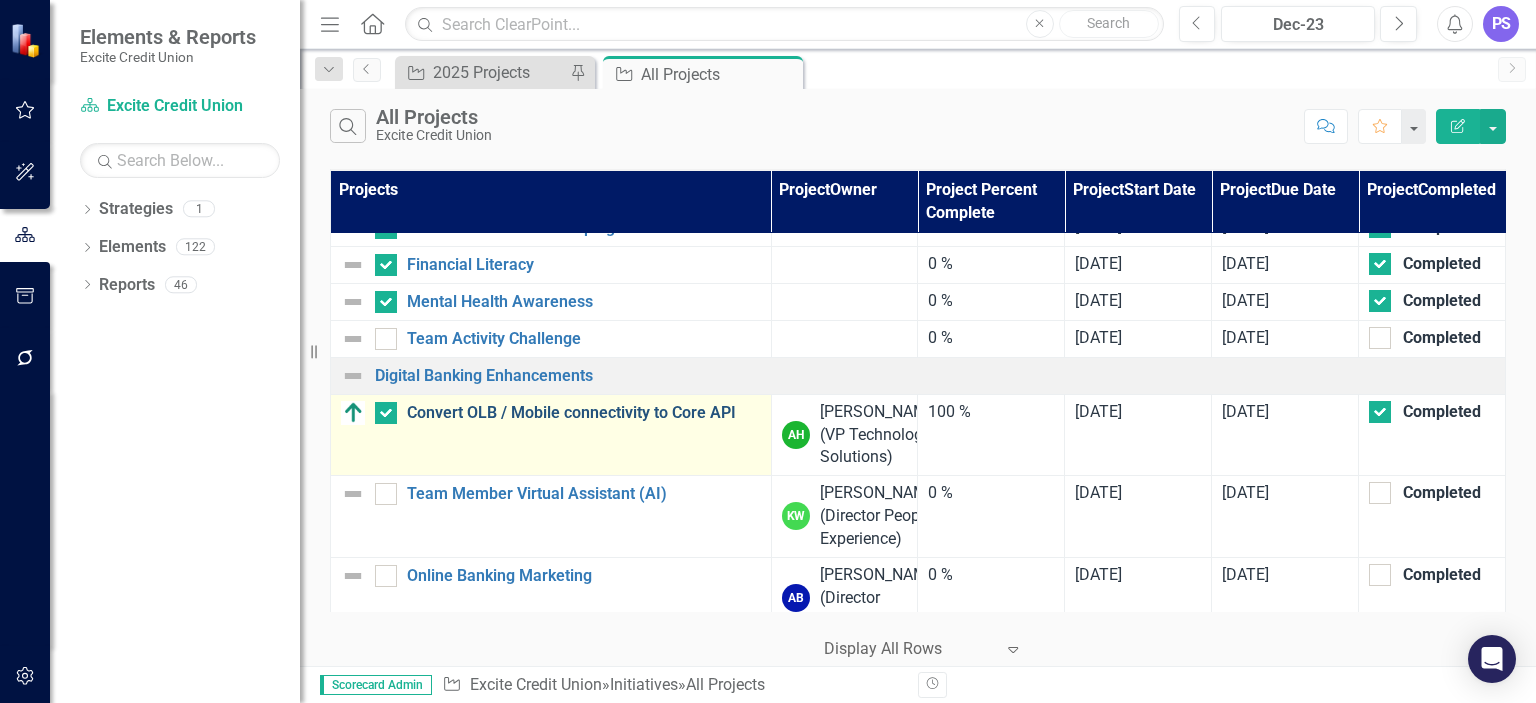 scroll, scrollTop: 0, scrollLeft: 0, axis: both 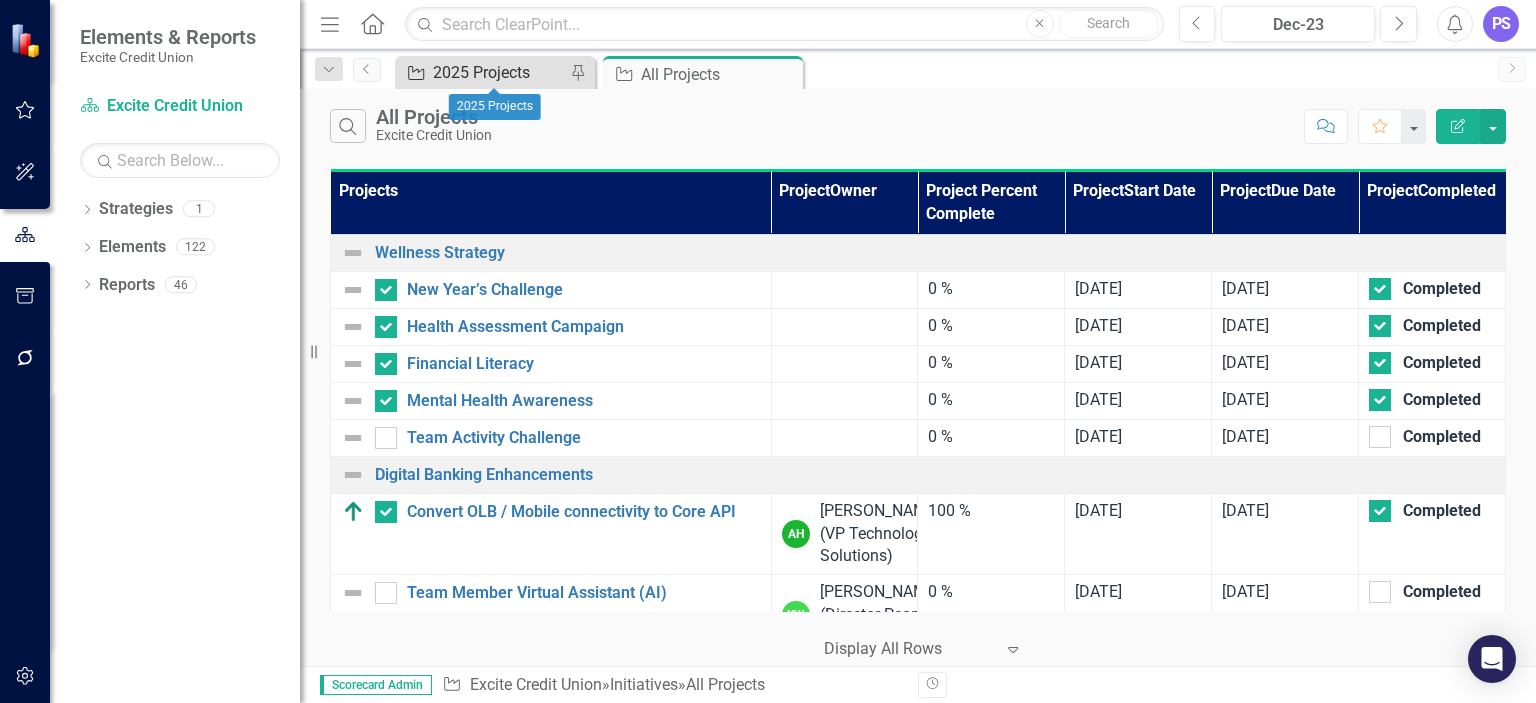 click on "2025 Projects" at bounding box center [499, 72] 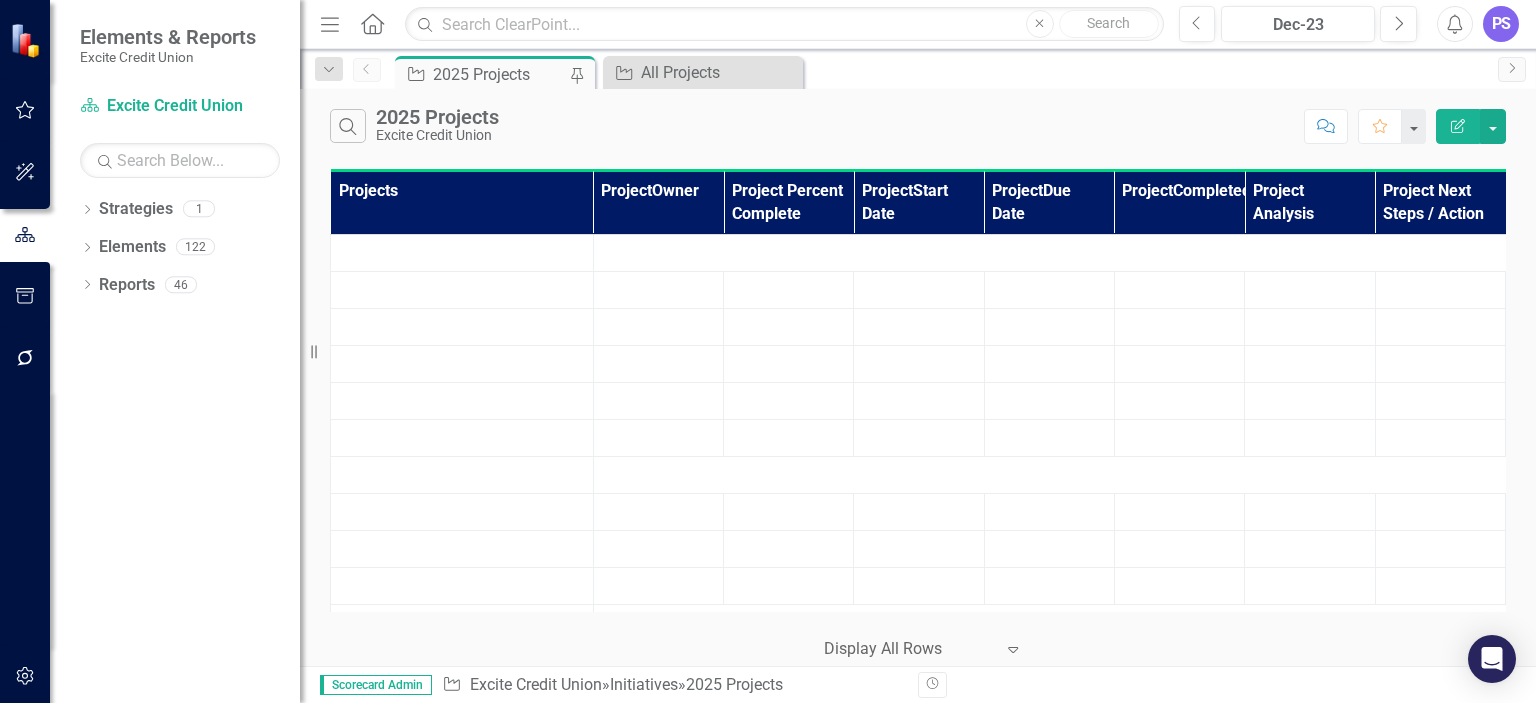 click on "2025 Projects" at bounding box center [499, 74] 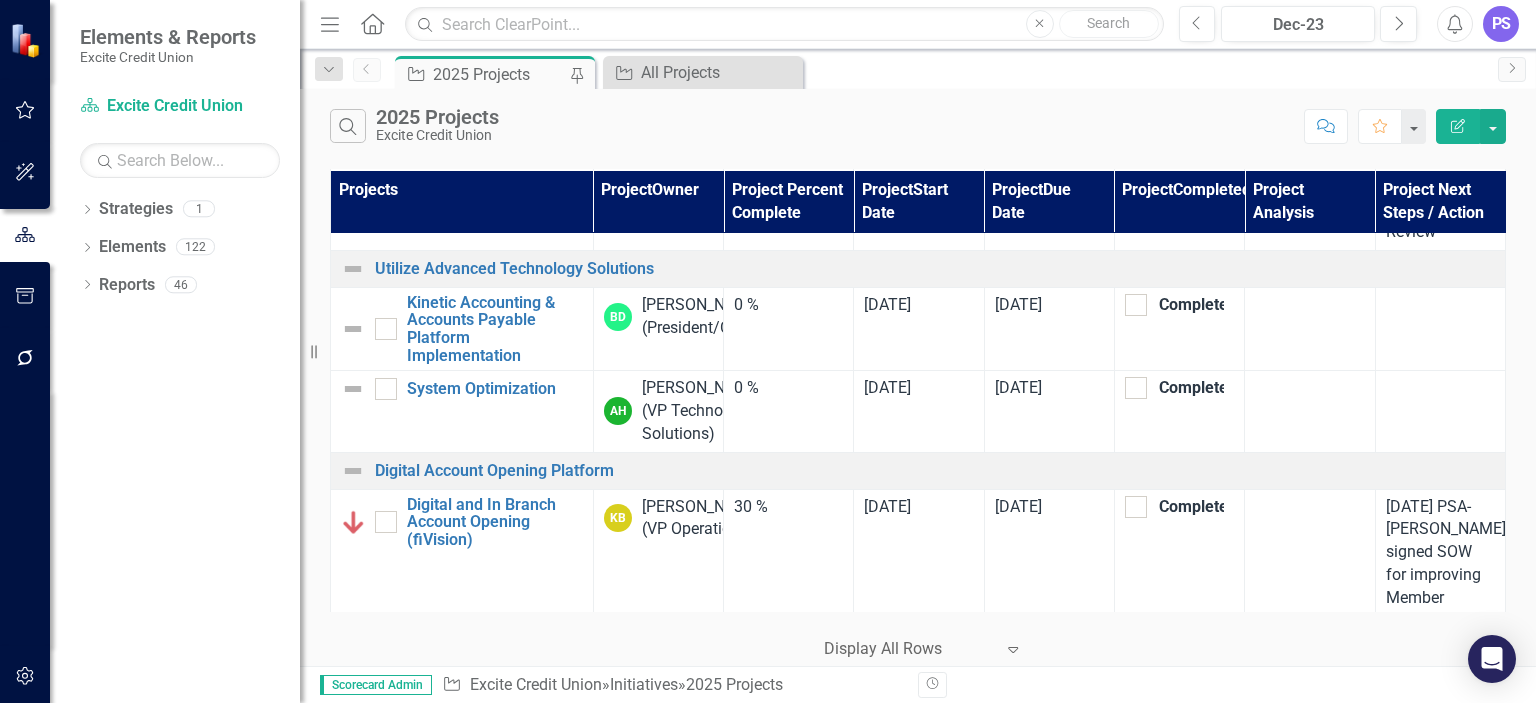 scroll, scrollTop: 2198, scrollLeft: 0, axis: vertical 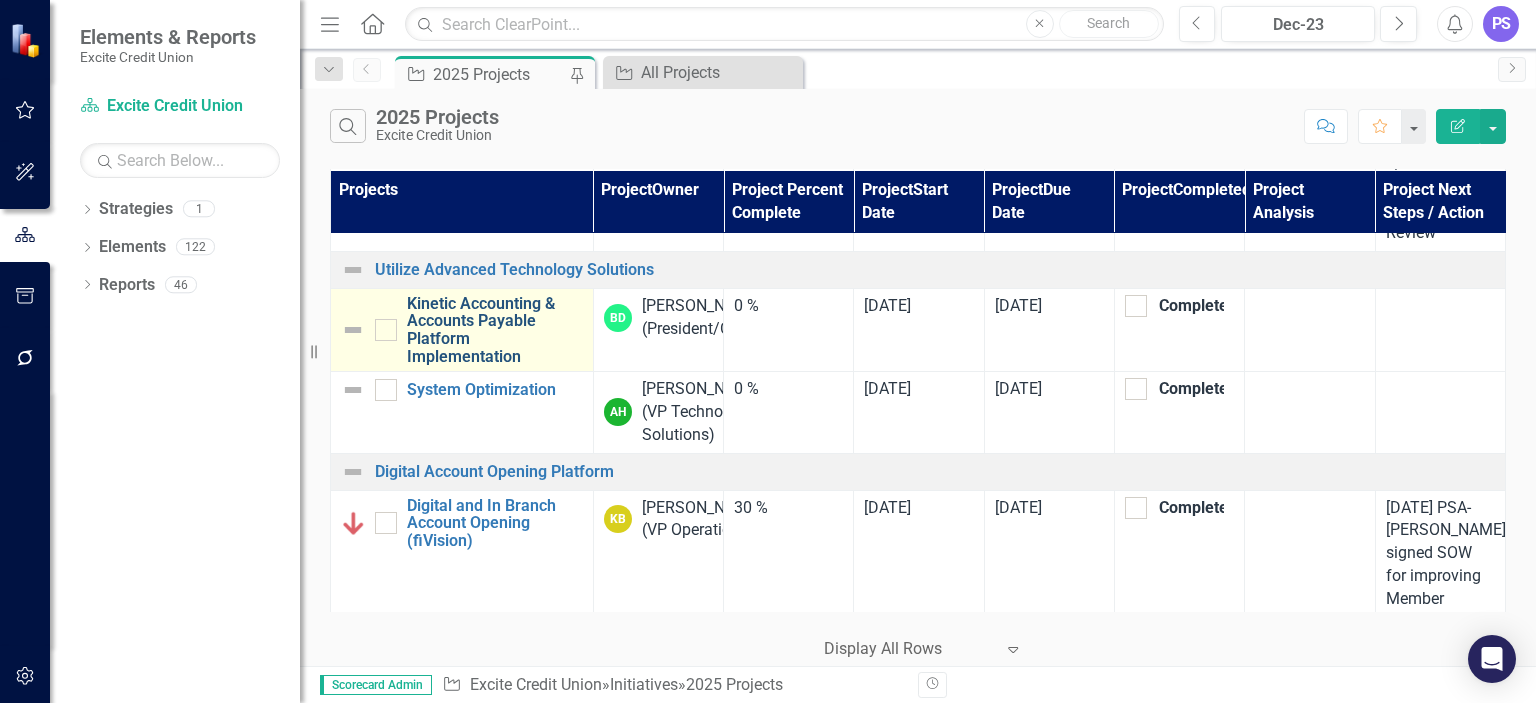 click on "Kinetic Accounting & Accounts Payable Platform Implementation" at bounding box center (495, 330) 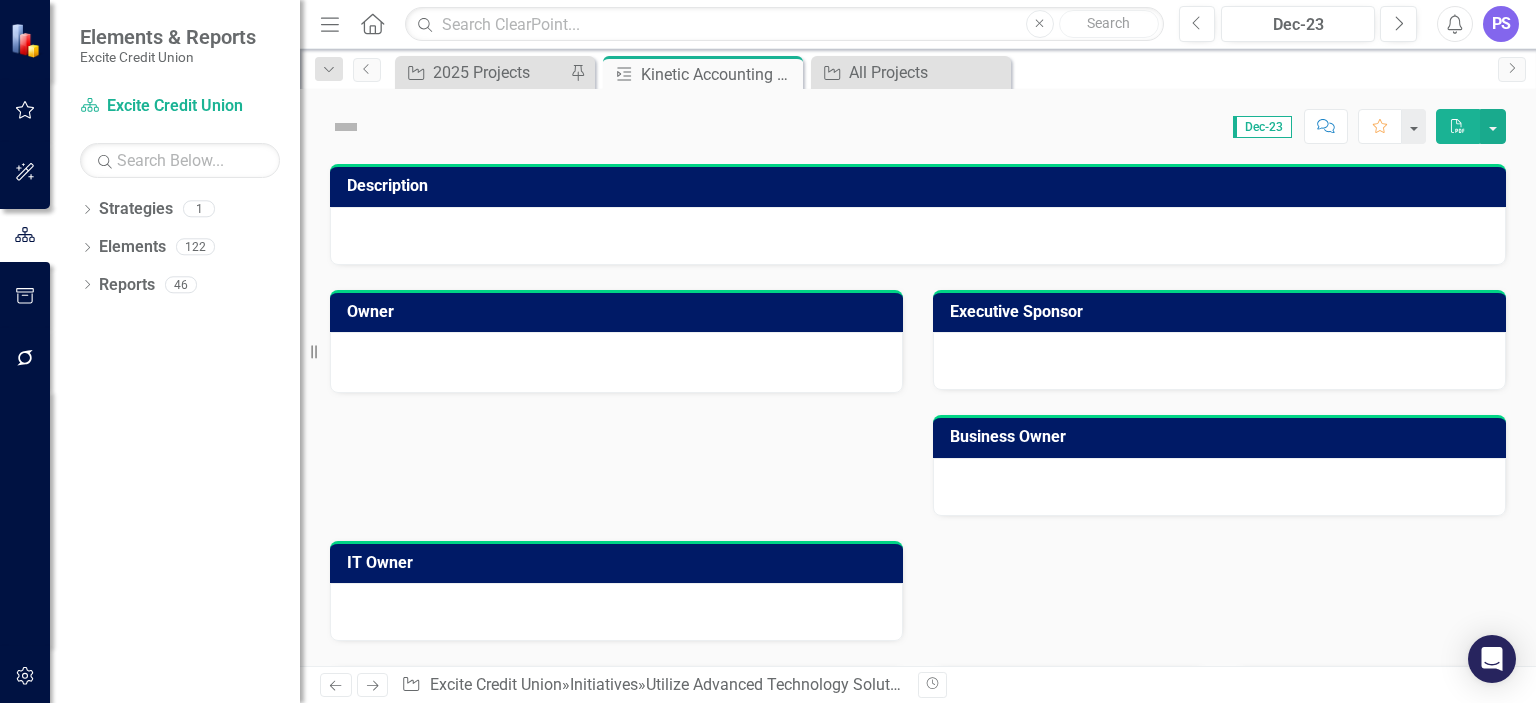 scroll, scrollTop: 0, scrollLeft: 0, axis: both 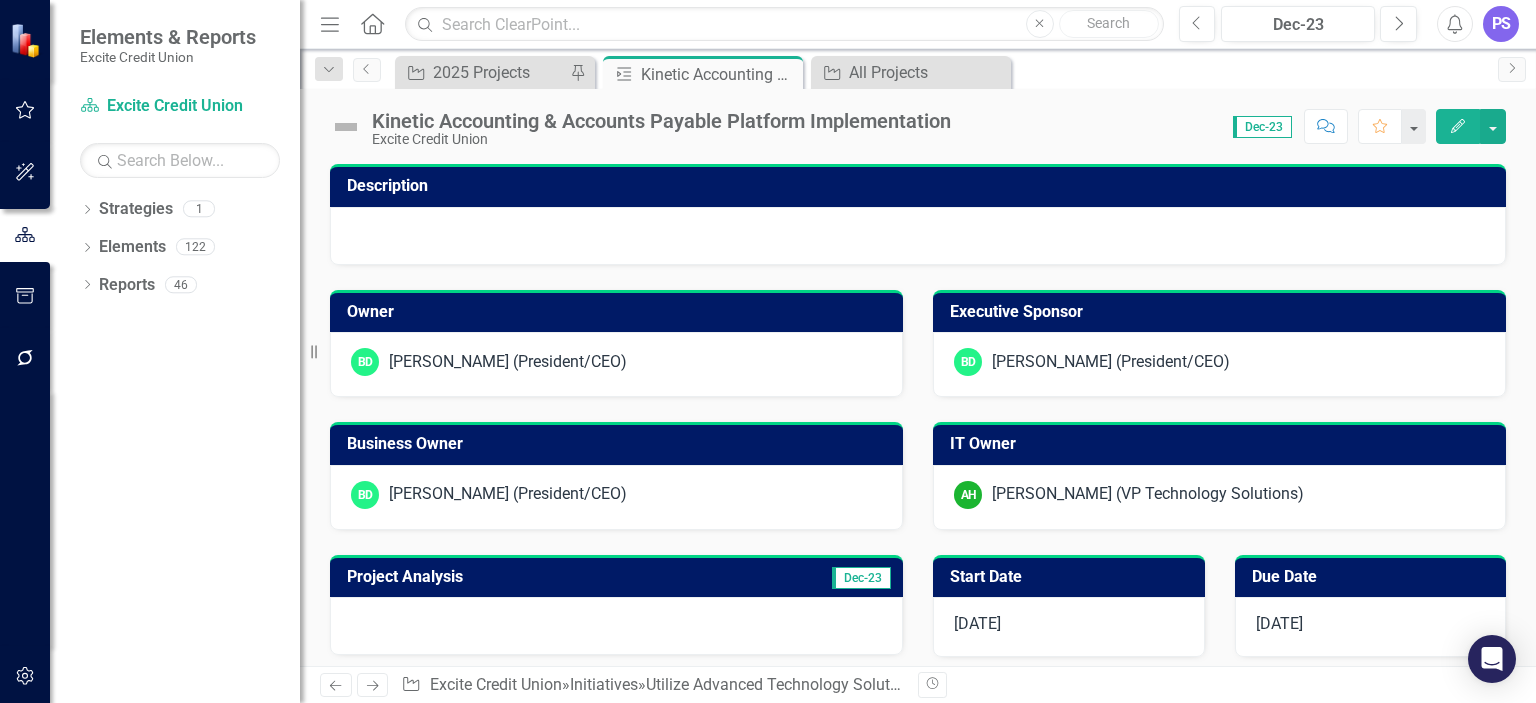 click on "Dec-23" at bounding box center (1262, 127) 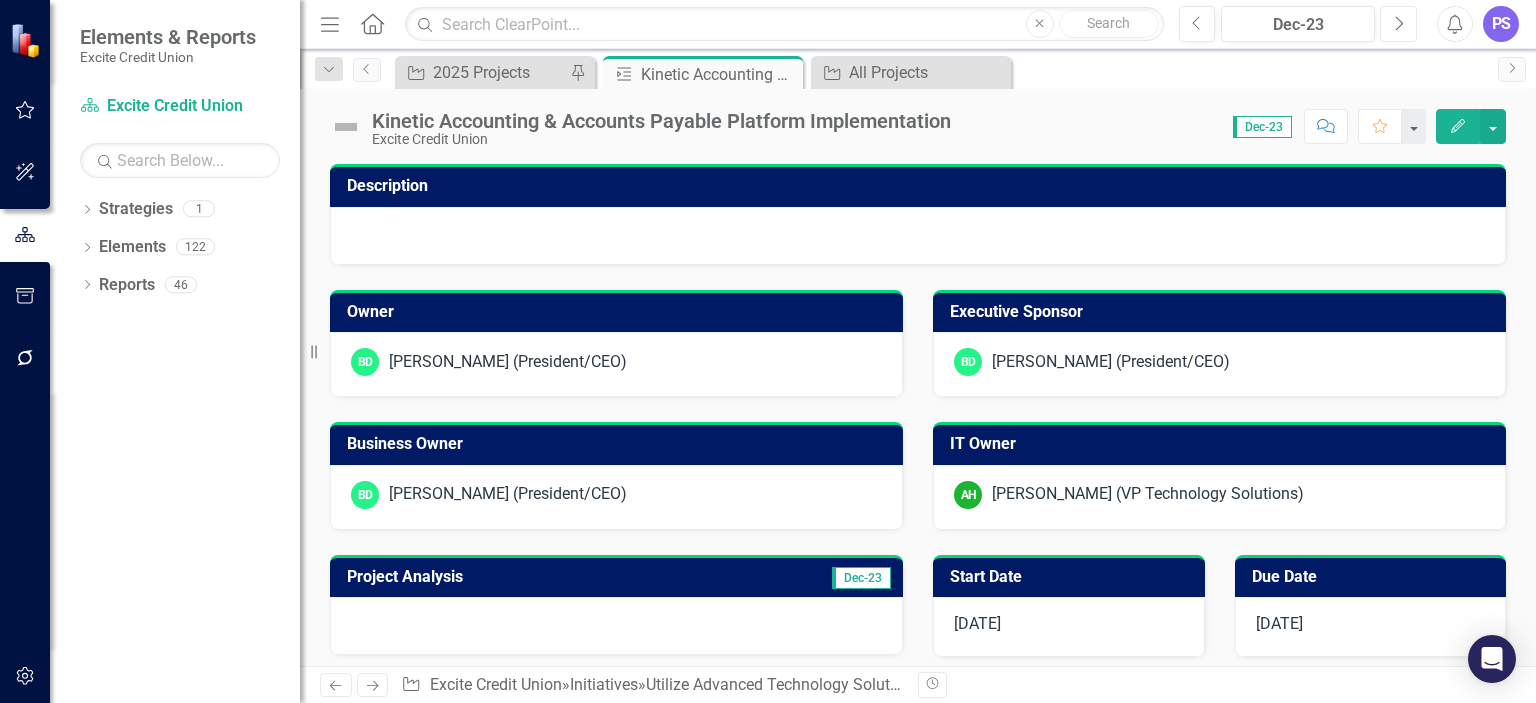 click on "Next" 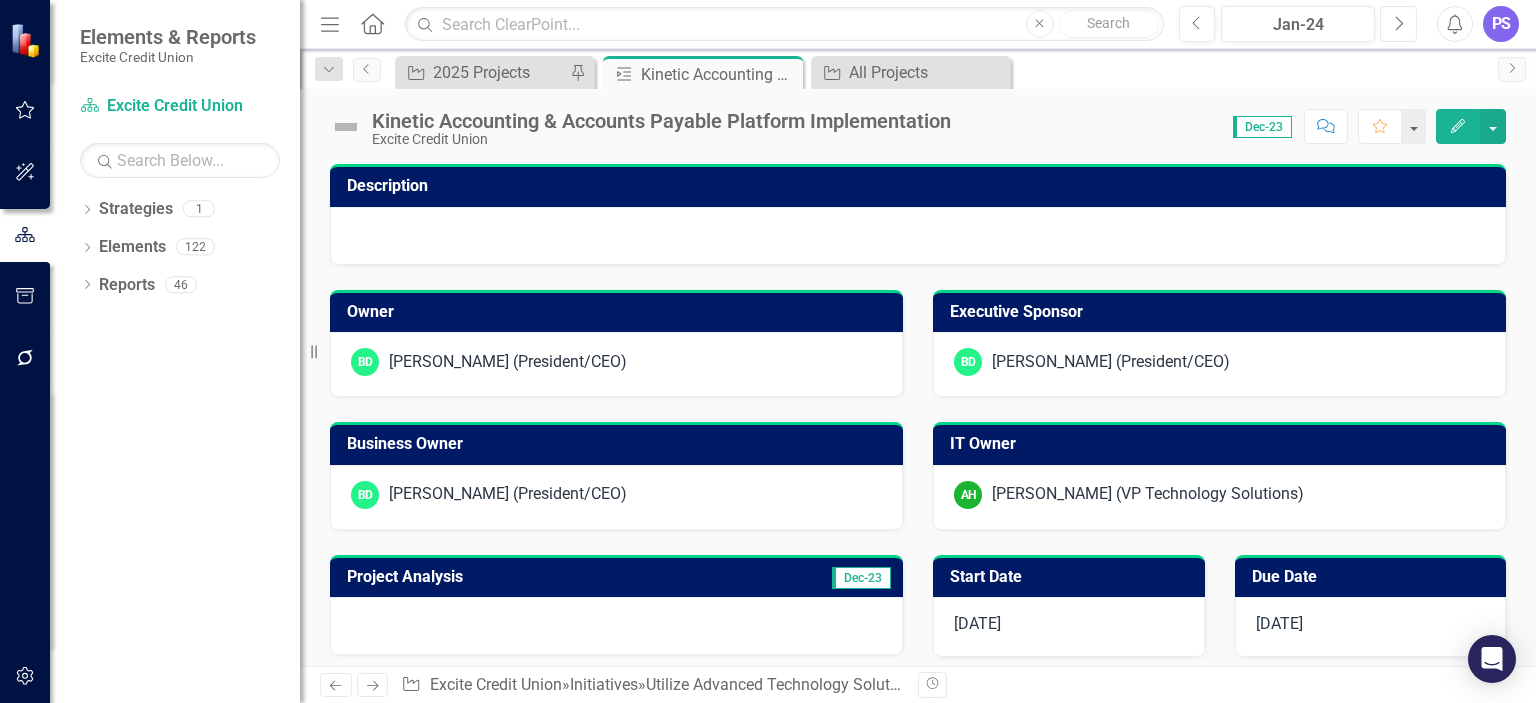click on "Next" 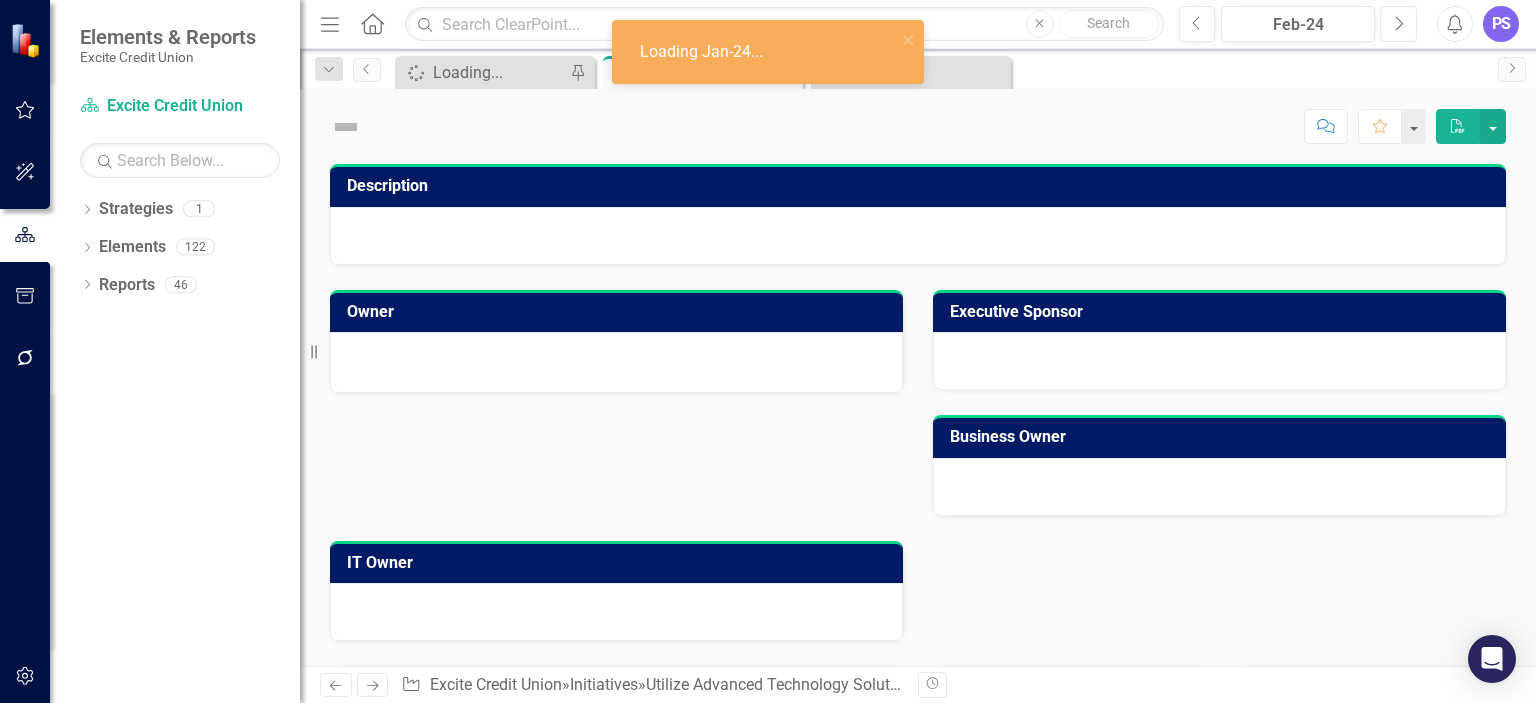 click on "Next" 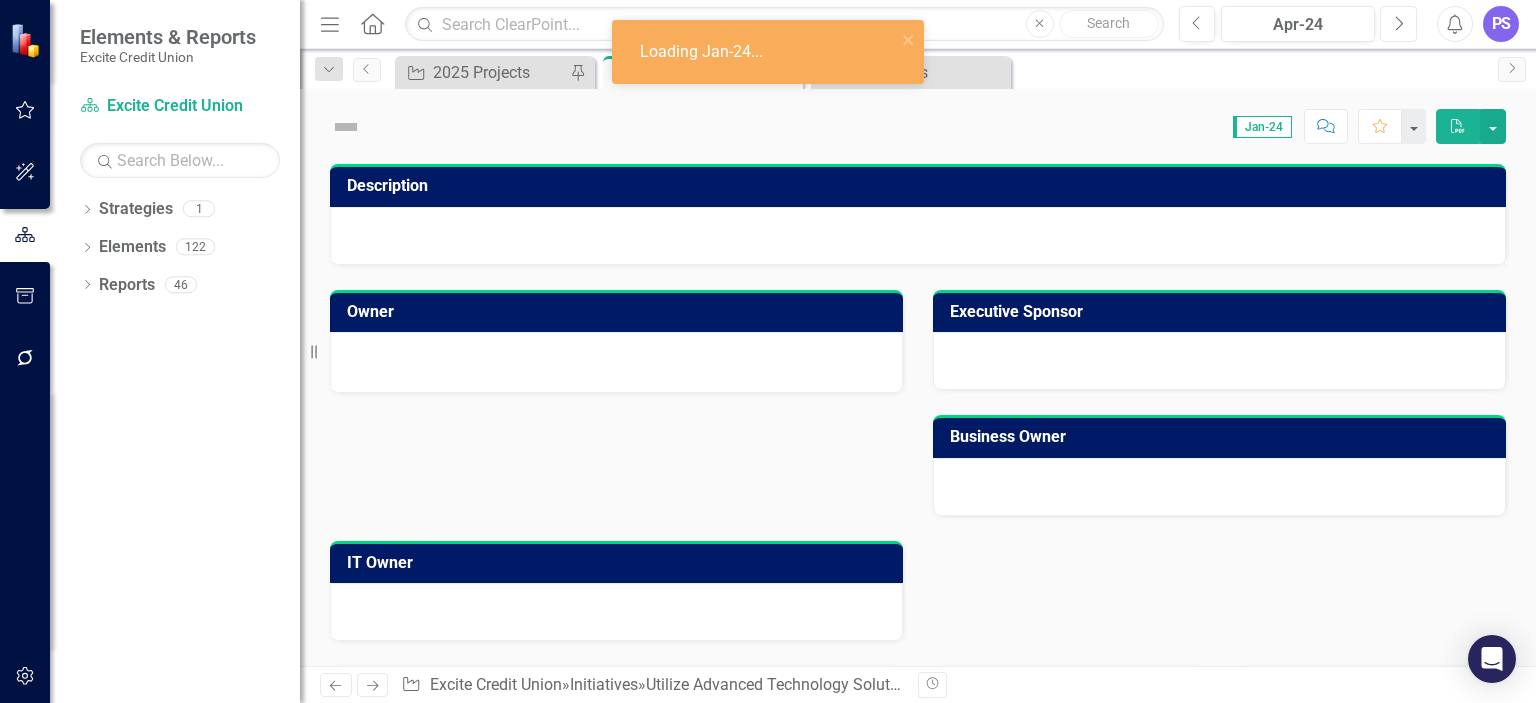 click on "Next" 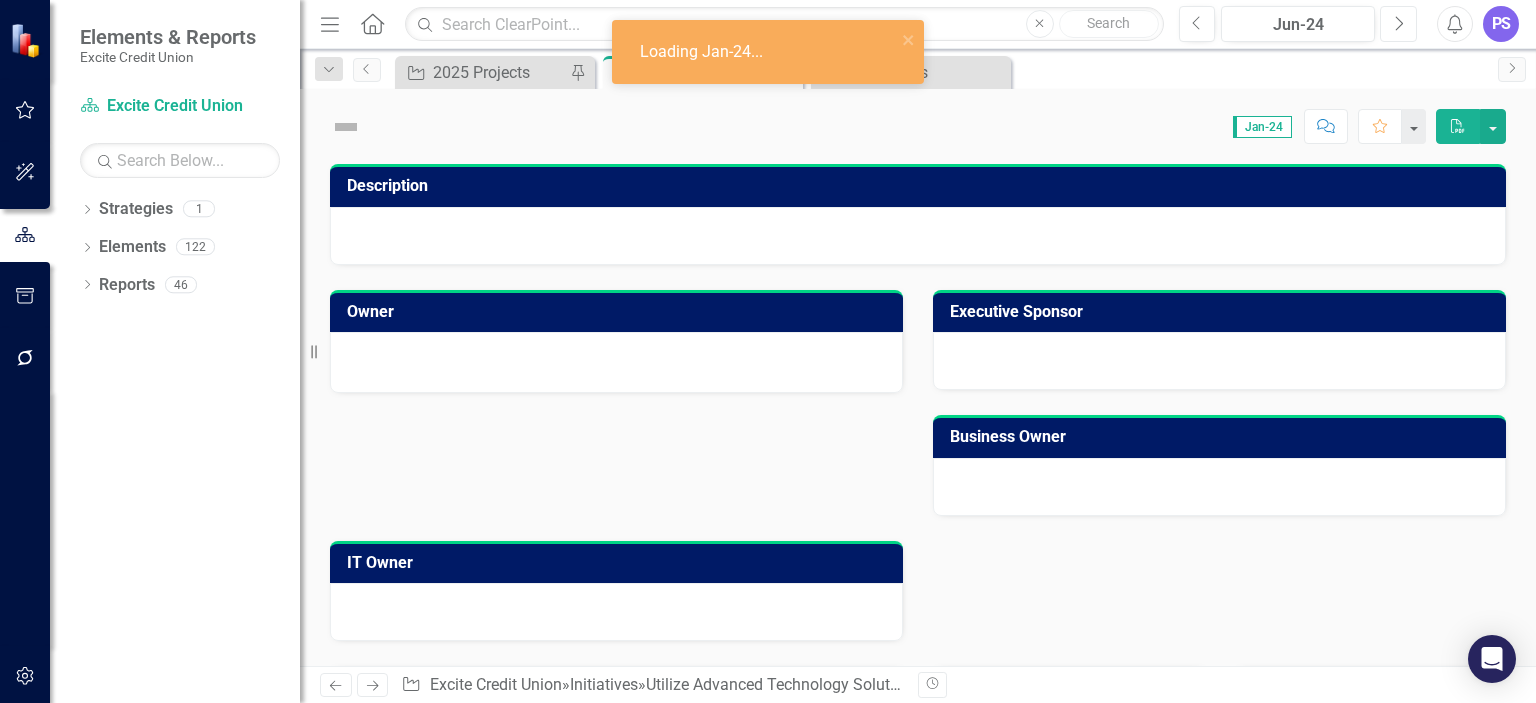 click on "Next" 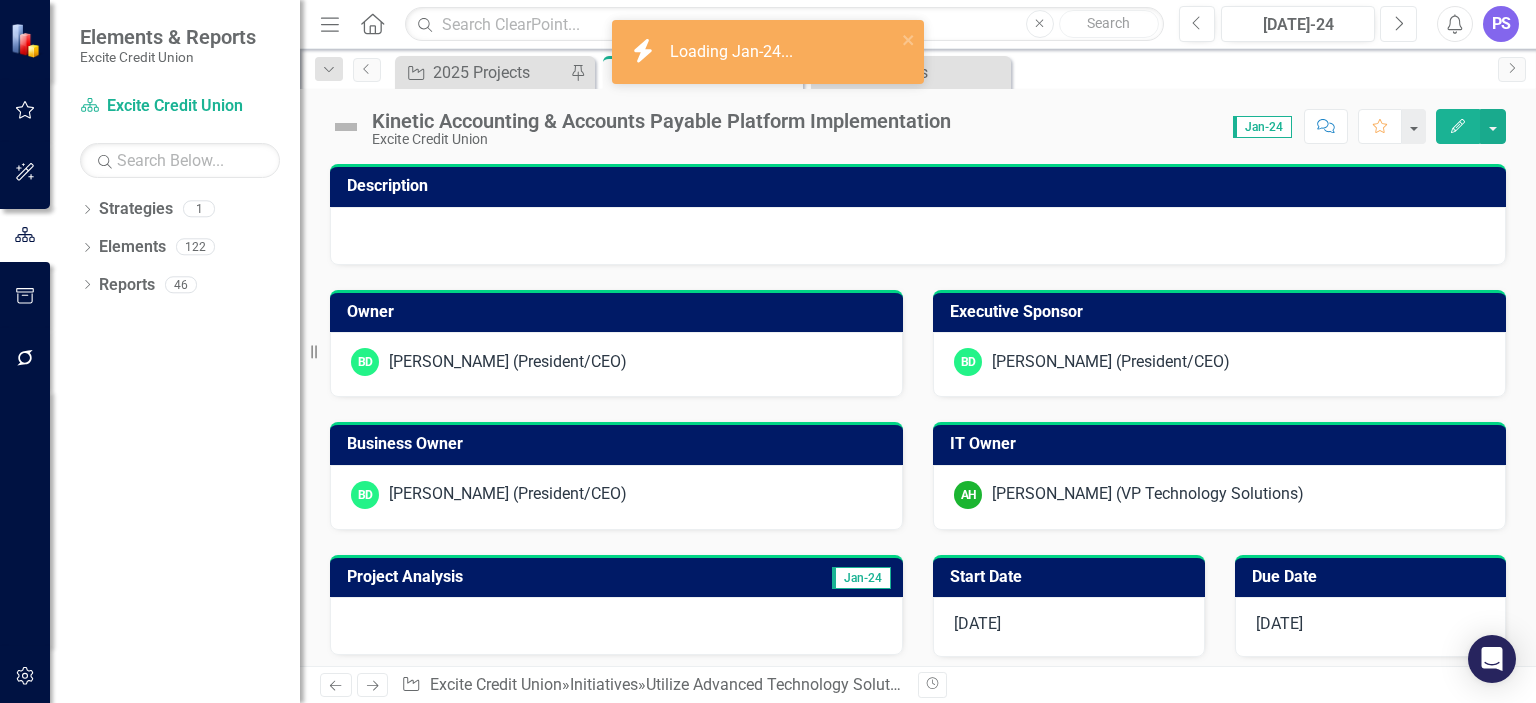 click on "Next" 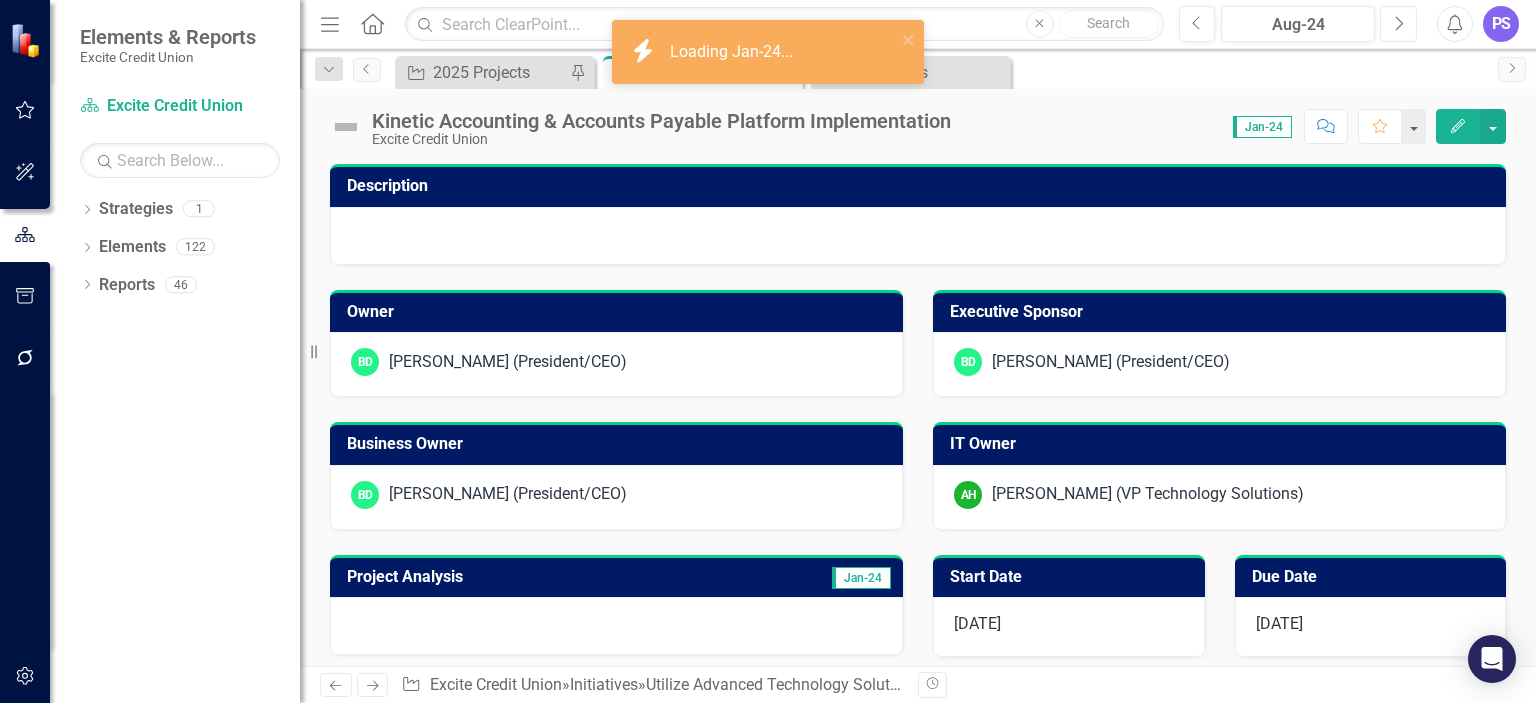 click on "Next" 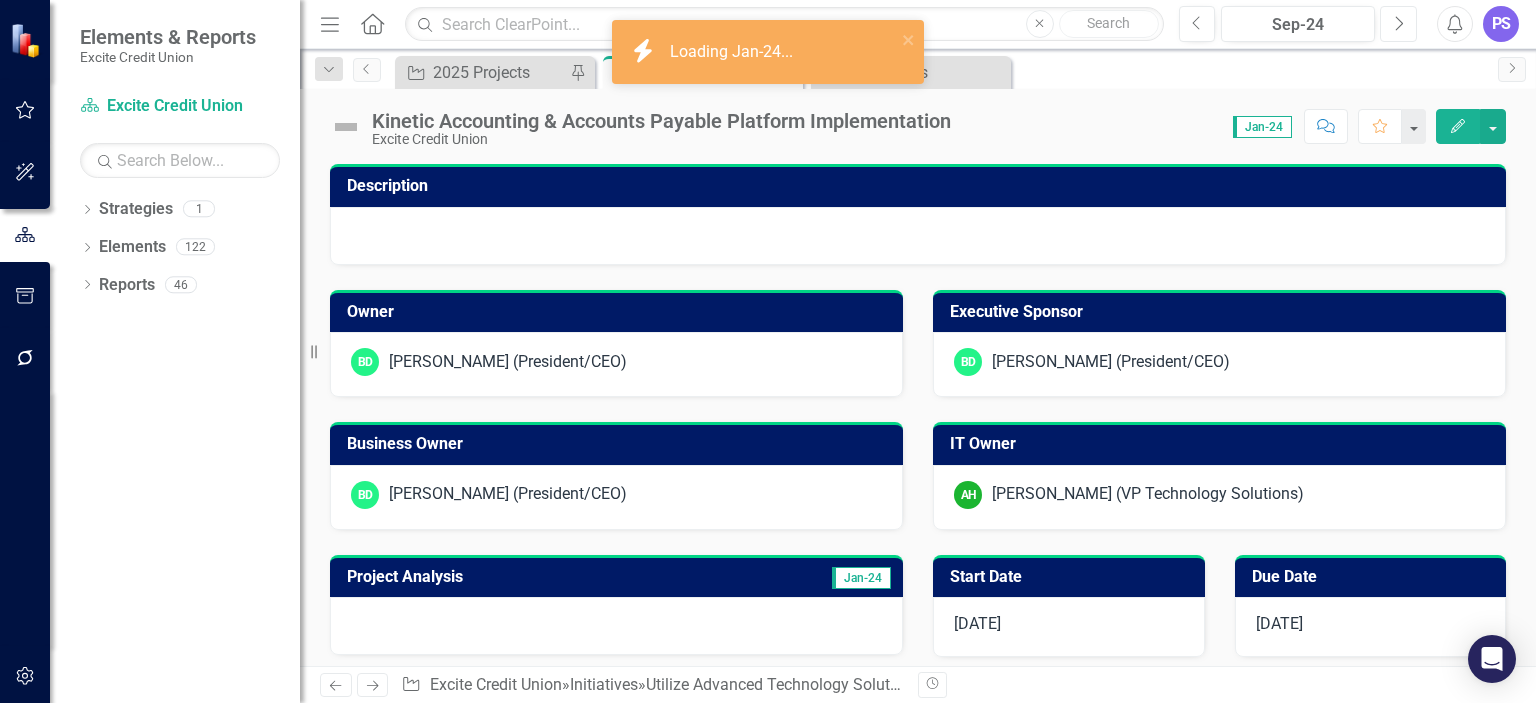 click on "Next" 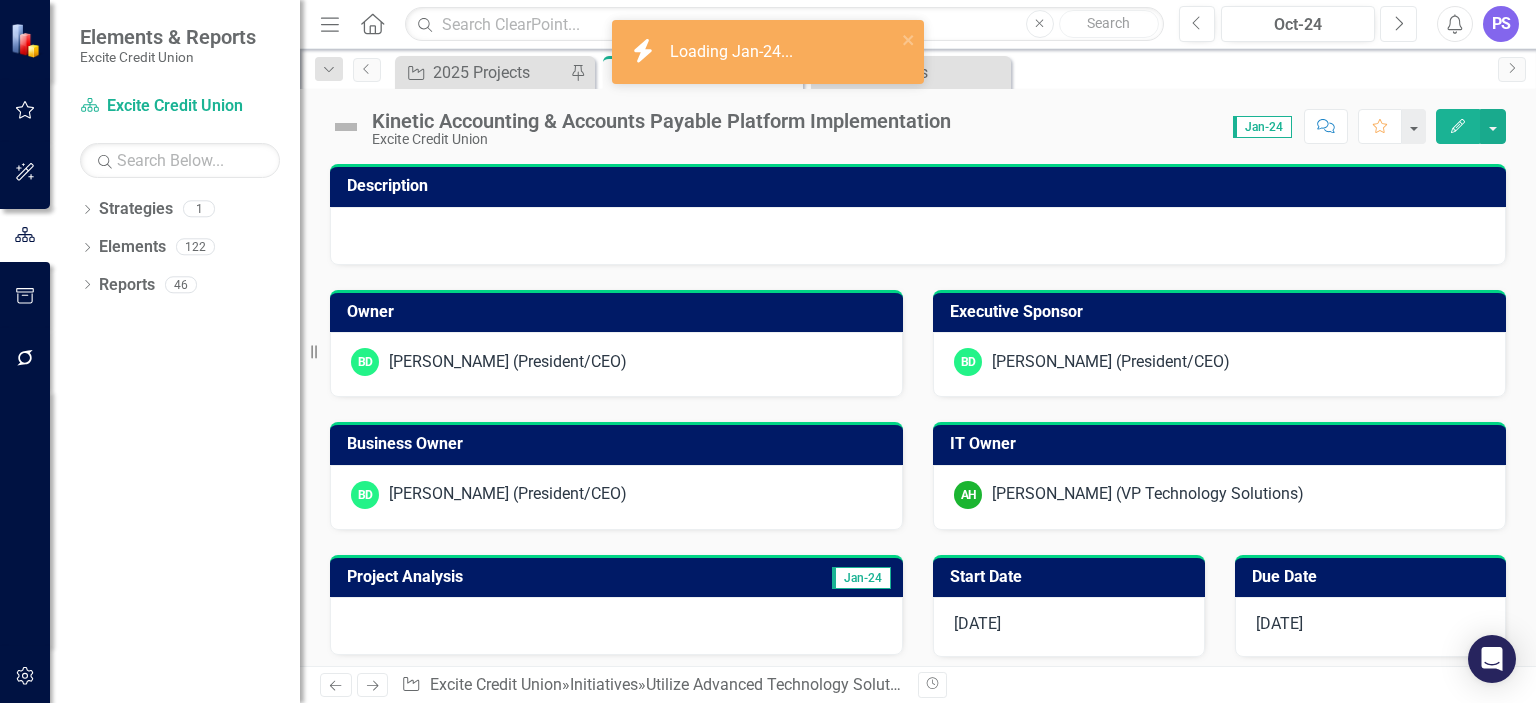 click on "Next" 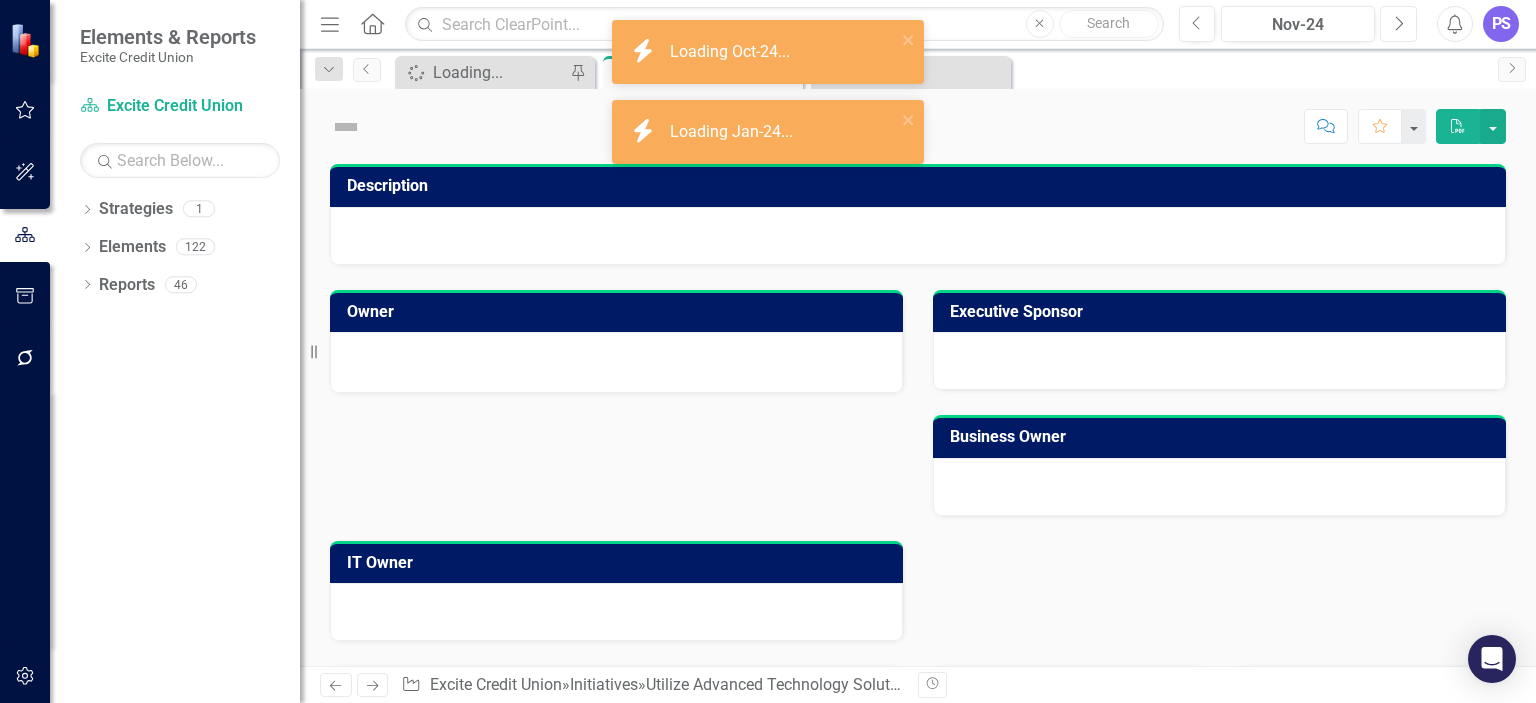 click on "Next" 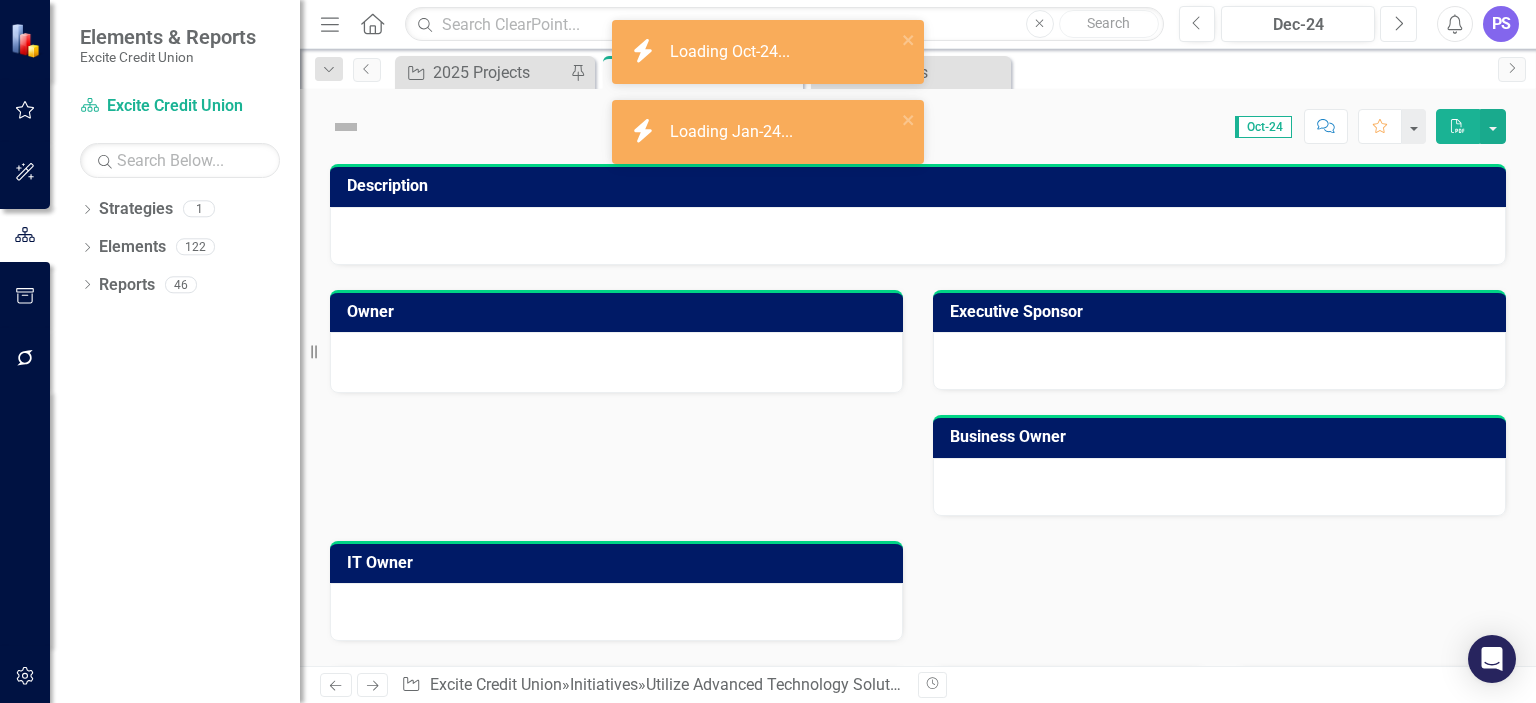 click on "Next" 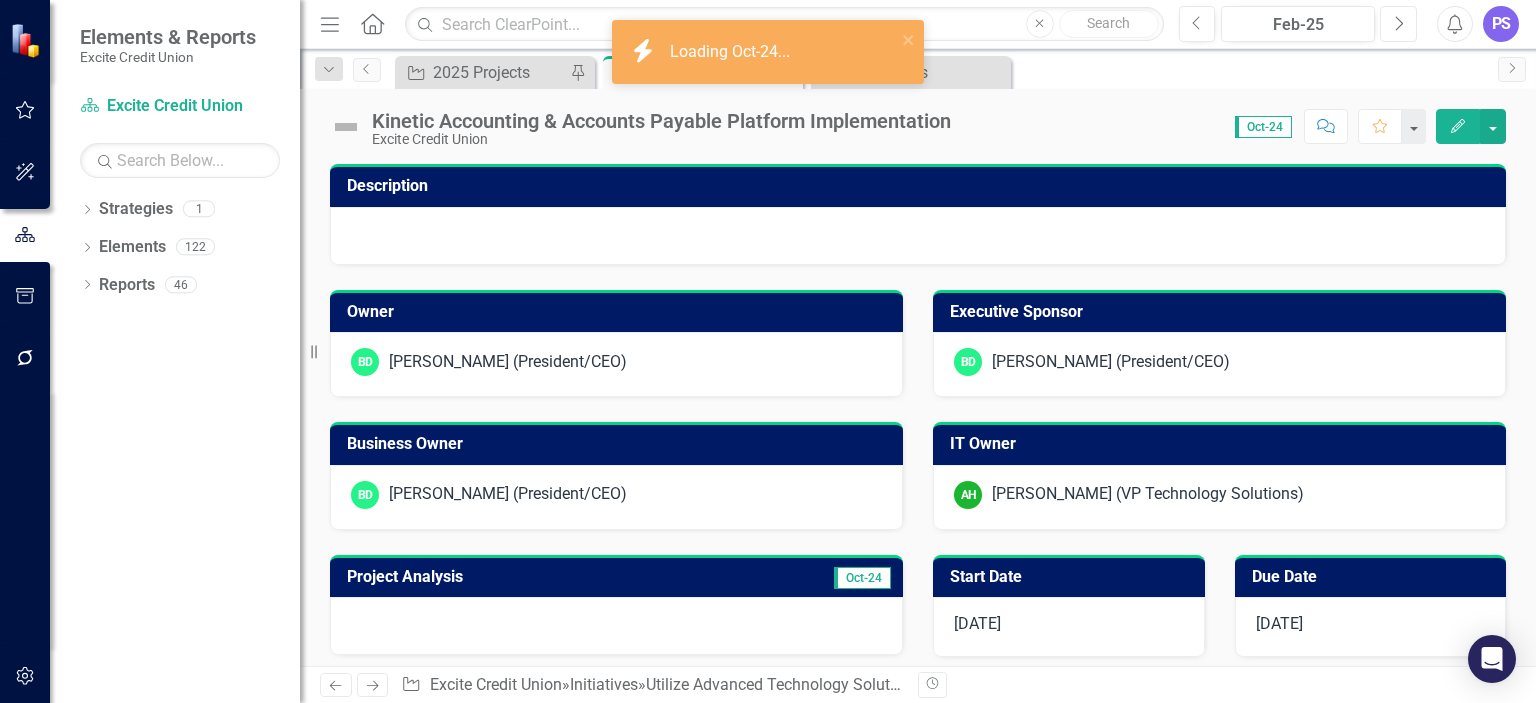 click on "Next" 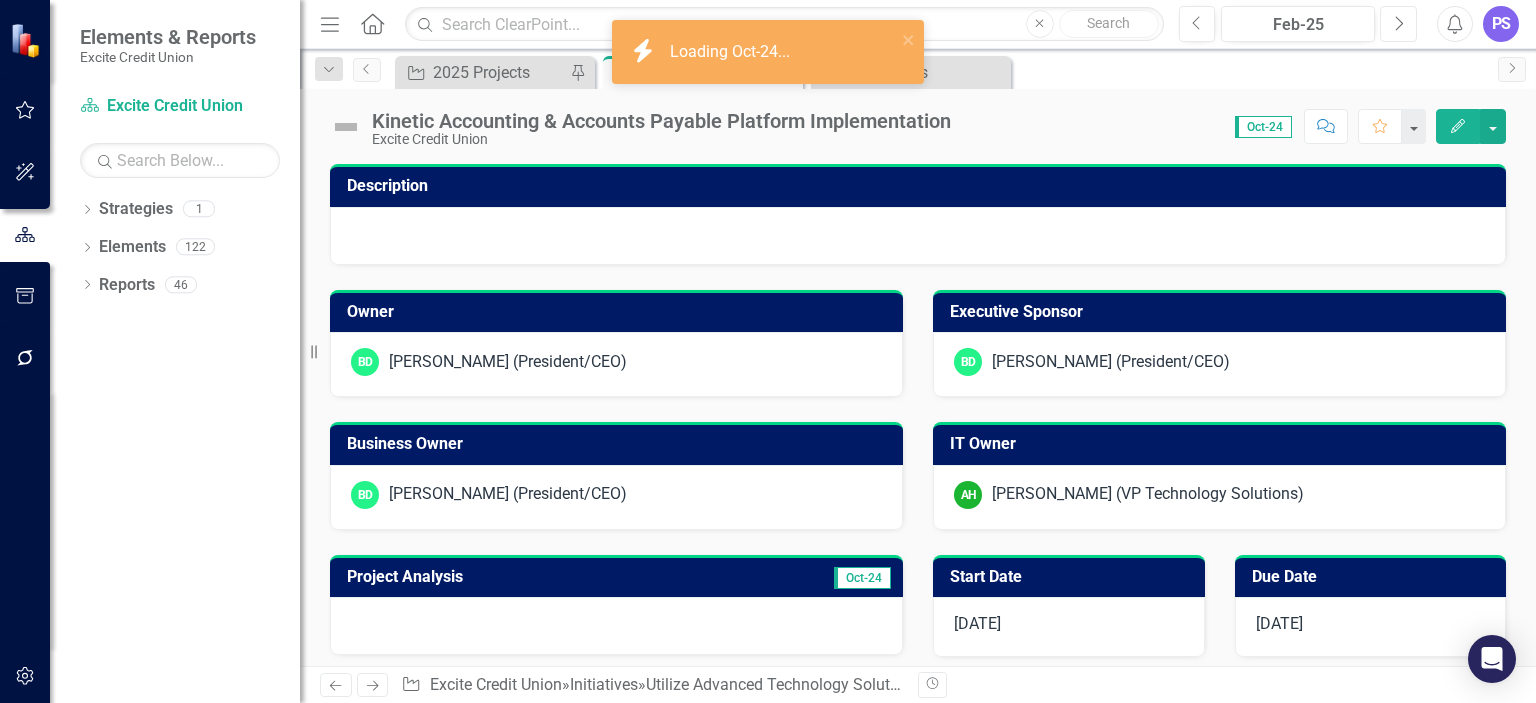 click on "Next" 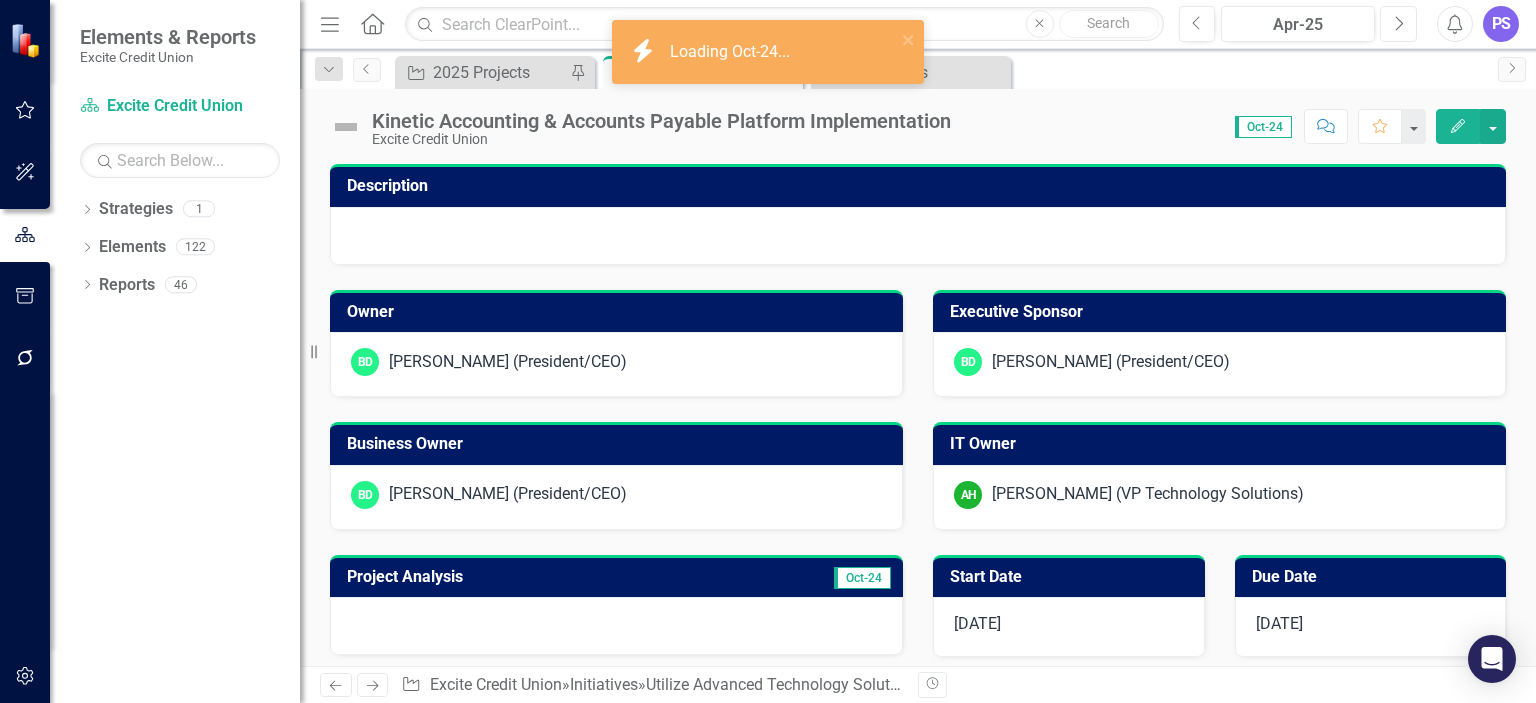 click on "Next" 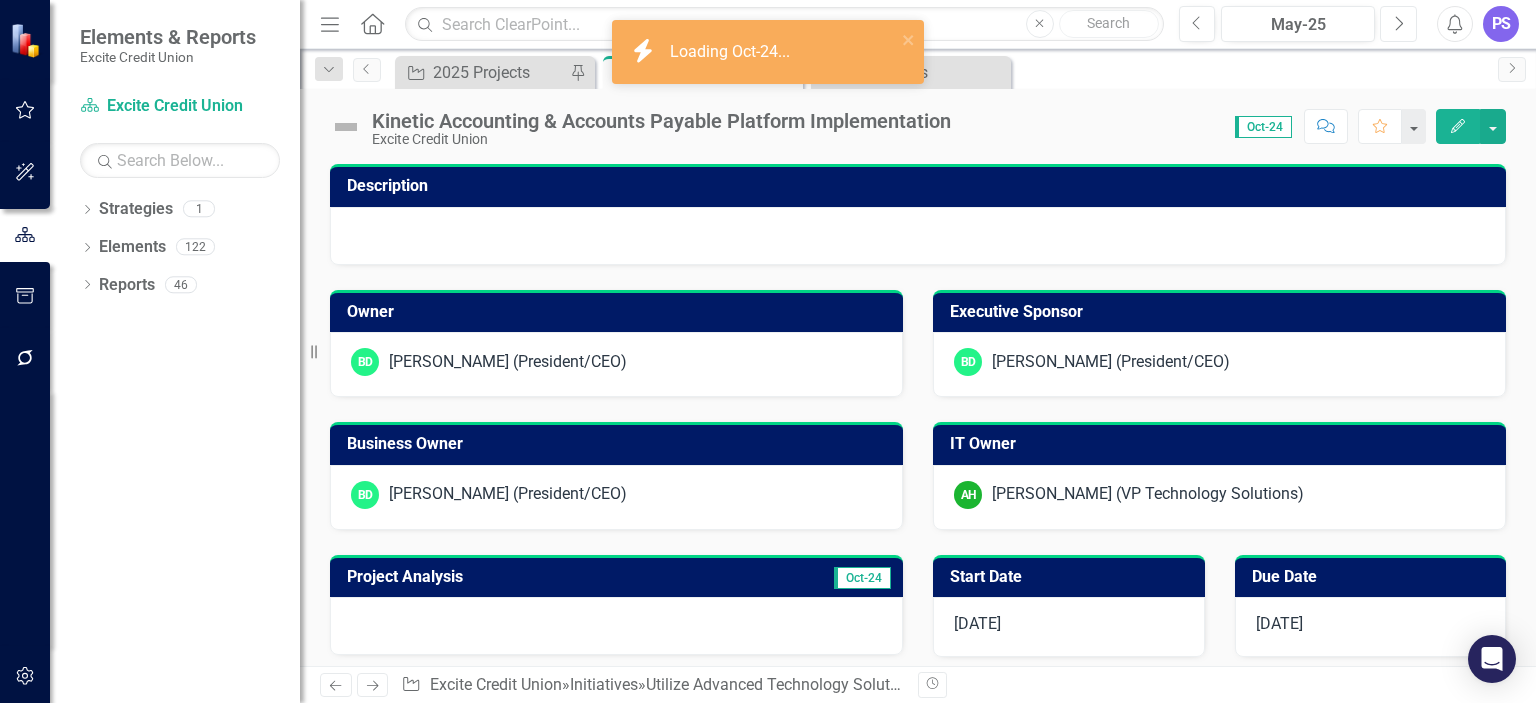 click on "Next" 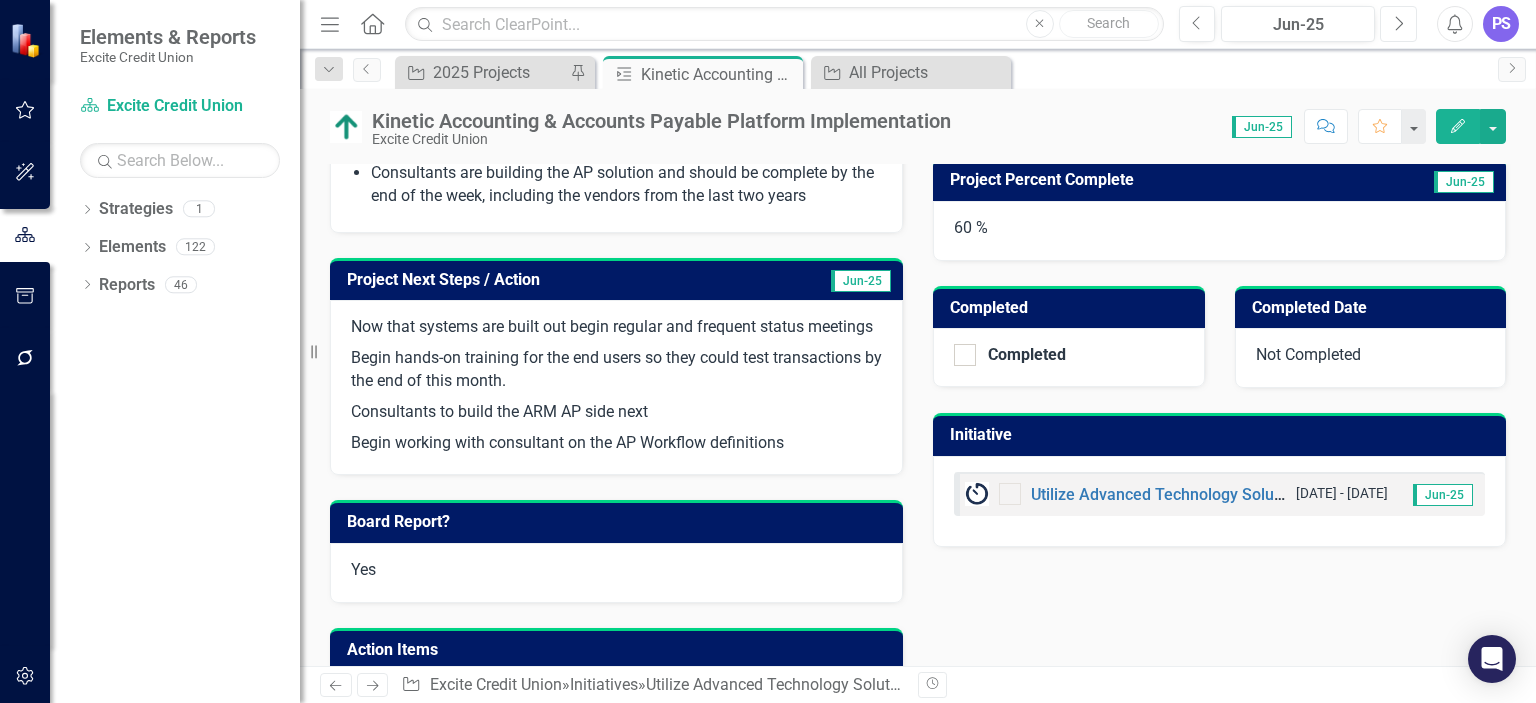 scroll, scrollTop: 487, scrollLeft: 0, axis: vertical 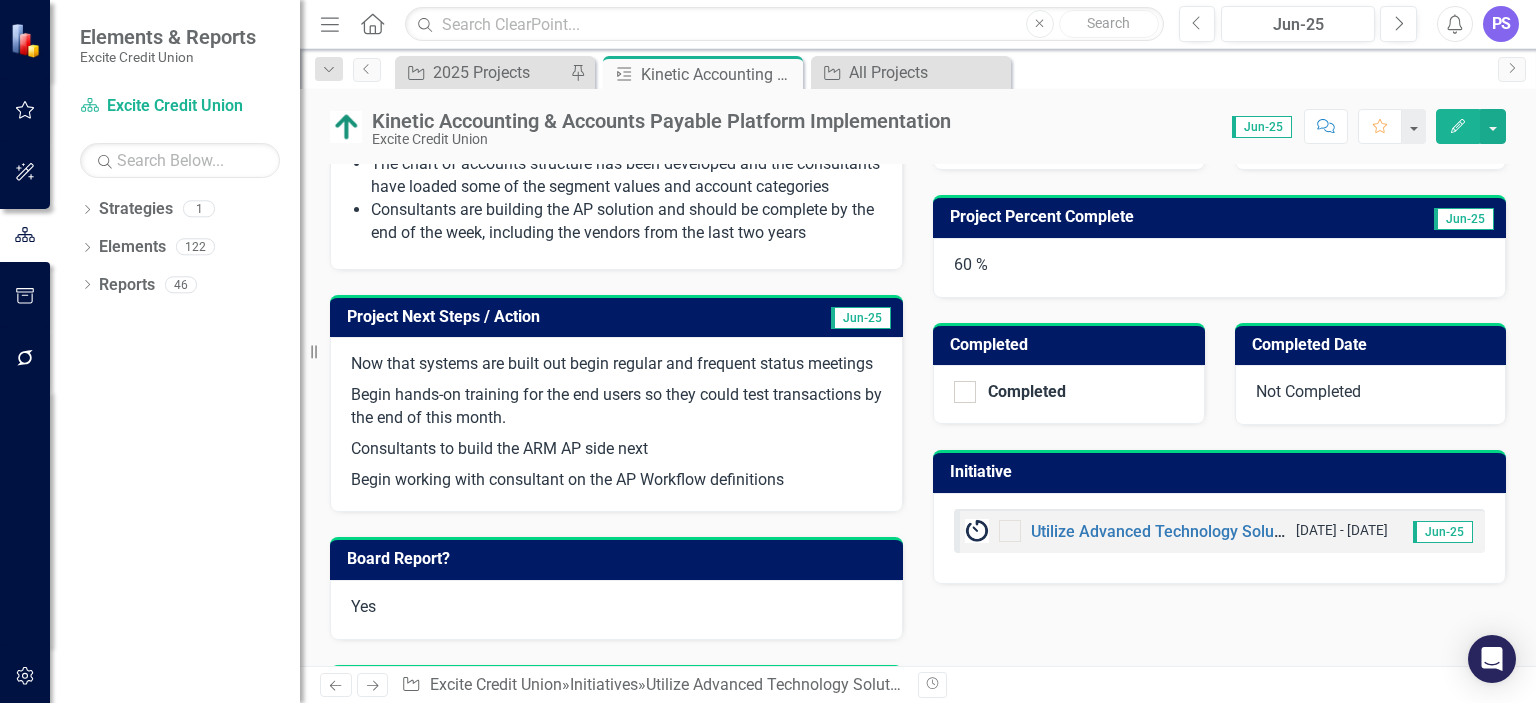 drag, startPoint x: 361, startPoint y: 376, endPoint x: 544, endPoint y: 479, distance: 209.99524 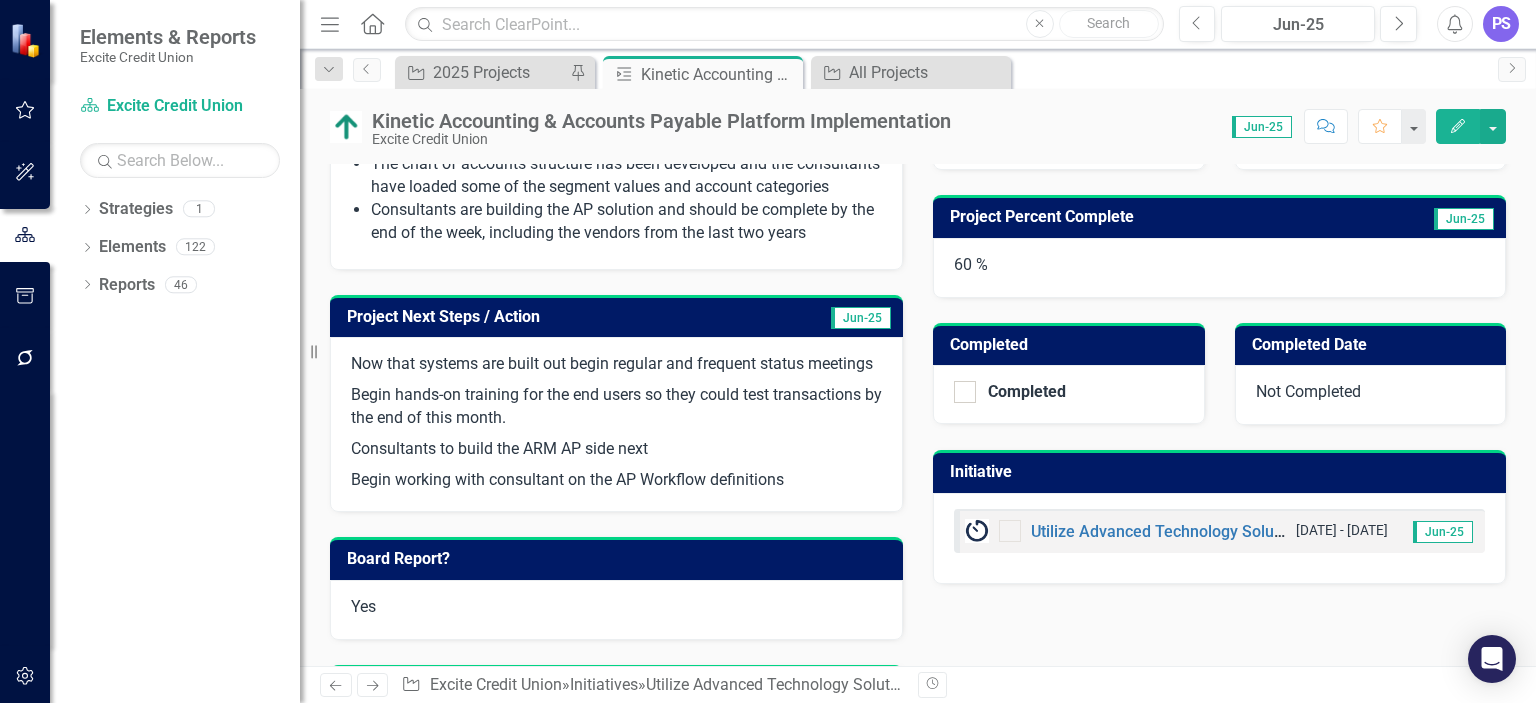 click on "Now that systems are built out begin regular and frequent status meetings
Begin hands-on training for the end users so they could test transactions by the end of this month.
Consultants to build the ARM AP side next
Begin working with consultant on the AP Workflow definitions" at bounding box center (616, 422) 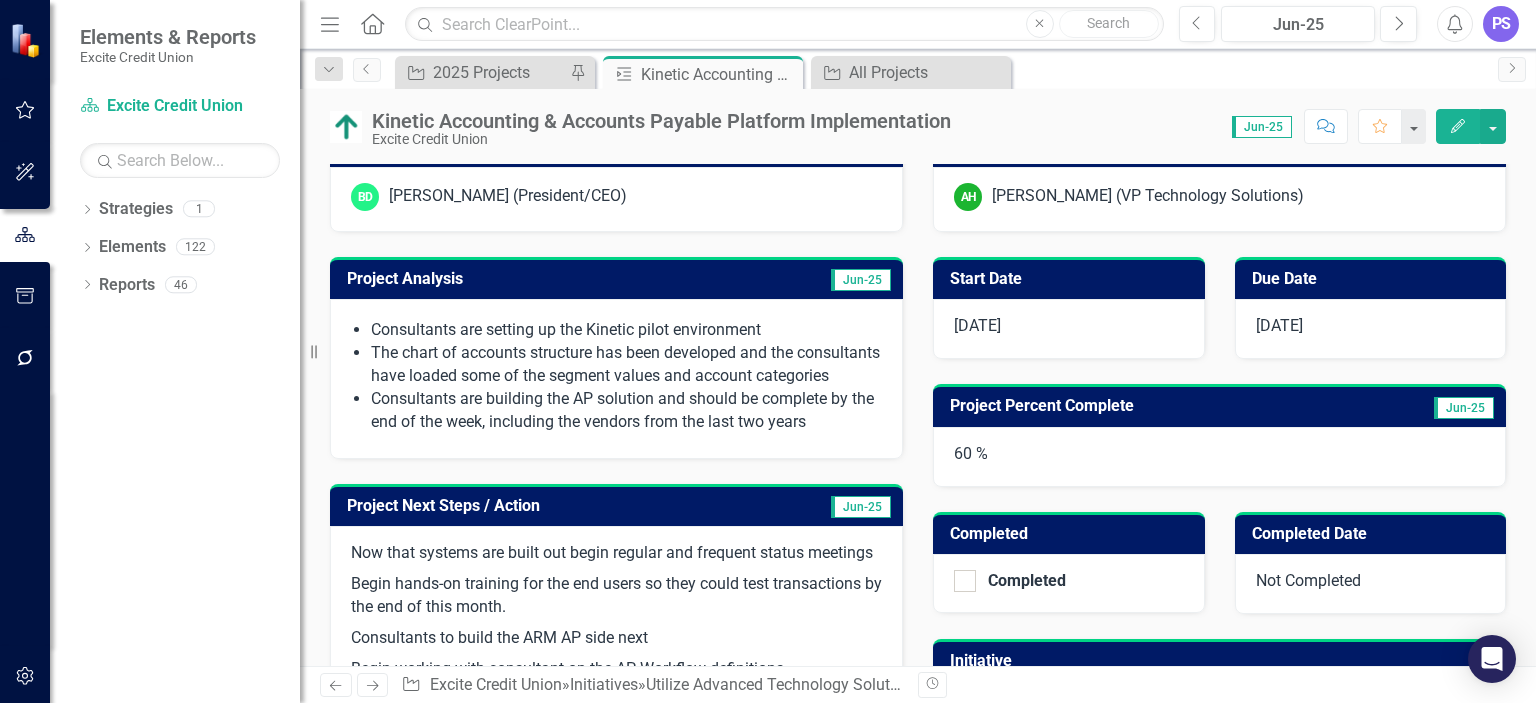 scroll, scrollTop: 0, scrollLeft: 0, axis: both 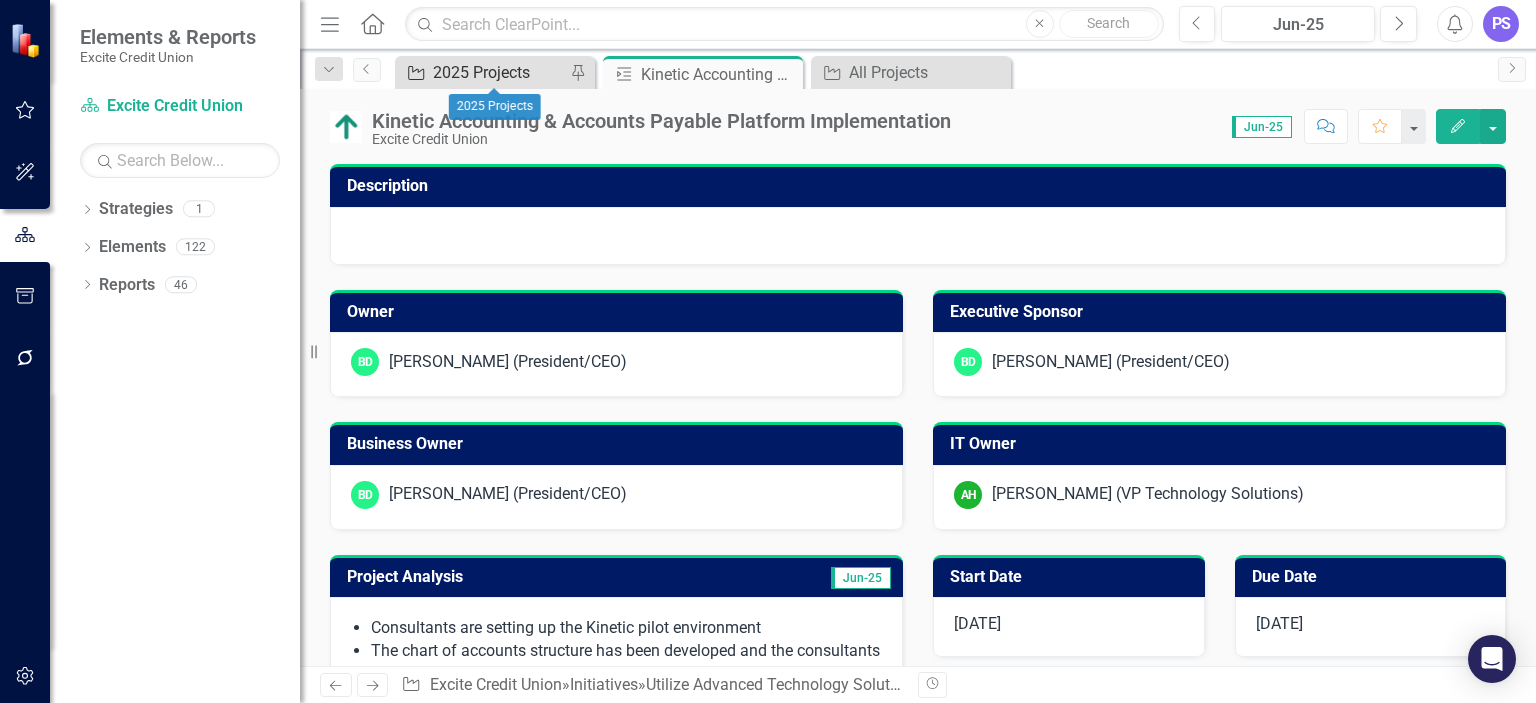 click on "2025 Projects" at bounding box center (499, 72) 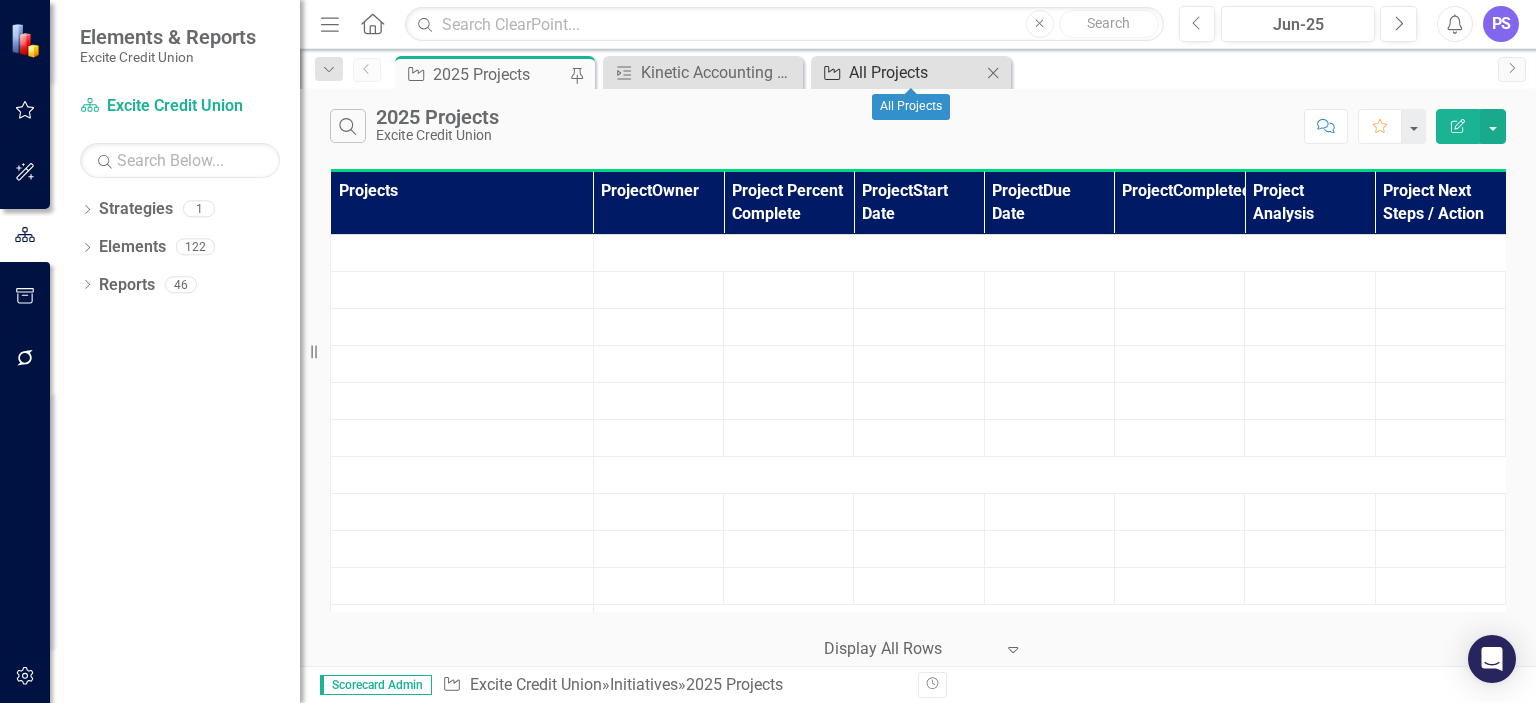 click on "All Projects" at bounding box center [915, 72] 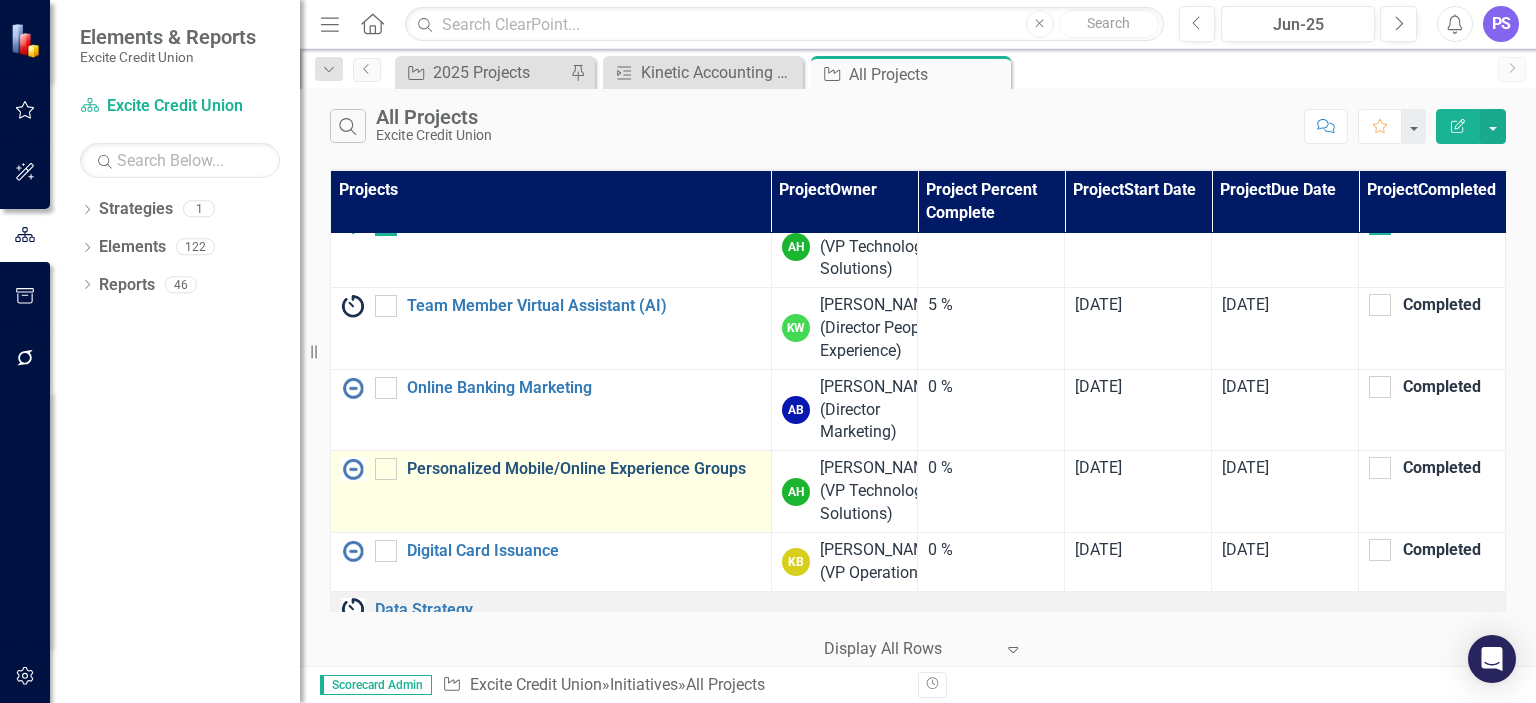 scroll, scrollTop: 0, scrollLeft: 0, axis: both 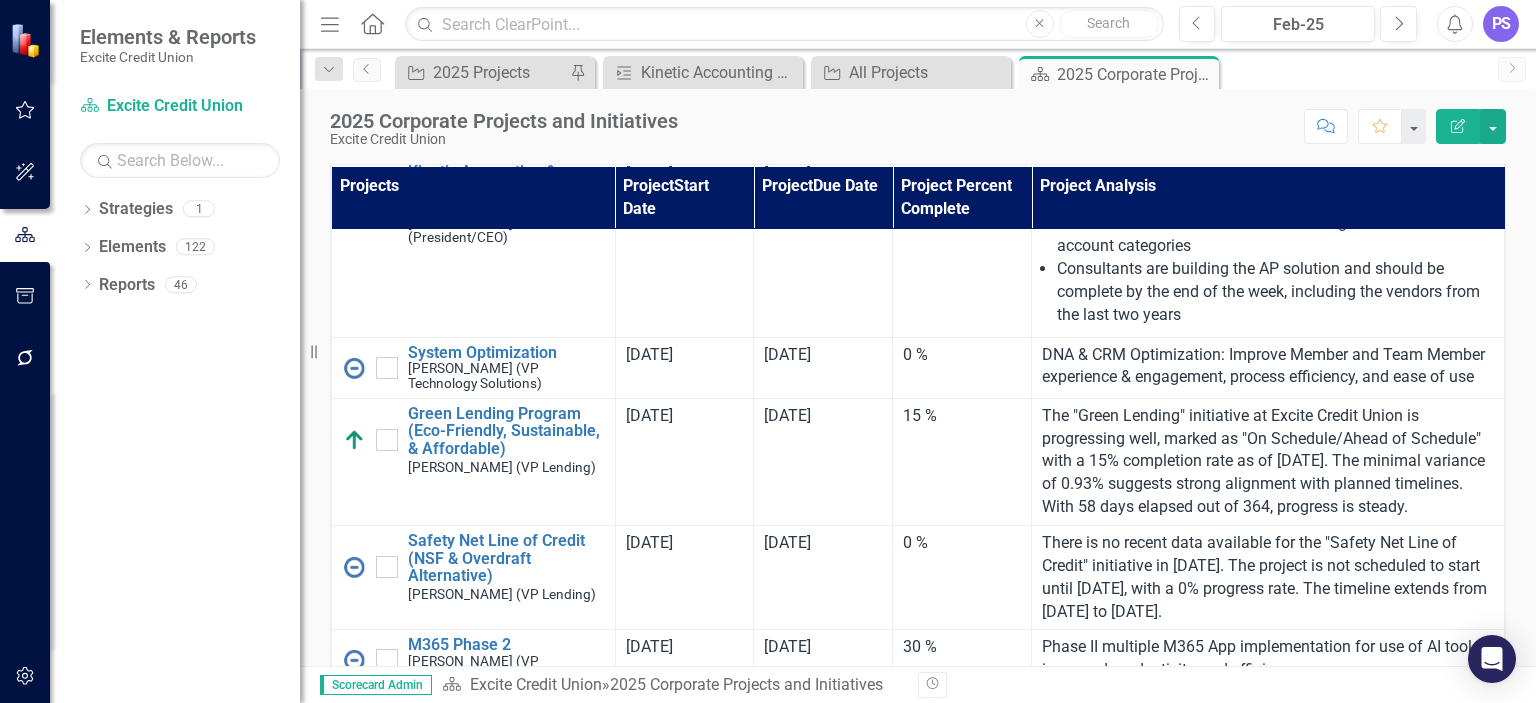 click on "Edit Report" 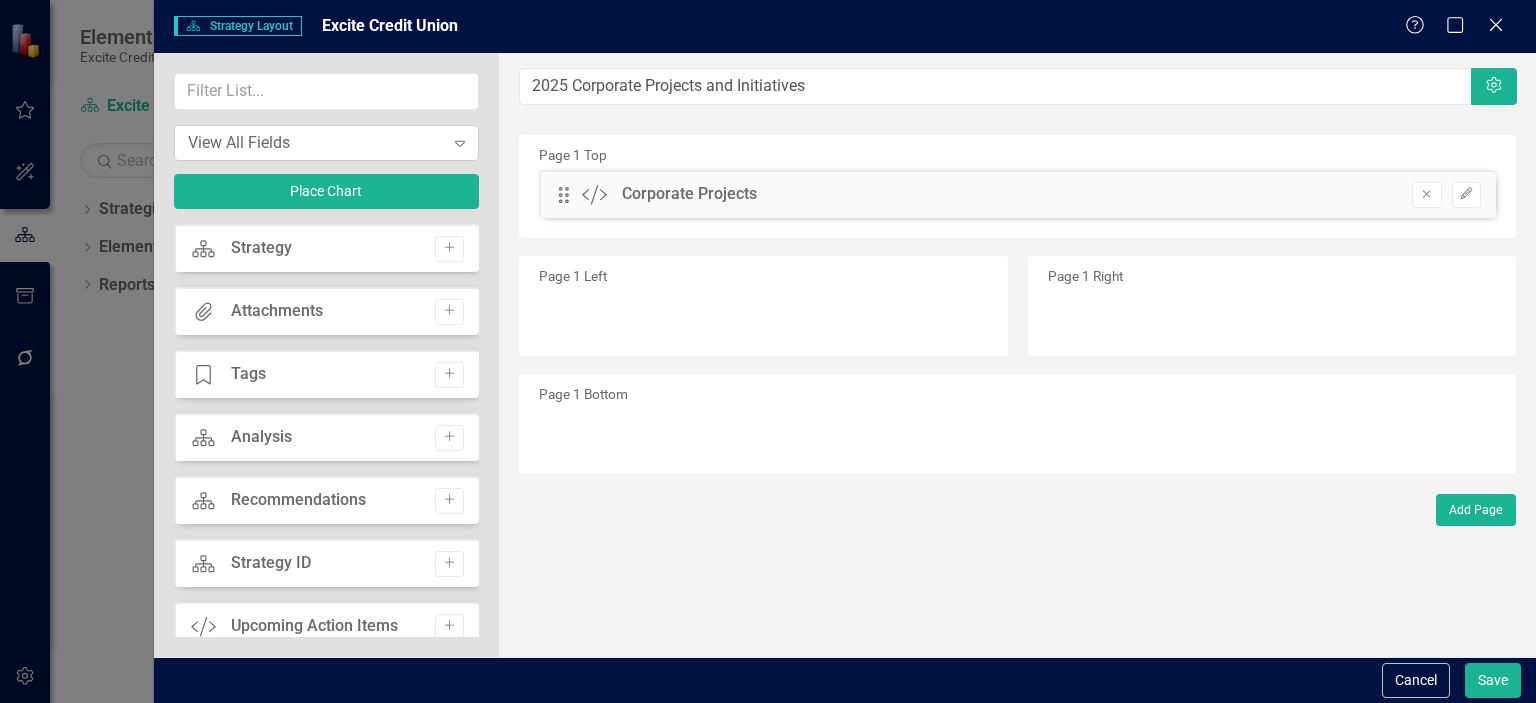 click on "View All Fields" at bounding box center (316, 142) 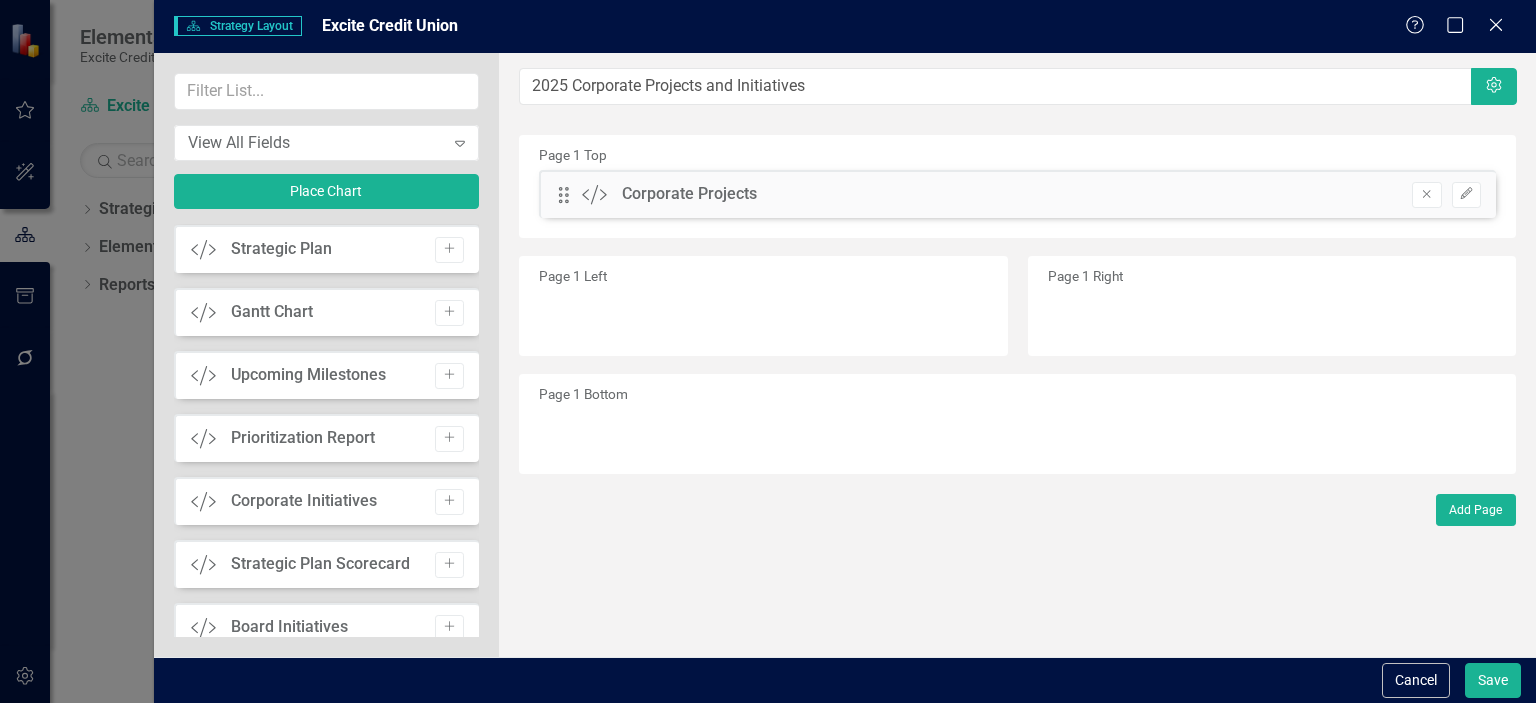 scroll, scrollTop: 1790, scrollLeft: 0, axis: vertical 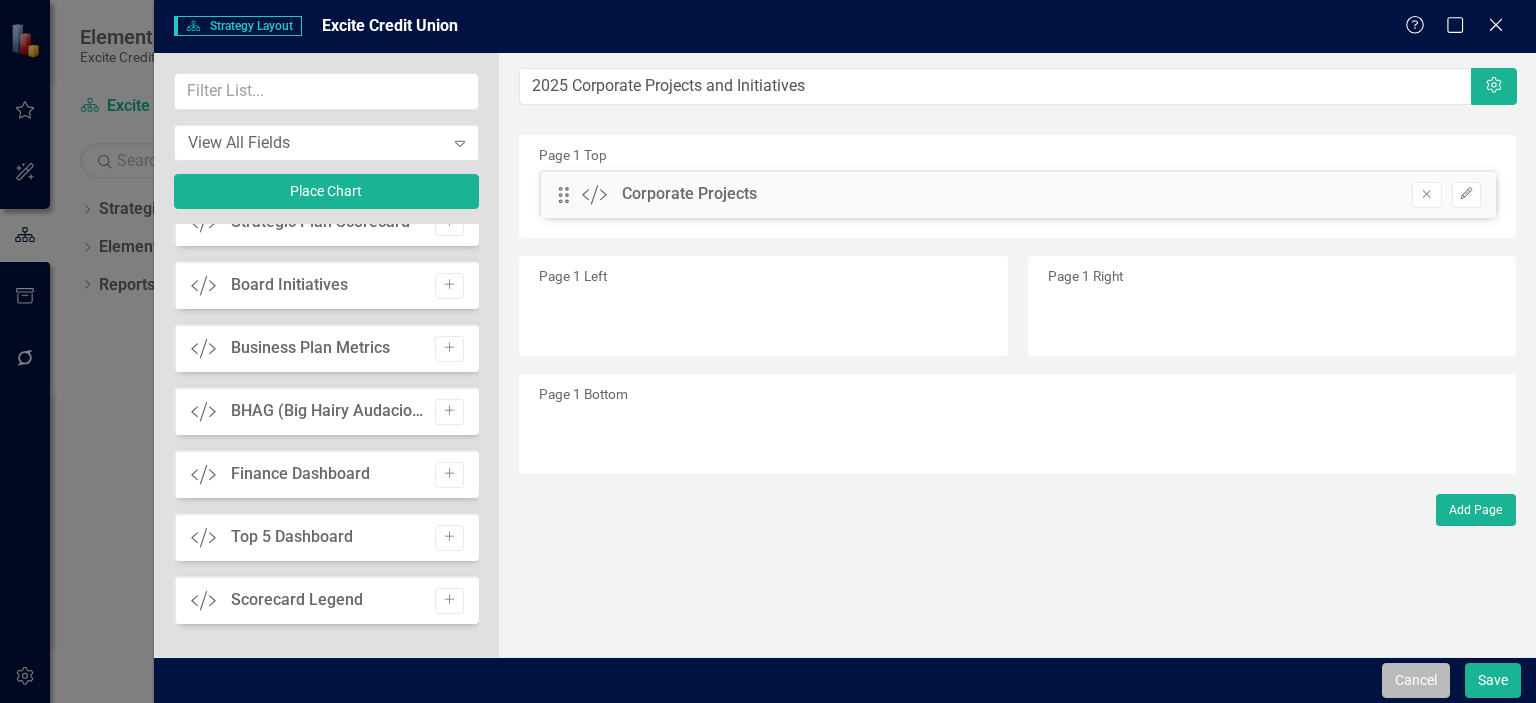 click on "Cancel" at bounding box center [1416, 680] 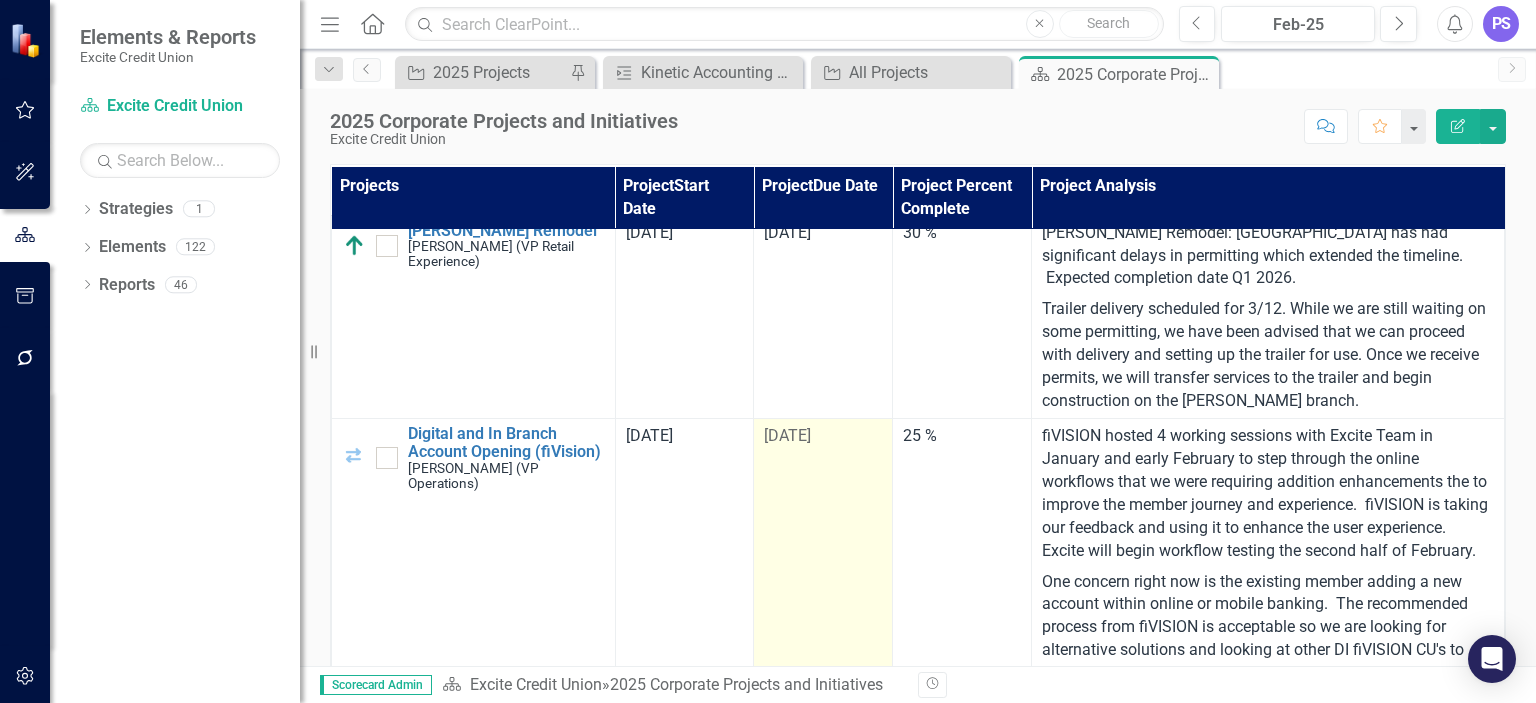 scroll, scrollTop: 0, scrollLeft: 0, axis: both 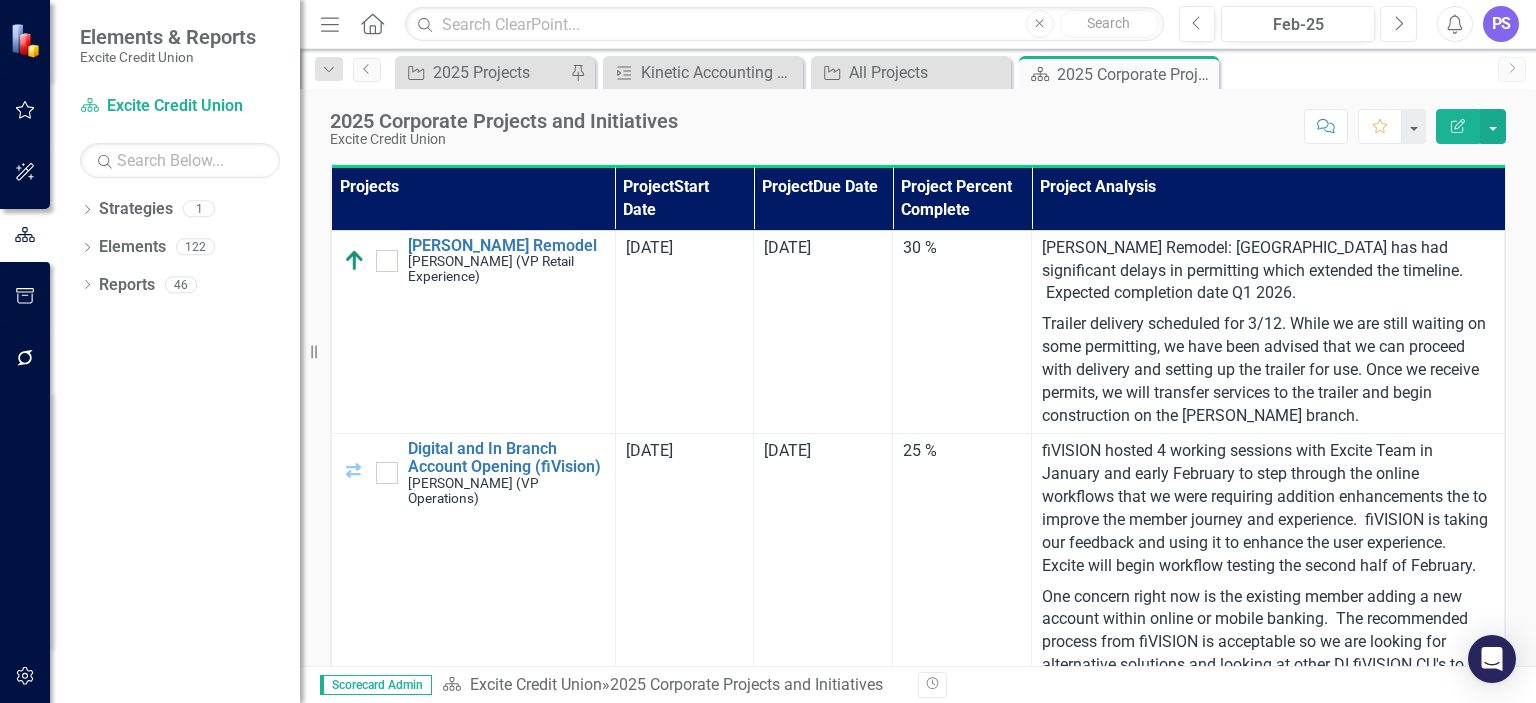 click on "Next" at bounding box center (1398, 24) 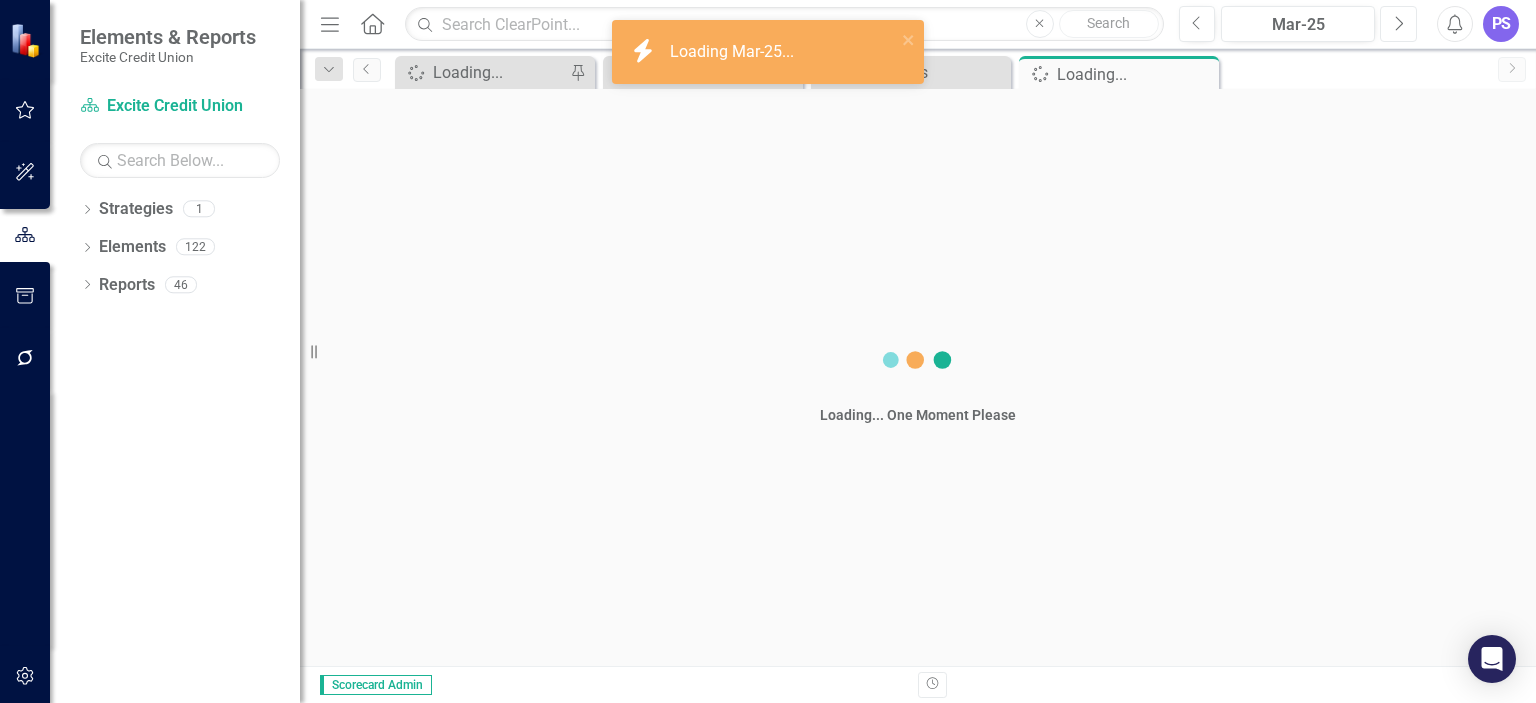 click on "Next" at bounding box center [1398, 24] 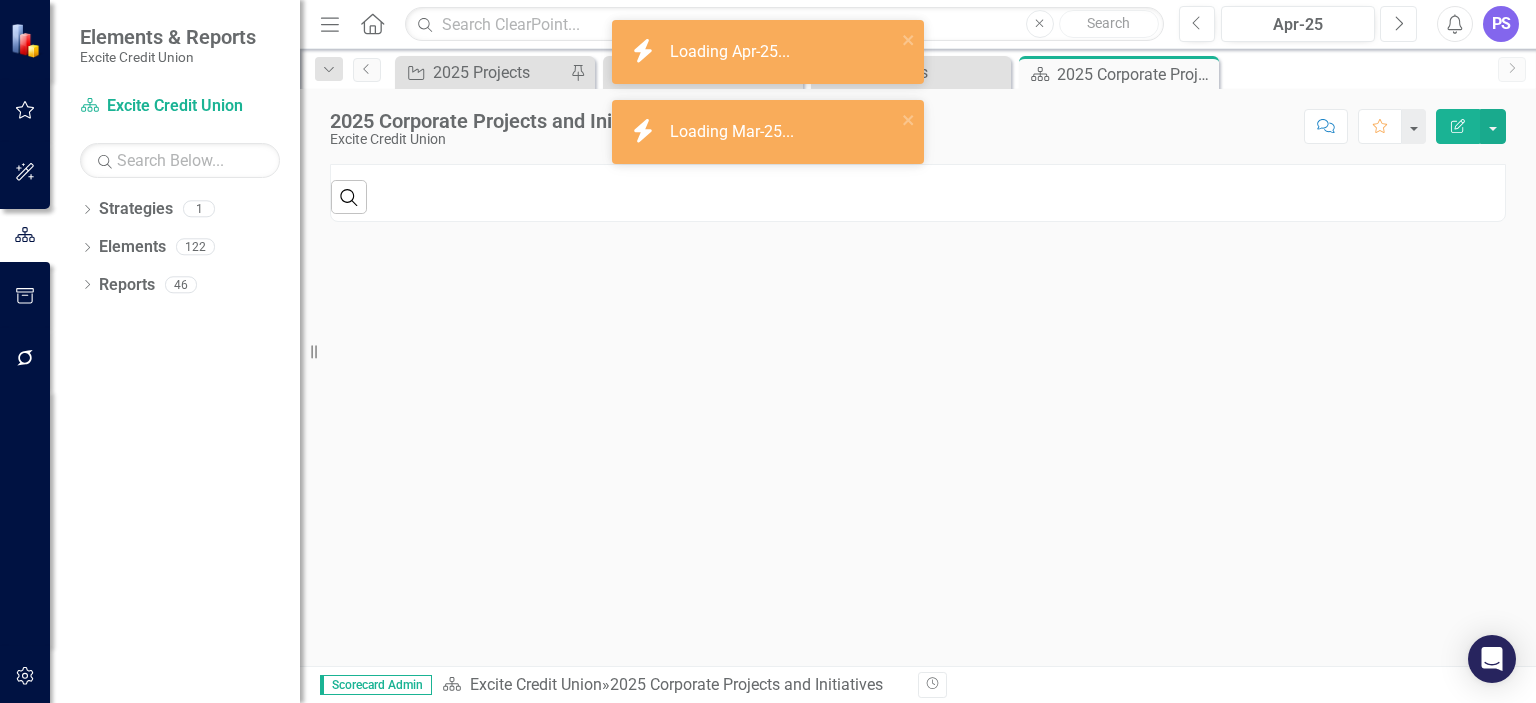 click on "Next" at bounding box center (1398, 24) 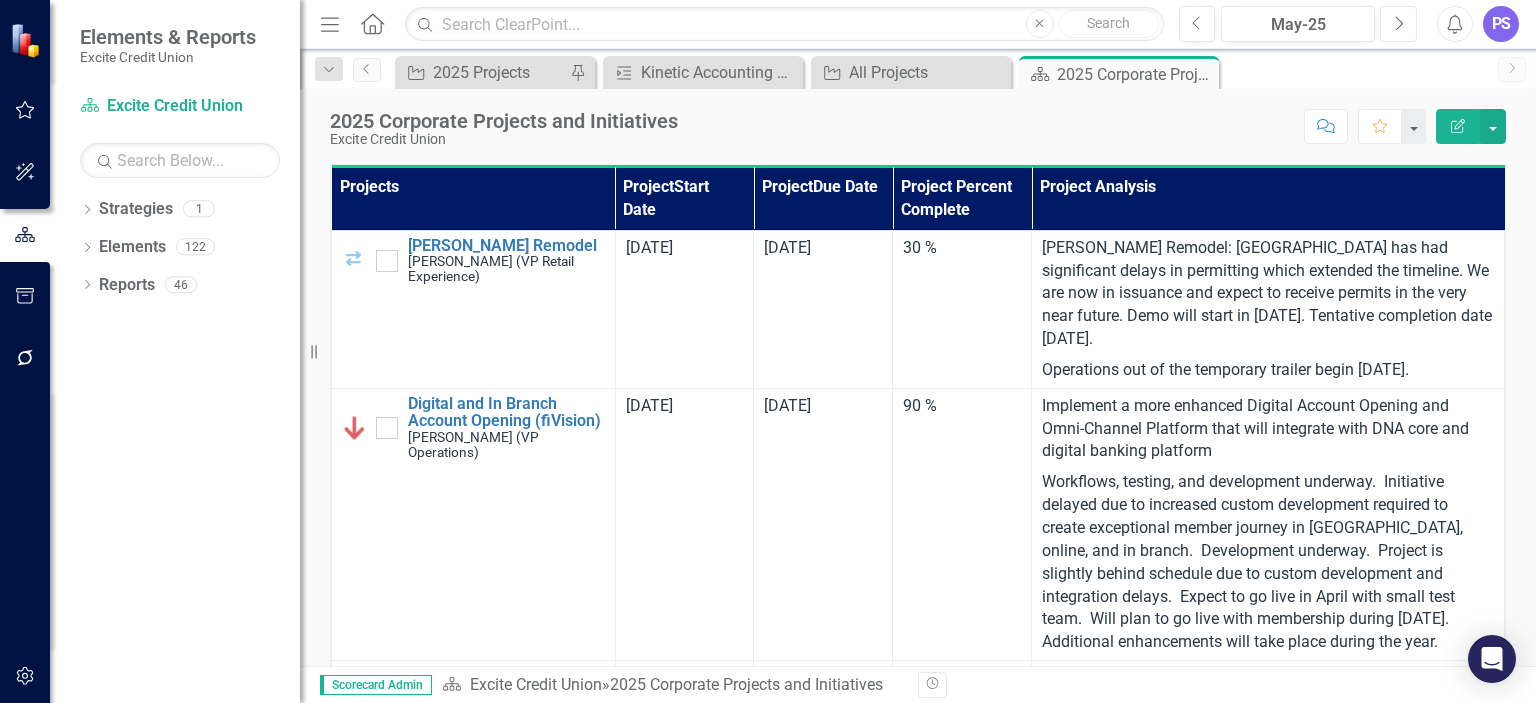 click on "Next" at bounding box center [1398, 24] 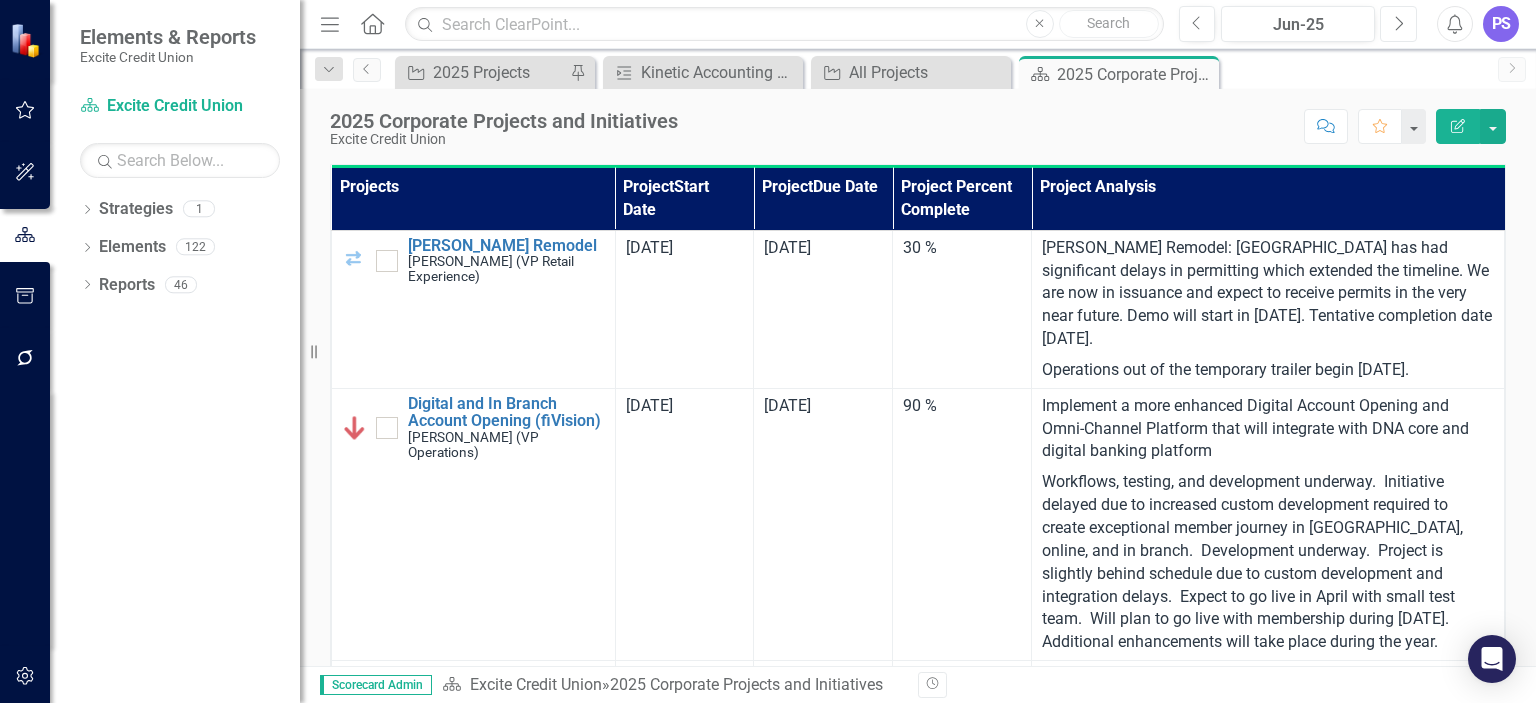 click on "Next" 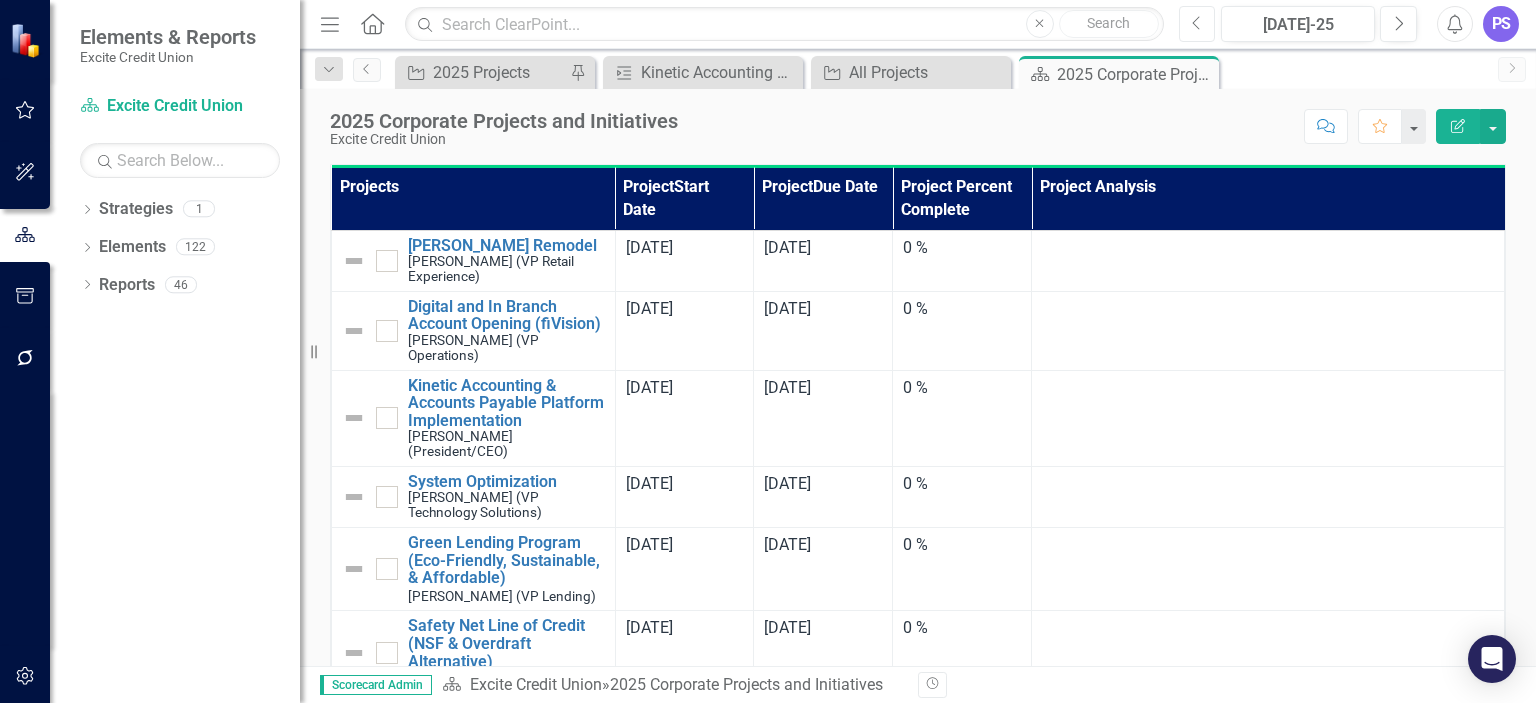 click on "Previous" at bounding box center (1197, 24) 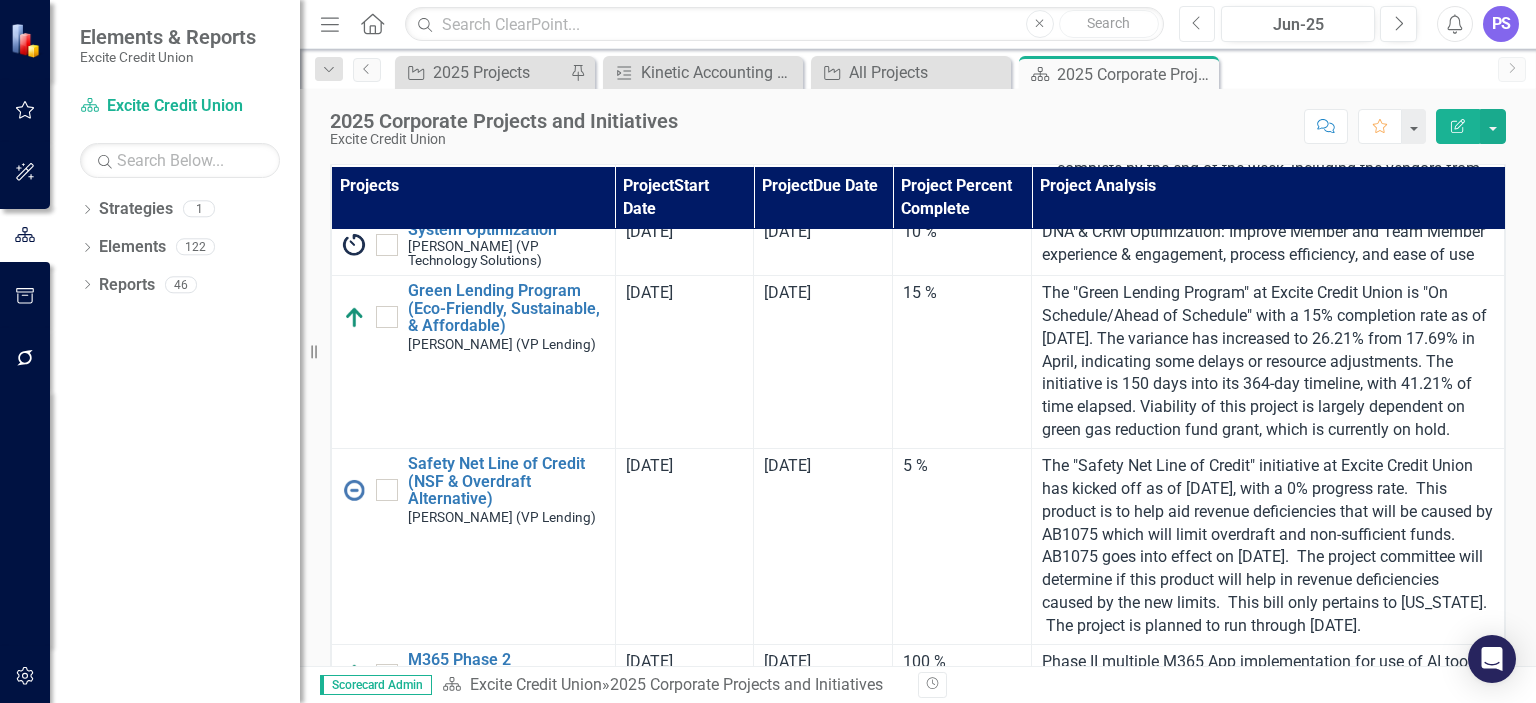 scroll, scrollTop: 704, scrollLeft: 0, axis: vertical 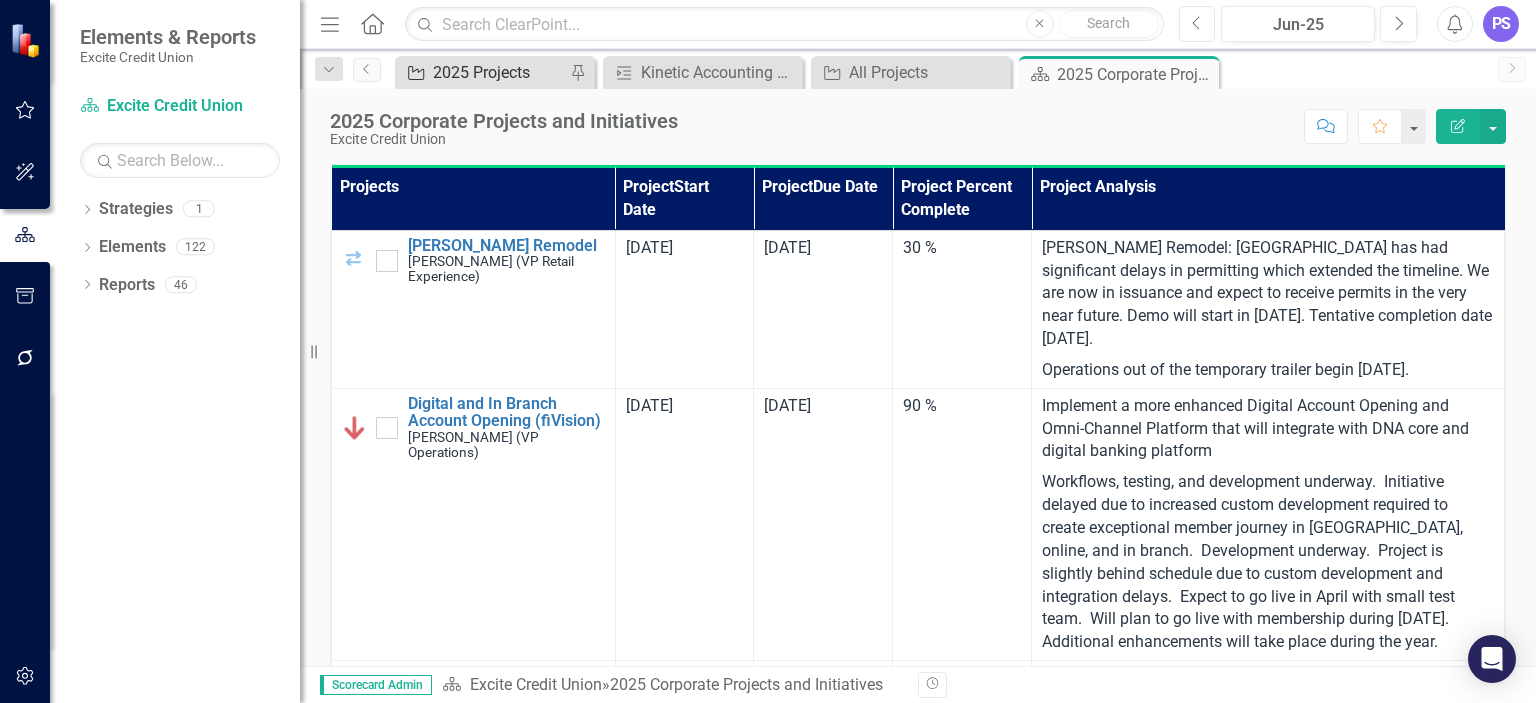 type 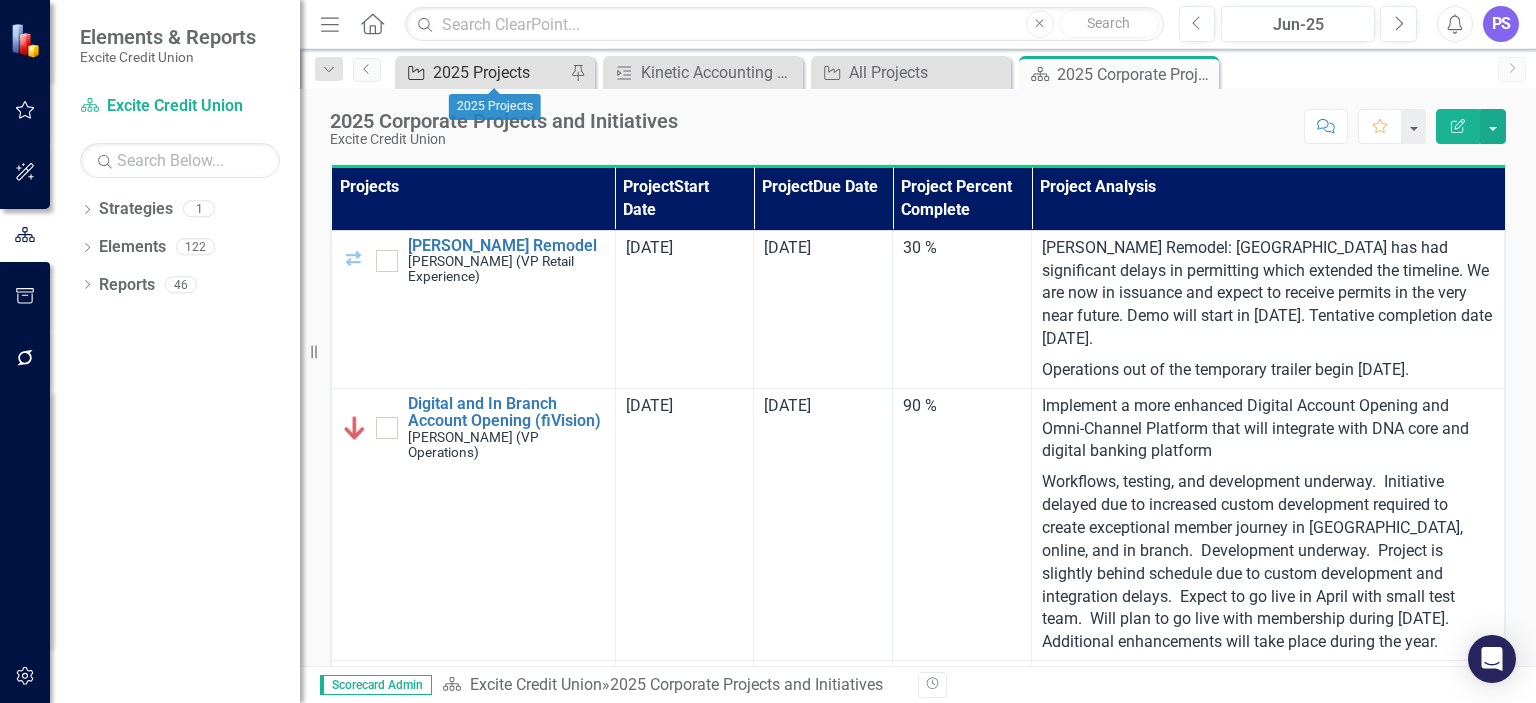 click on "2025 Projects" at bounding box center (499, 72) 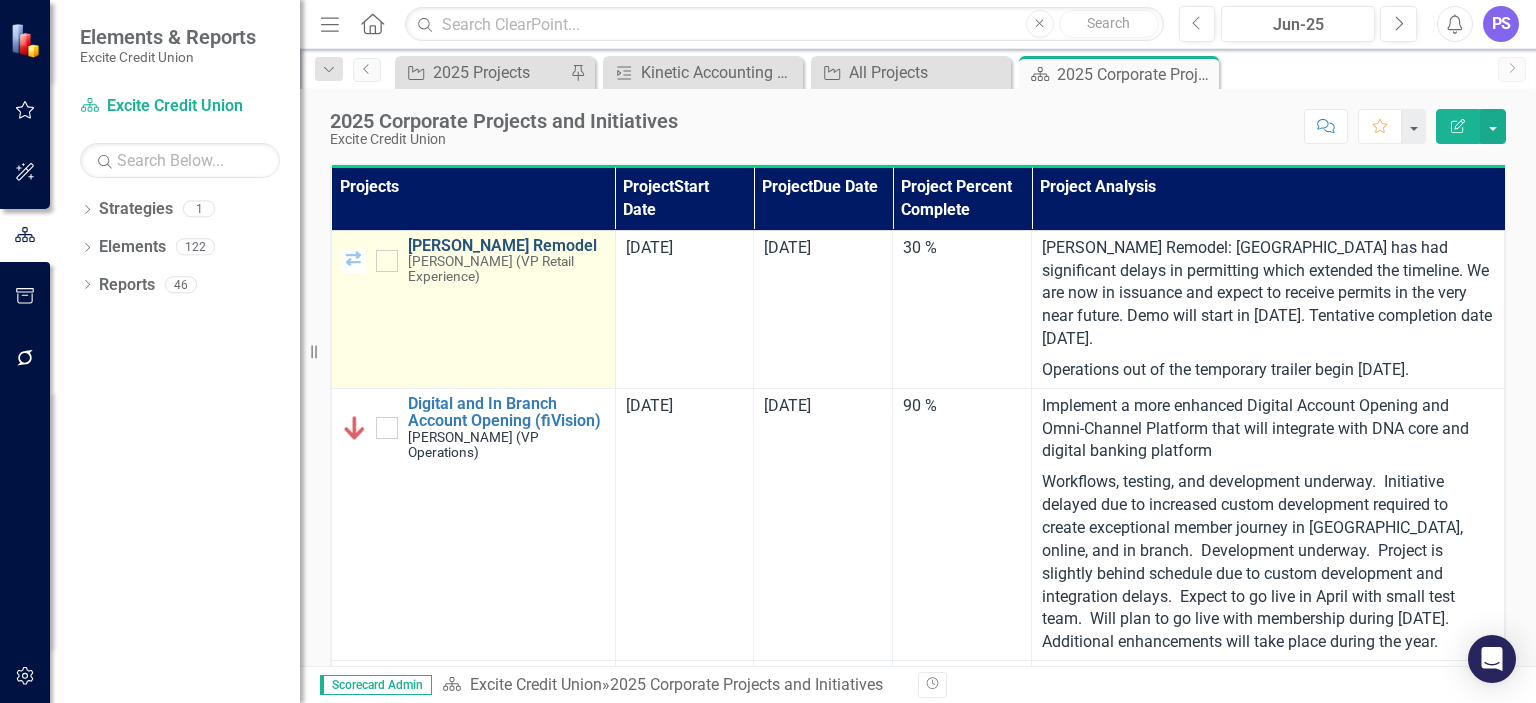 click on "[PERSON_NAME] Remodel" at bounding box center (506, 246) 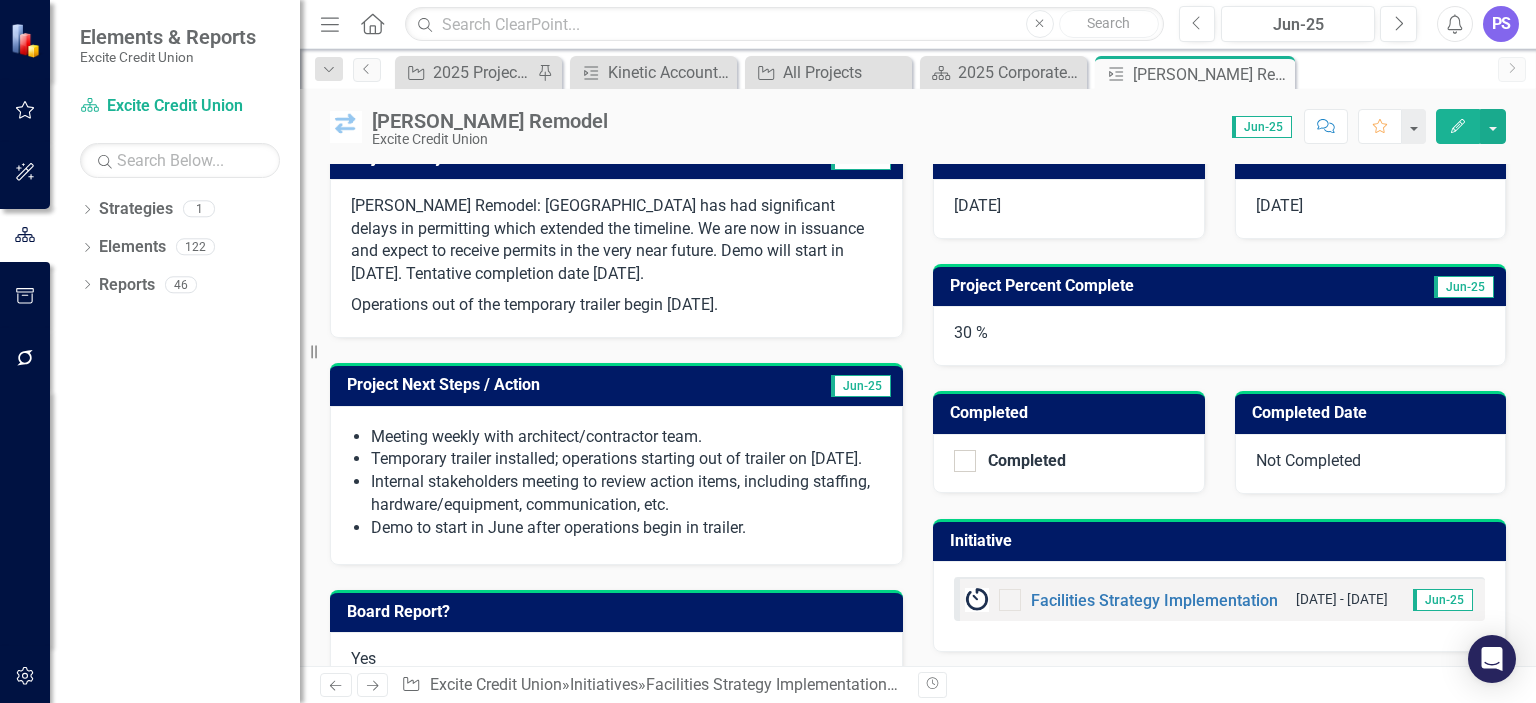 scroll, scrollTop: 364, scrollLeft: 0, axis: vertical 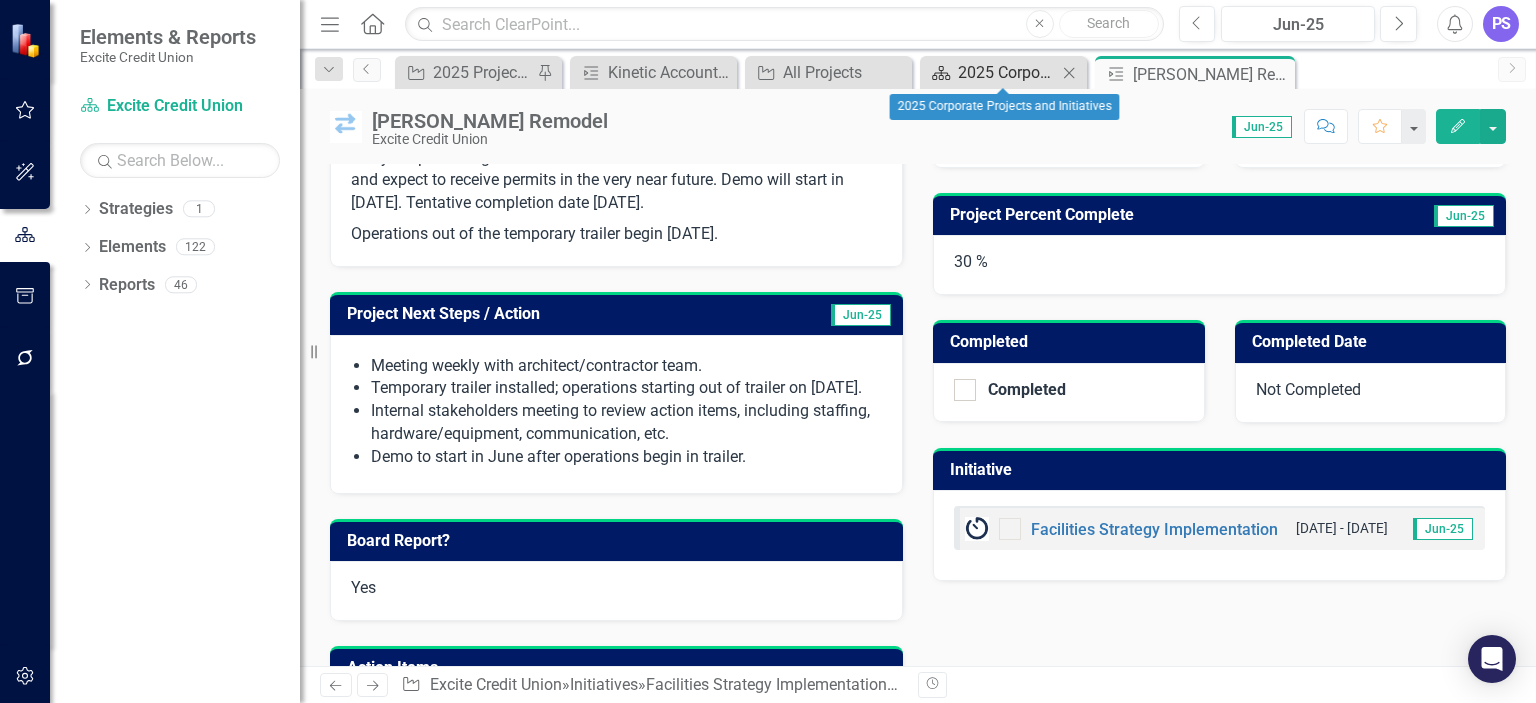 click on "2025 Corporate Projects and Initiatives" at bounding box center [1007, 72] 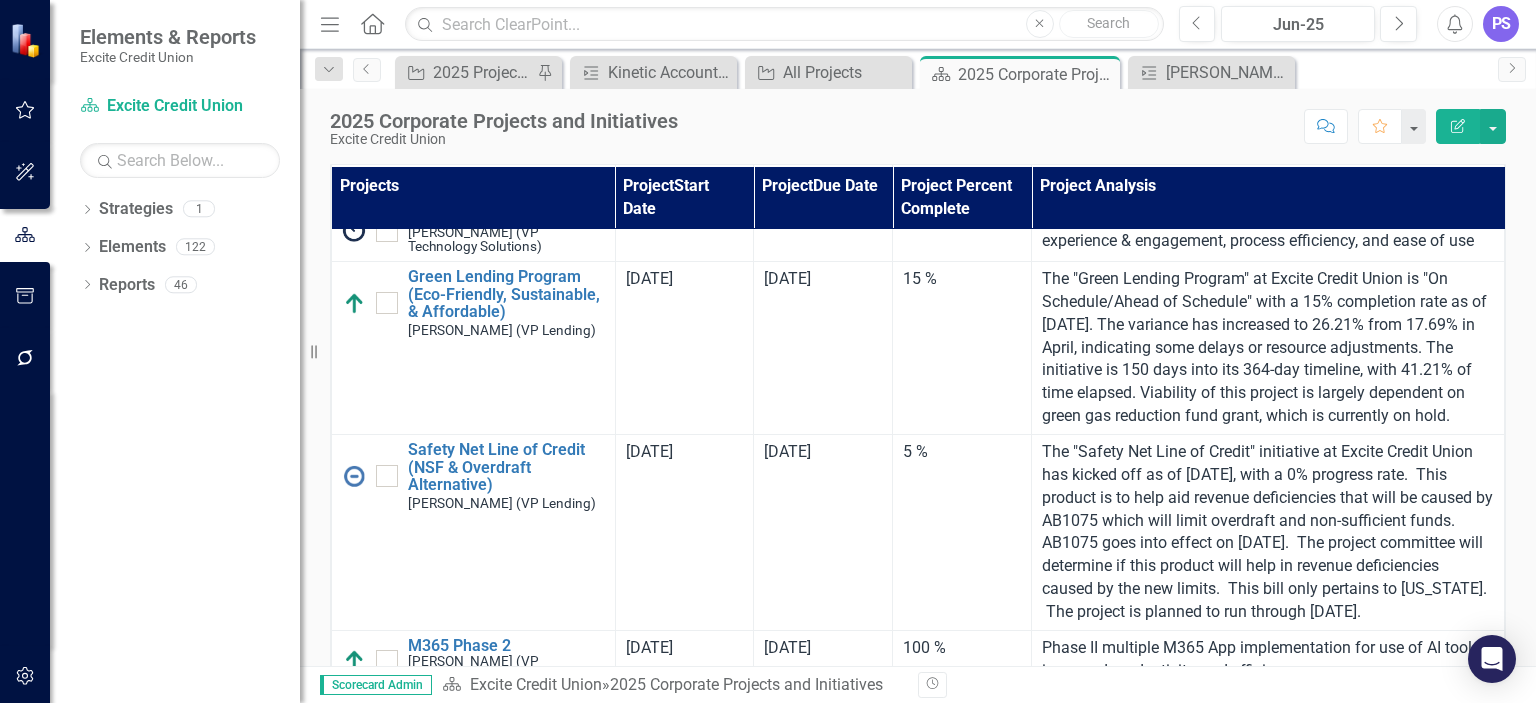 scroll, scrollTop: 704, scrollLeft: 0, axis: vertical 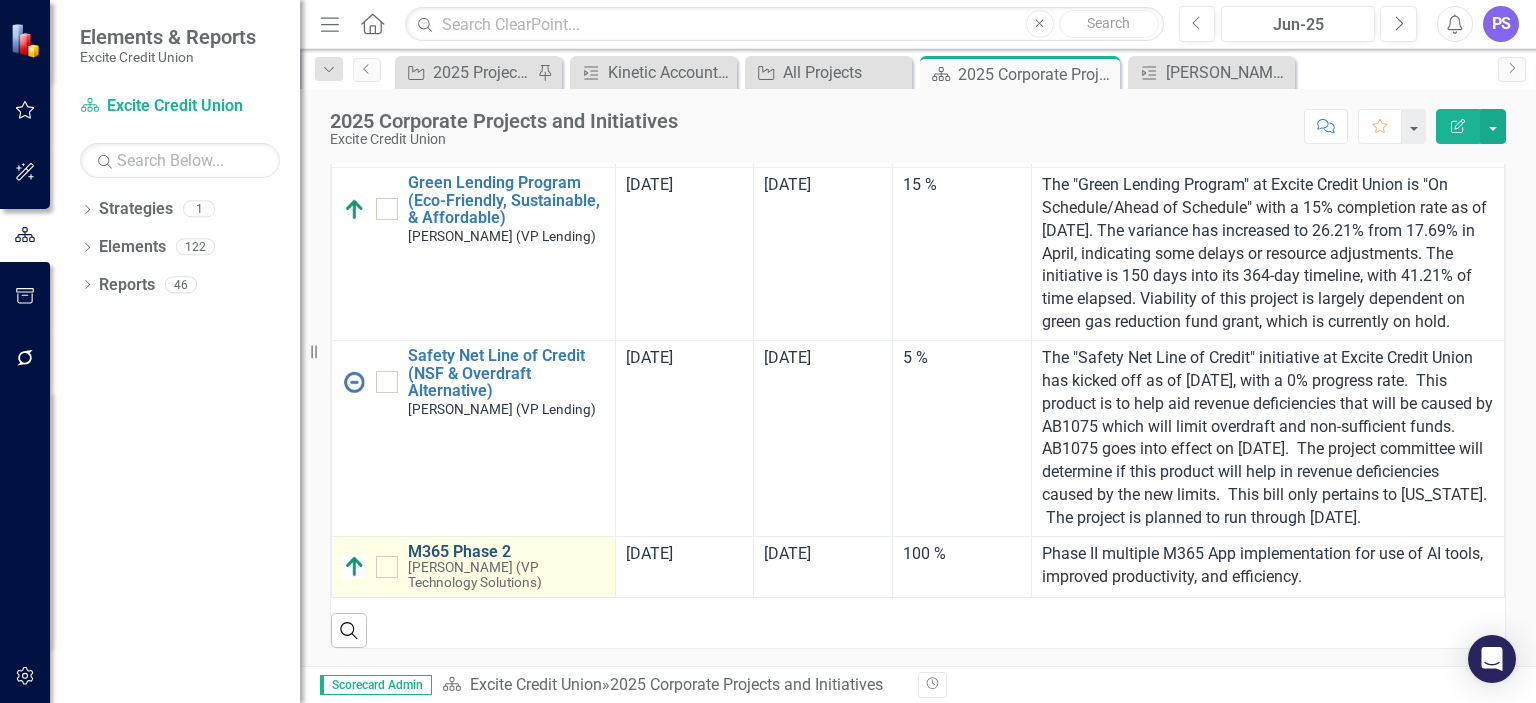 click on "M365 Phase 2" at bounding box center [506, 552] 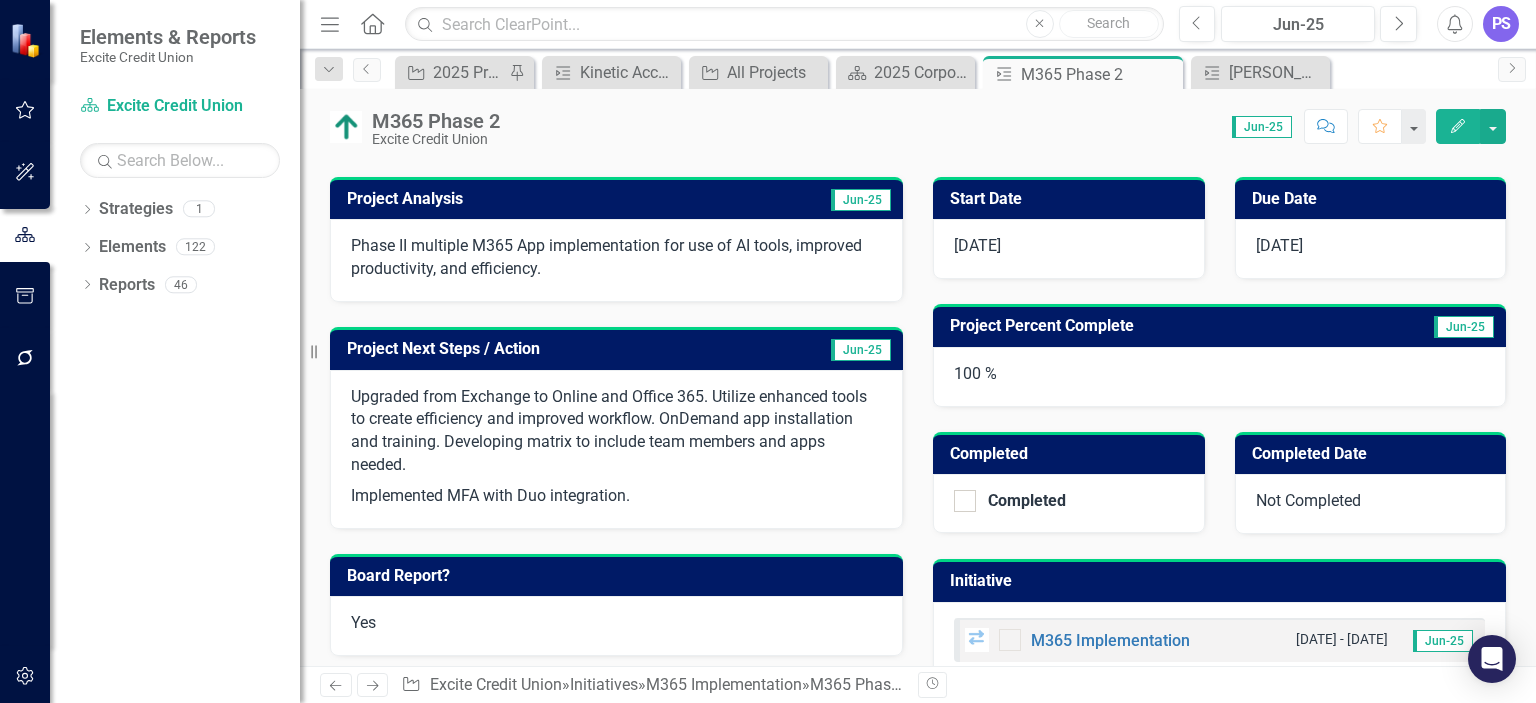 scroll, scrollTop: 380, scrollLeft: 0, axis: vertical 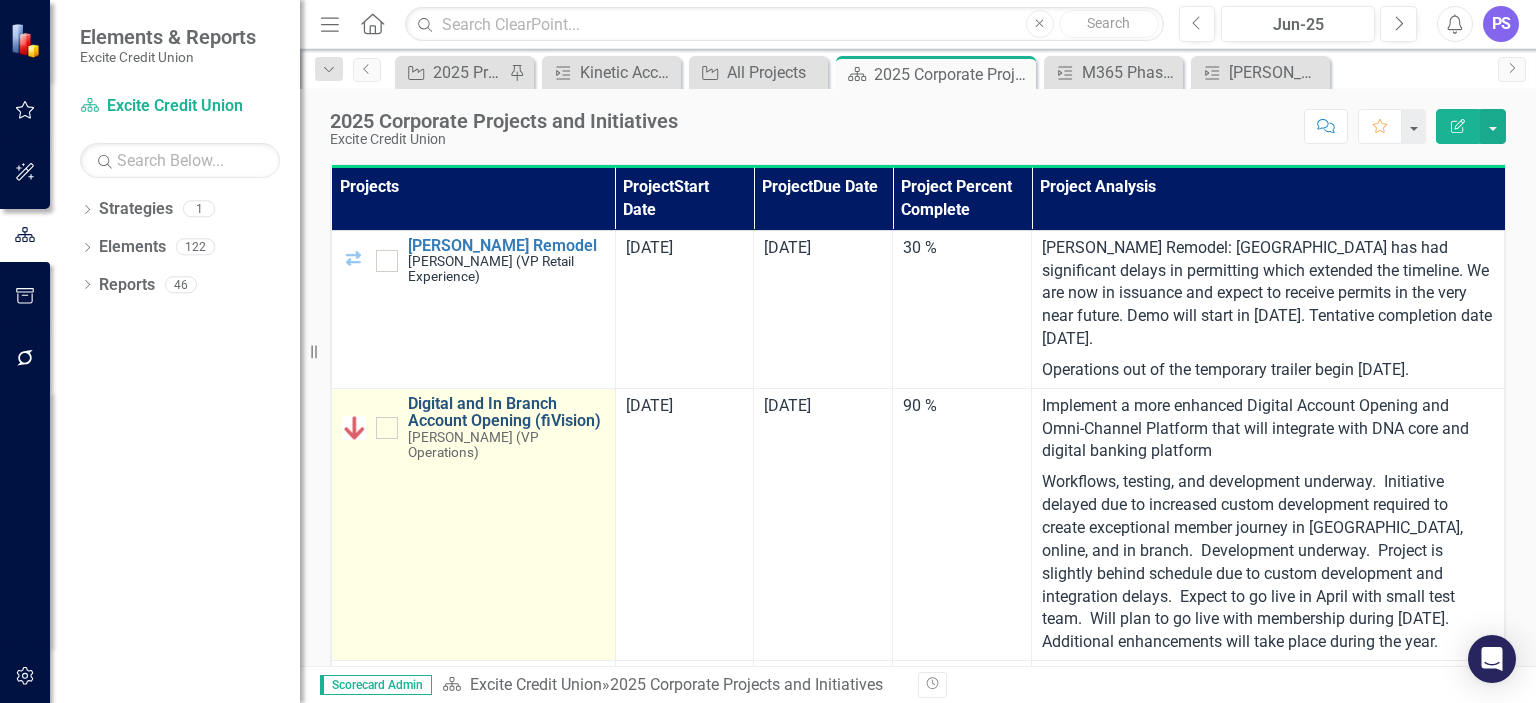 click on "Digital and In Branch Account Opening (fiVision)" at bounding box center [506, 412] 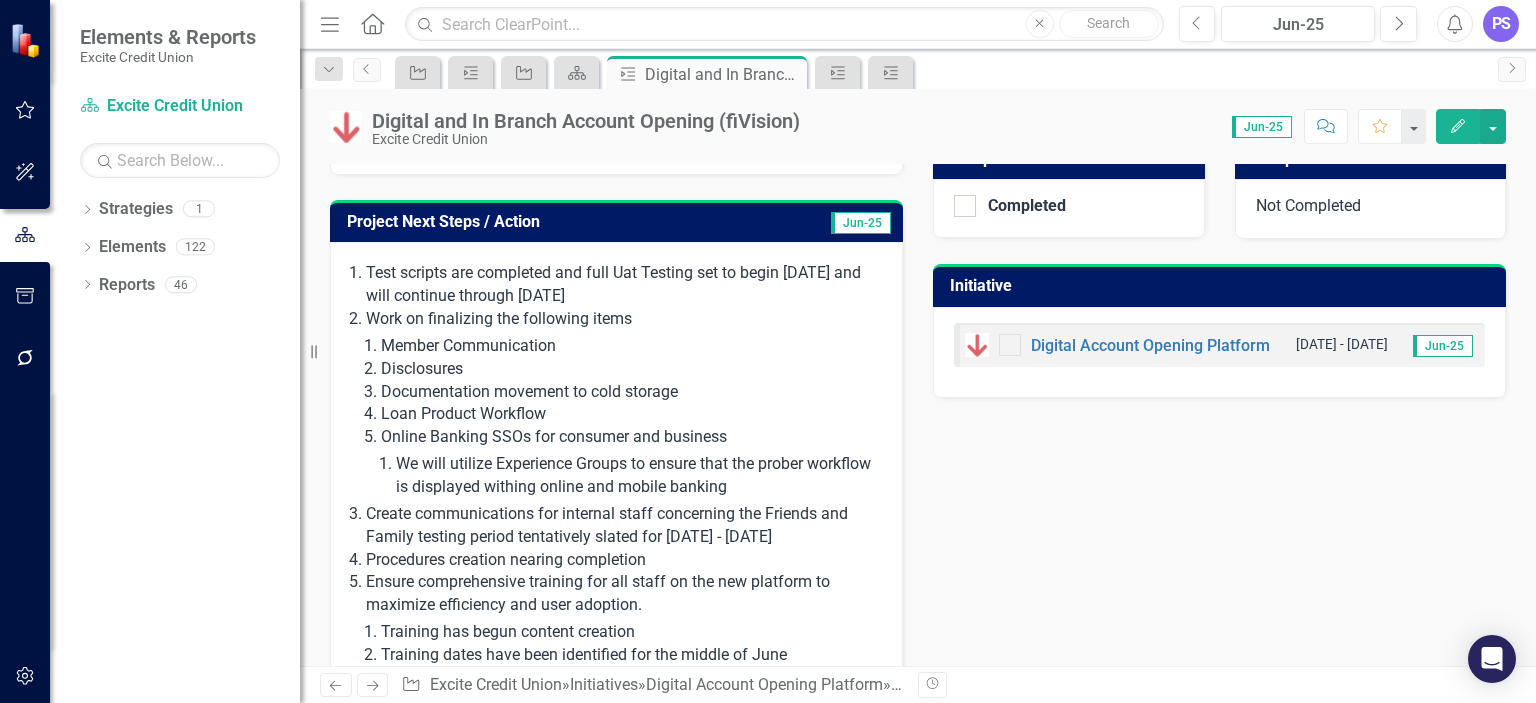 scroll, scrollTop: 1020, scrollLeft: 0, axis: vertical 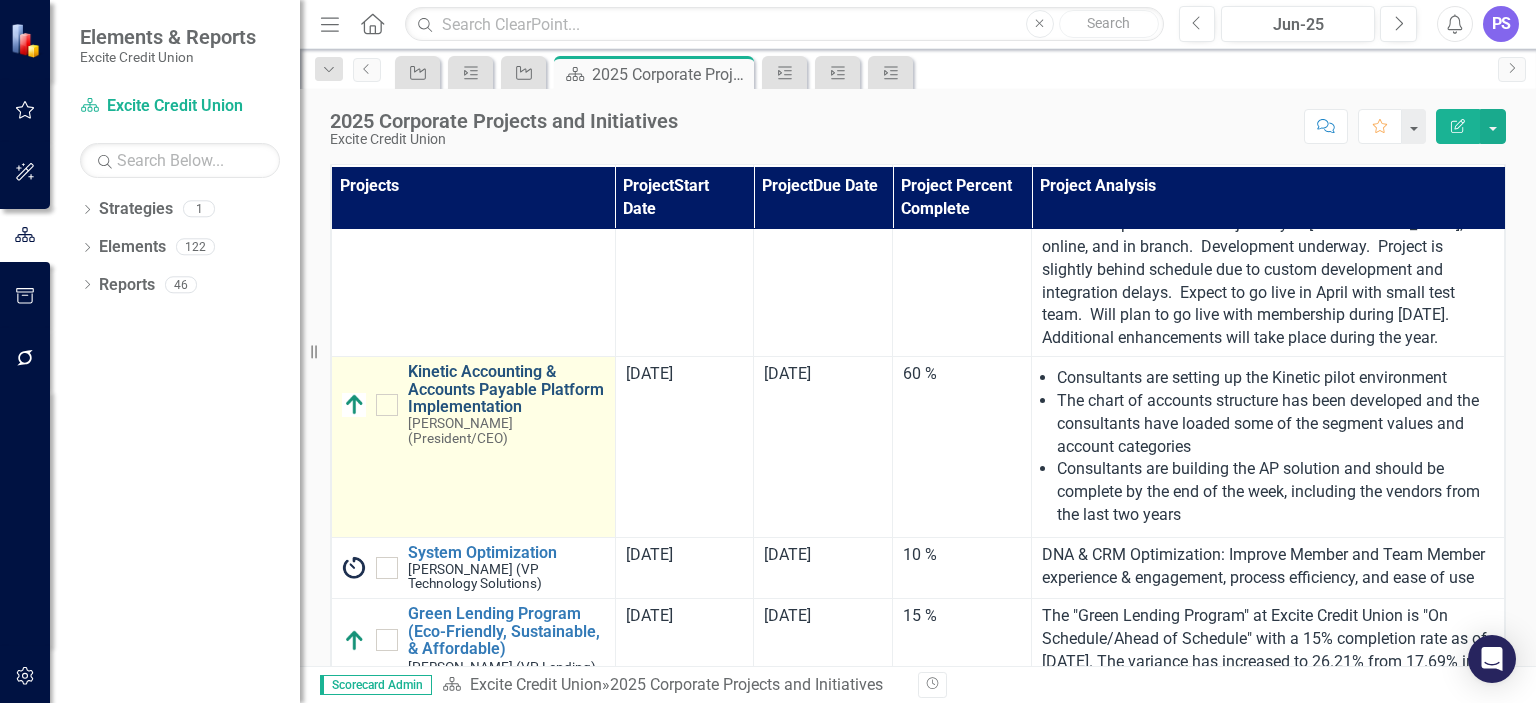 click on "Kinetic Accounting & Accounts Payable Platform Implementation" at bounding box center (506, 389) 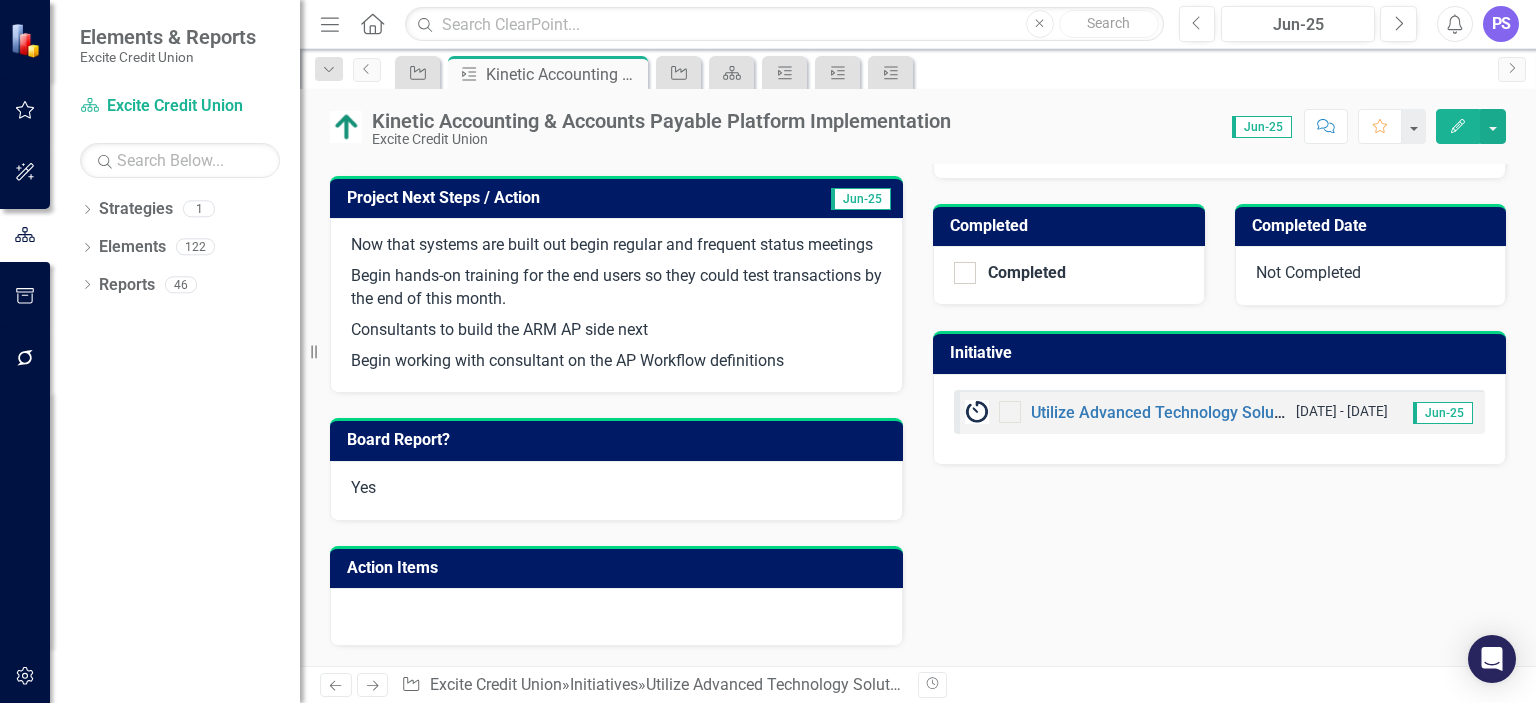 scroll, scrollTop: 588, scrollLeft: 0, axis: vertical 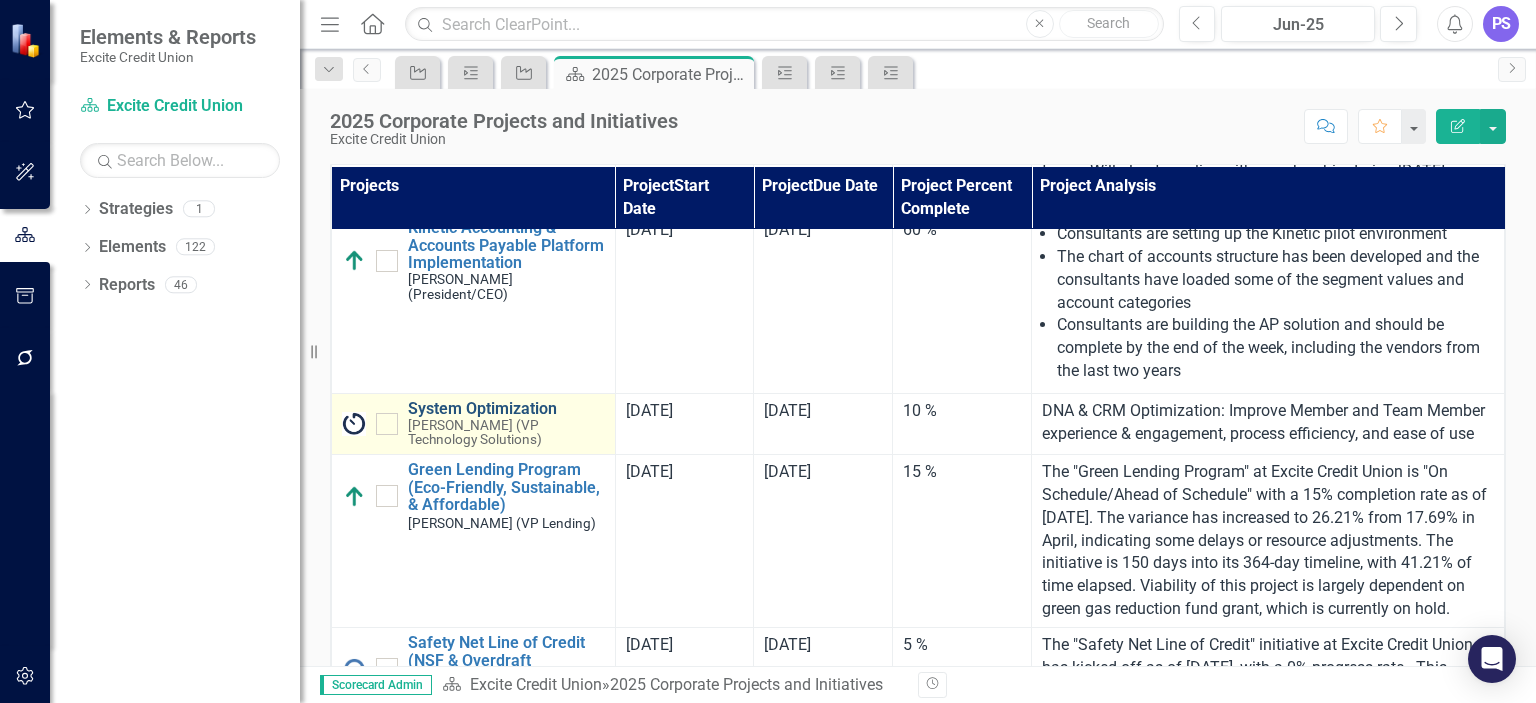 click on "System Optimization" at bounding box center (506, 409) 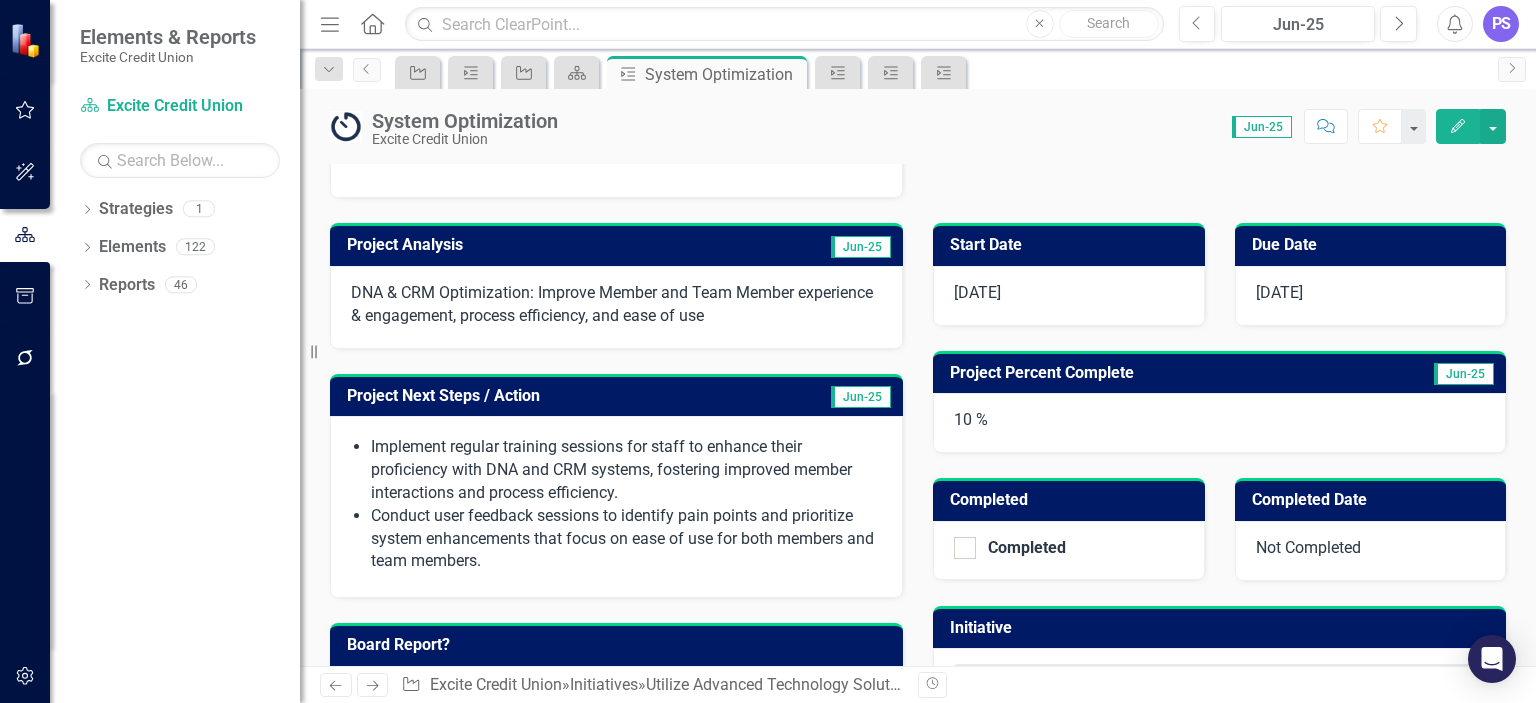 scroll, scrollTop: 447, scrollLeft: 0, axis: vertical 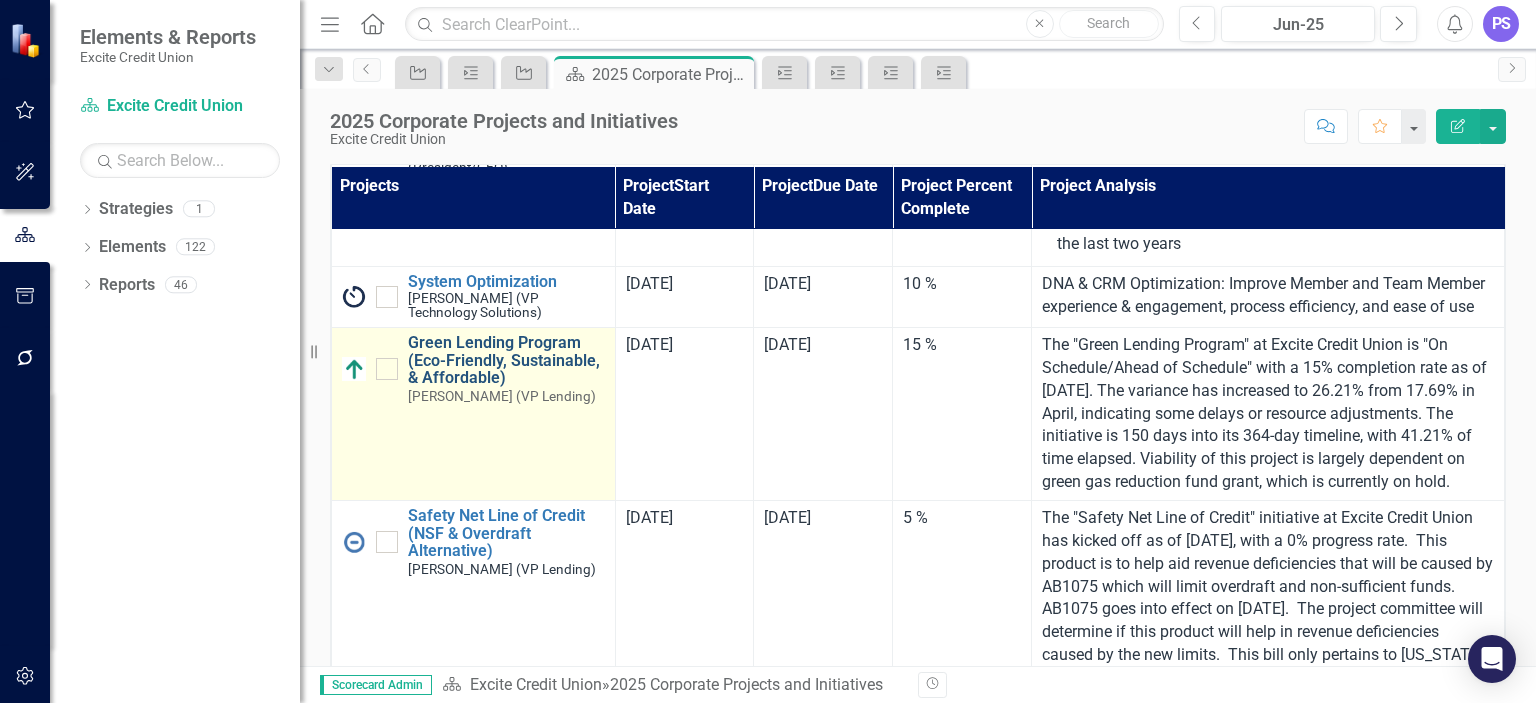 click on "Green Lending Program (Eco-Friendly, Sustainable, & Affordable)" at bounding box center [506, 360] 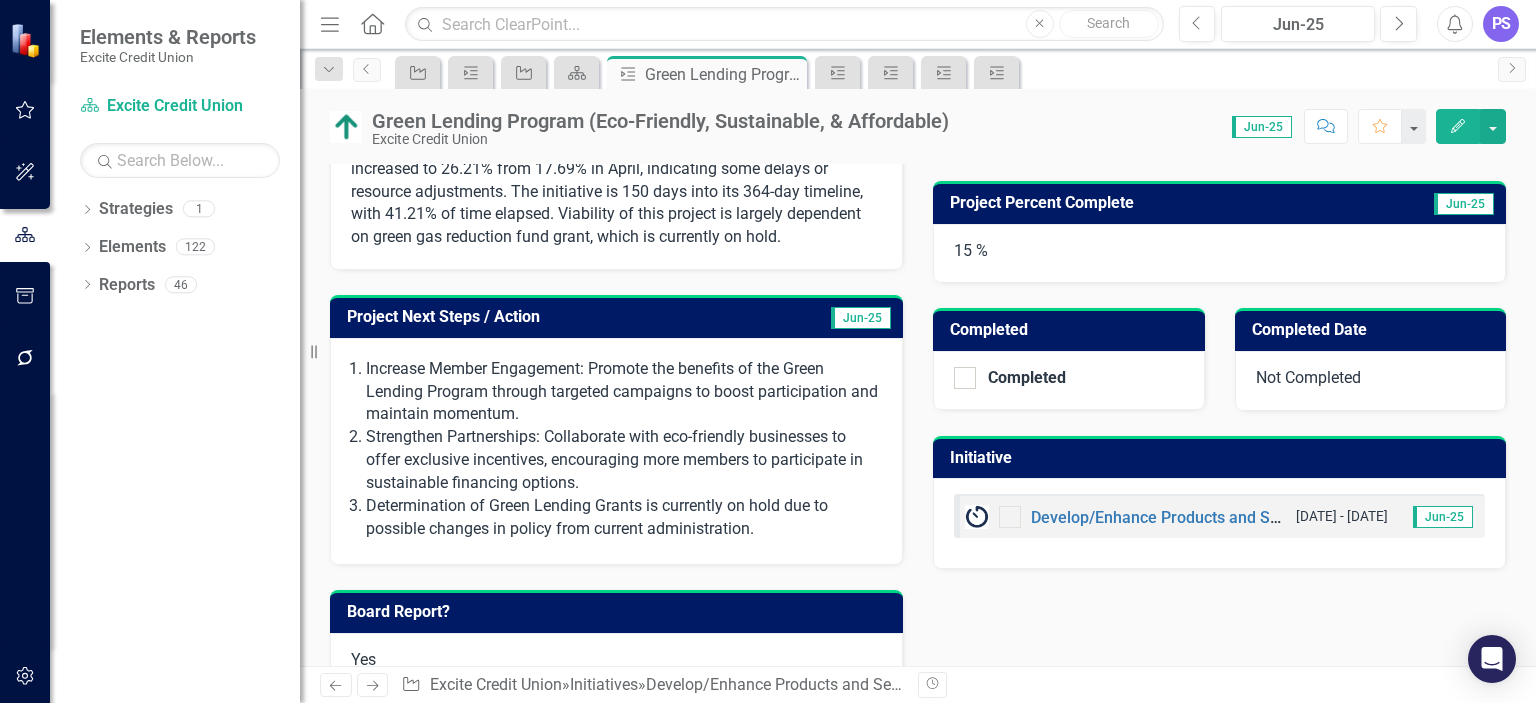 scroll, scrollTop: 713, scrollLeft: 0, axis: vertical 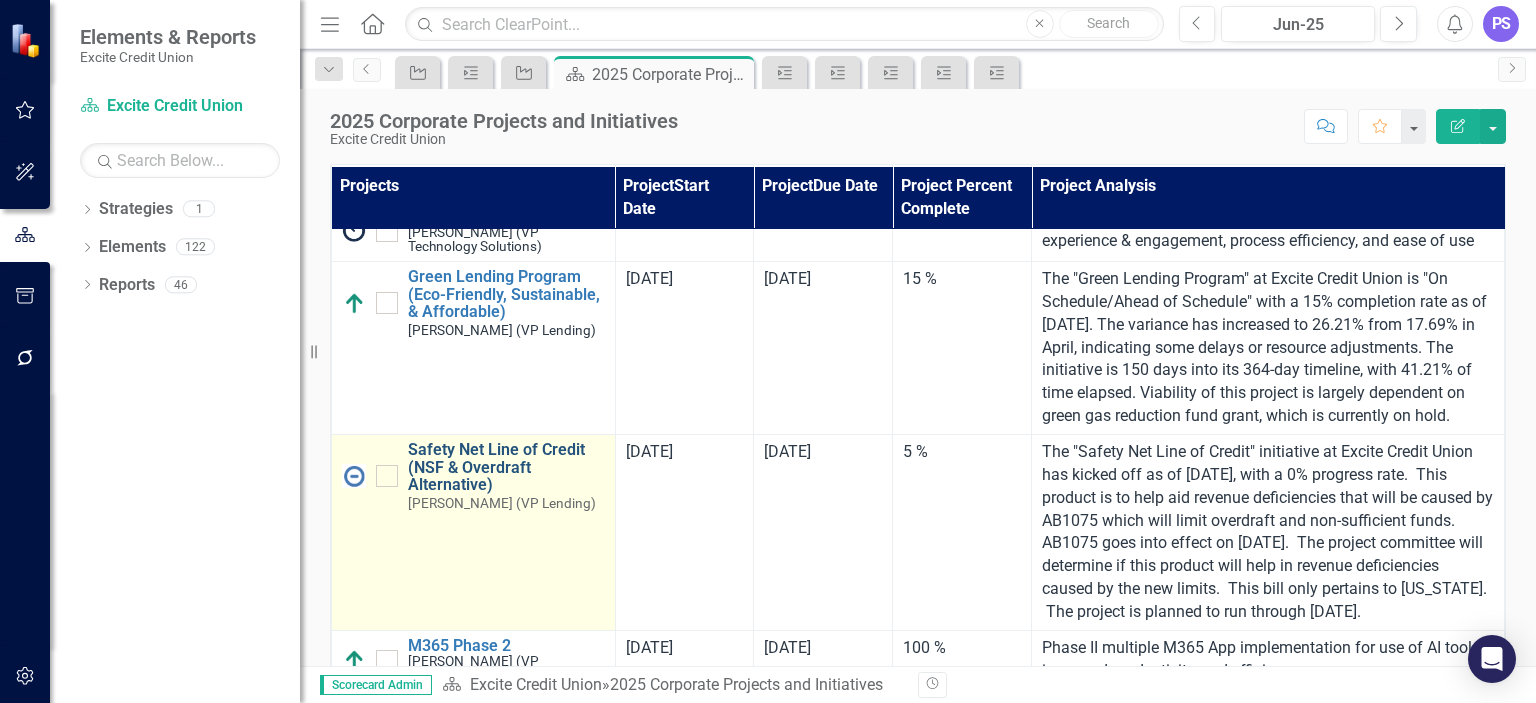 click on "Safety Net Line of Credit (NSF & Overdraft Alternative)" at bounding box center (506, 467) 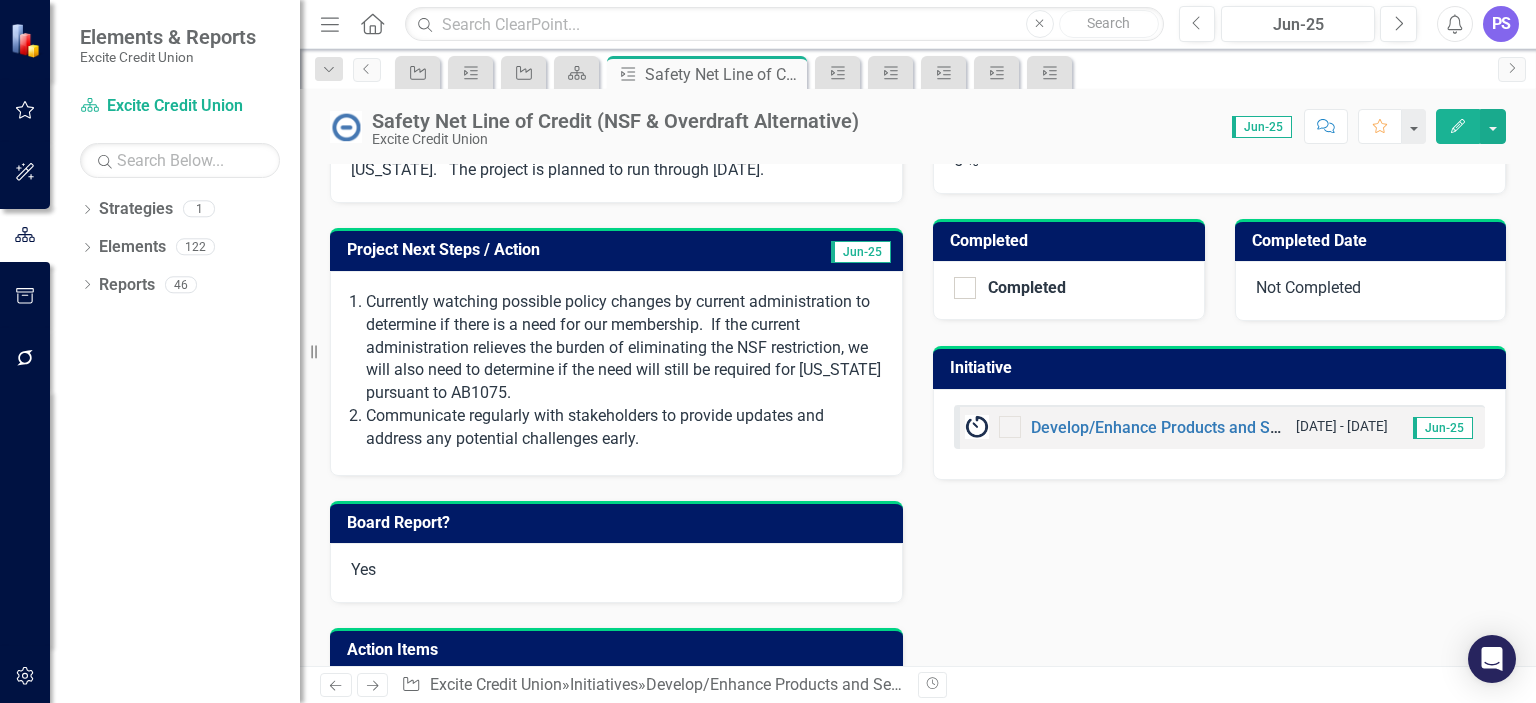 scroll, scrollTop: 666, scrollLeft: 0, axis: vertical 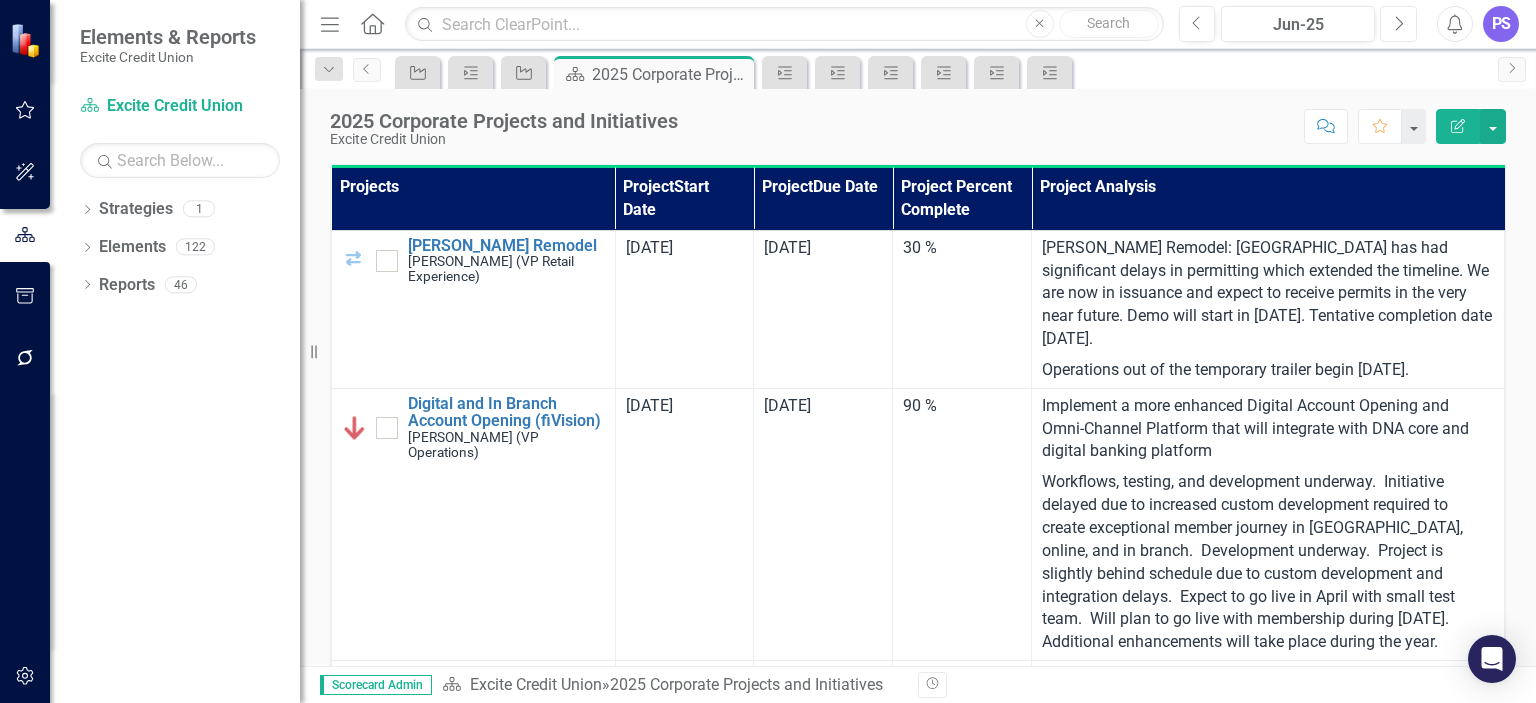 click on "Next" 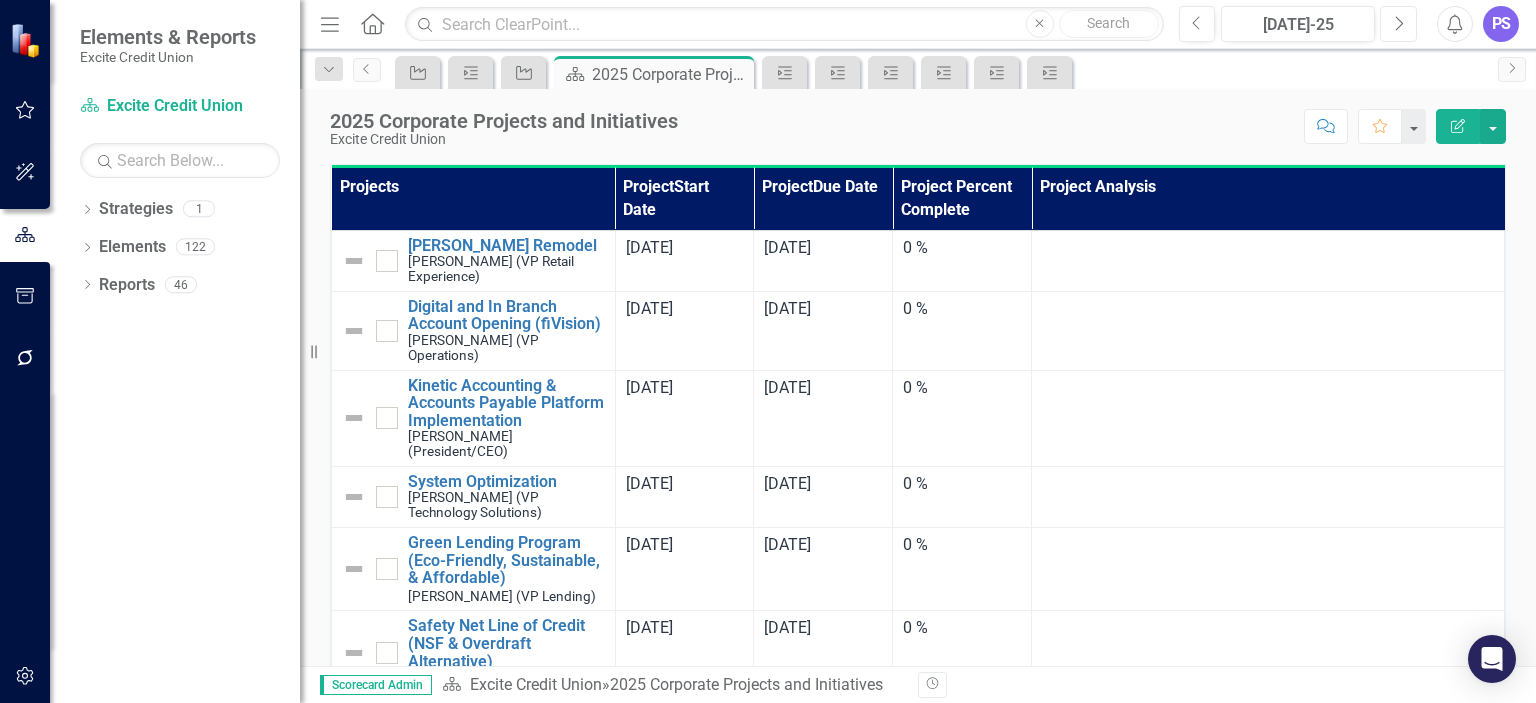 type 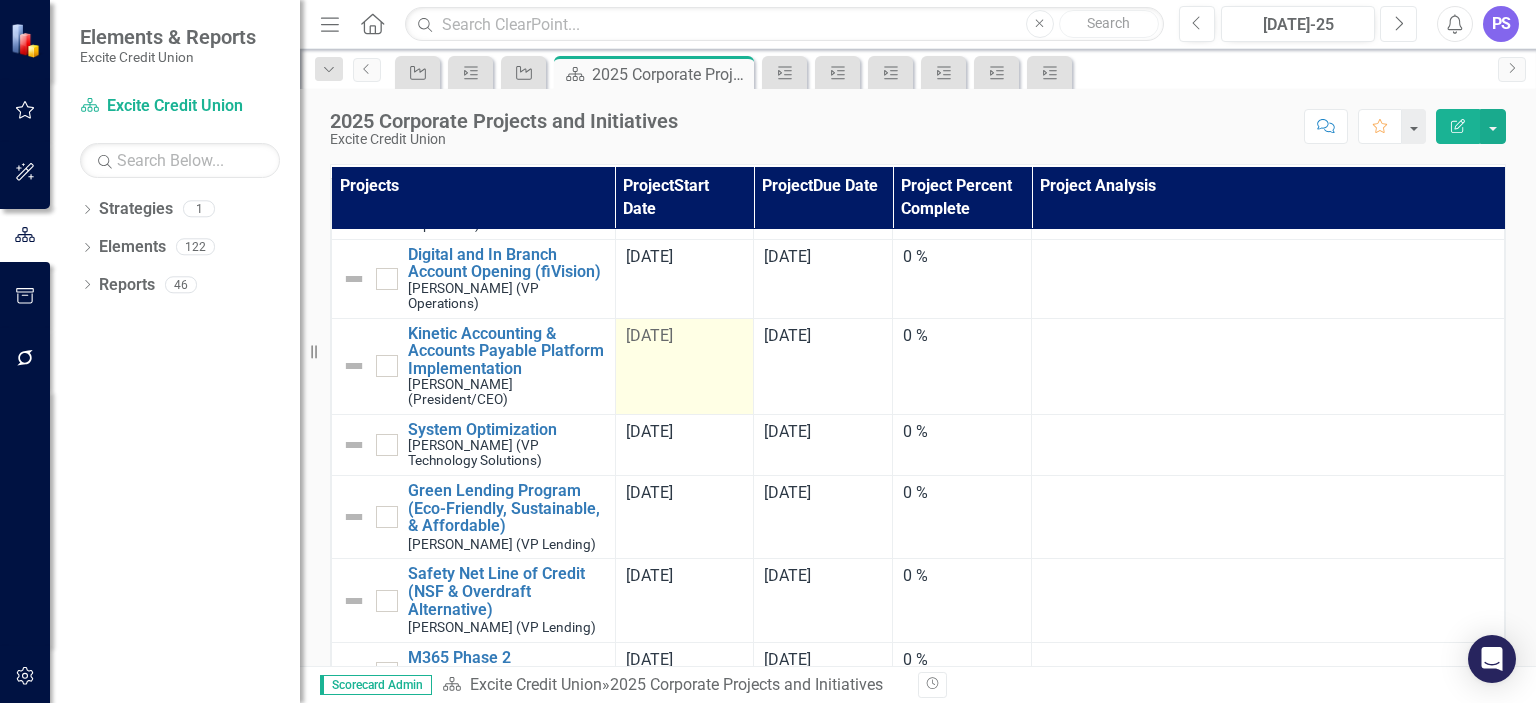 scroll, scrollTop: 0, scrollLeft: 0, axis: both 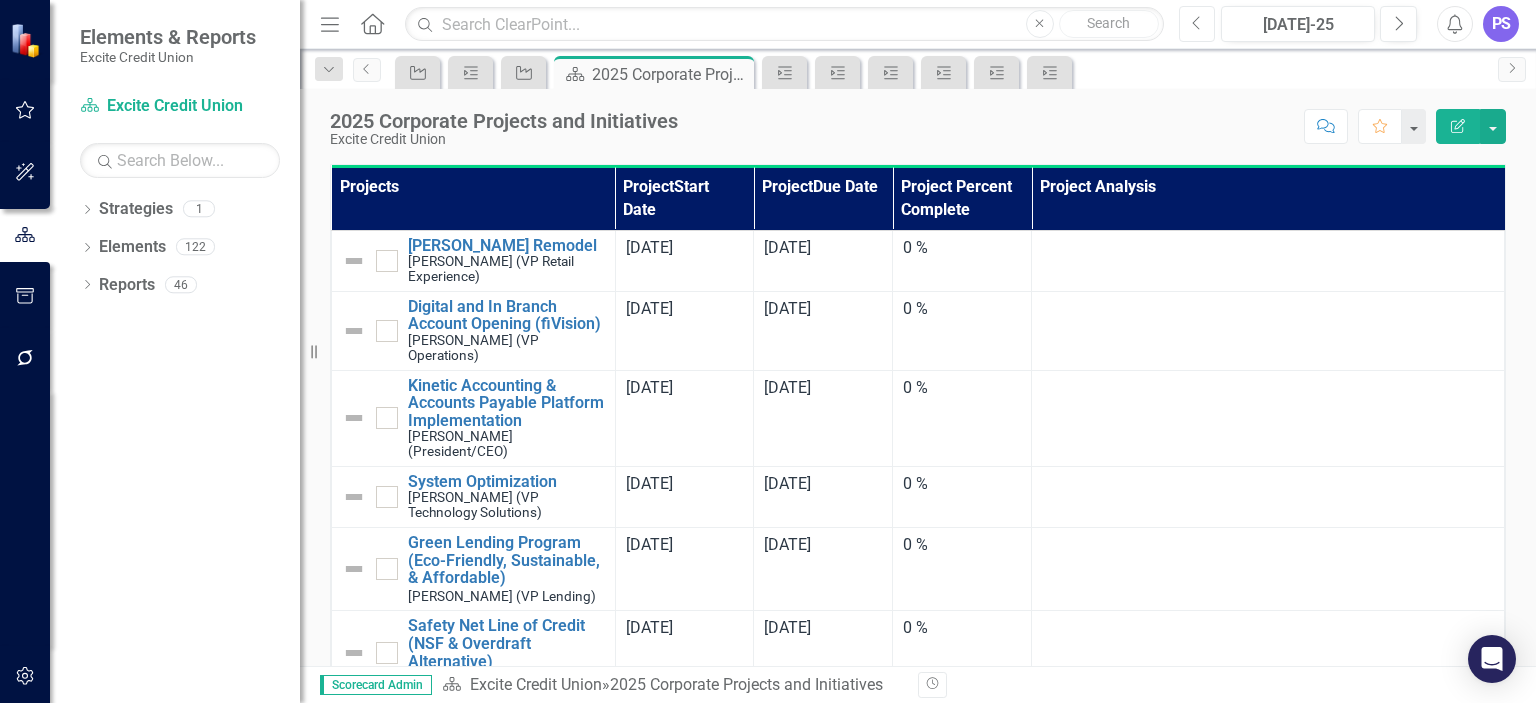 click on "Previous" at bounding box center [1197, 24] 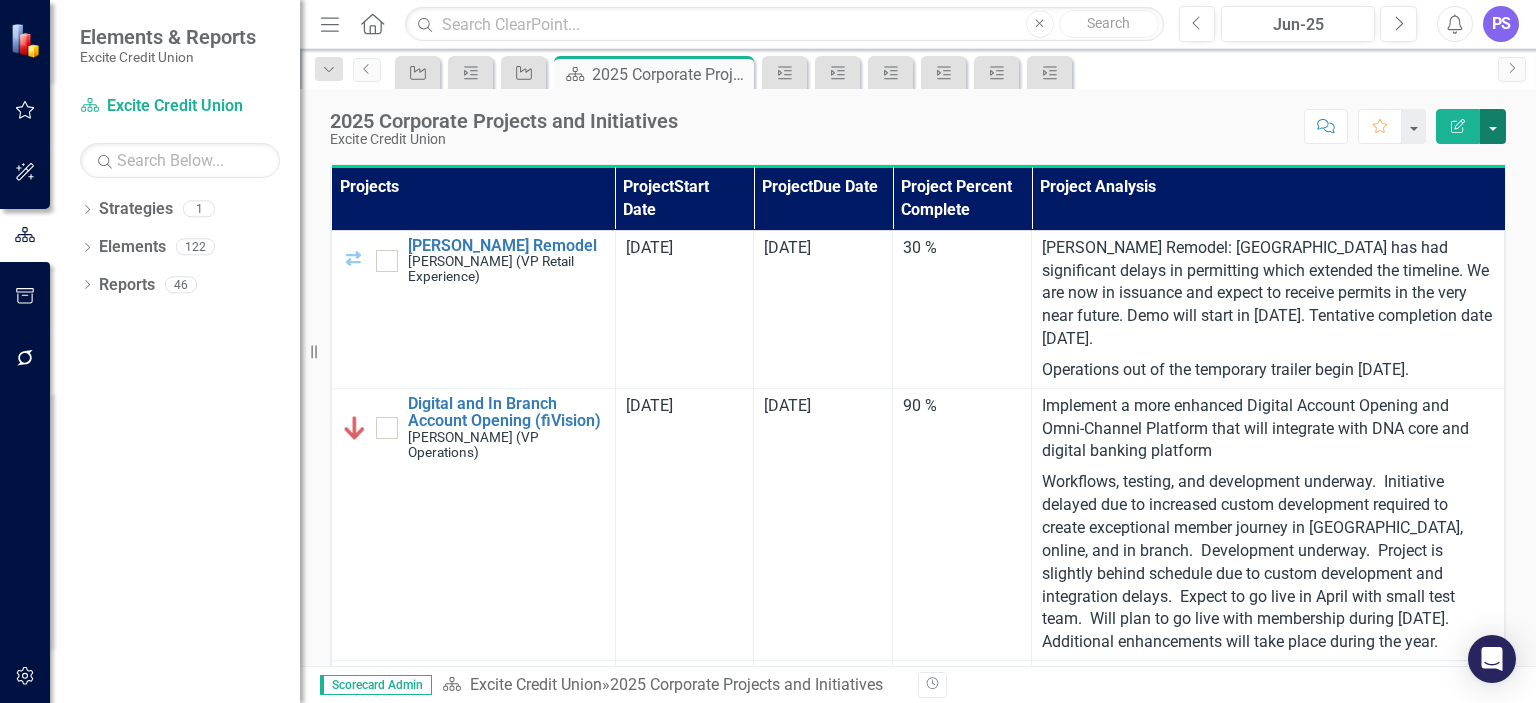 click at bounding box center (1493, 126) 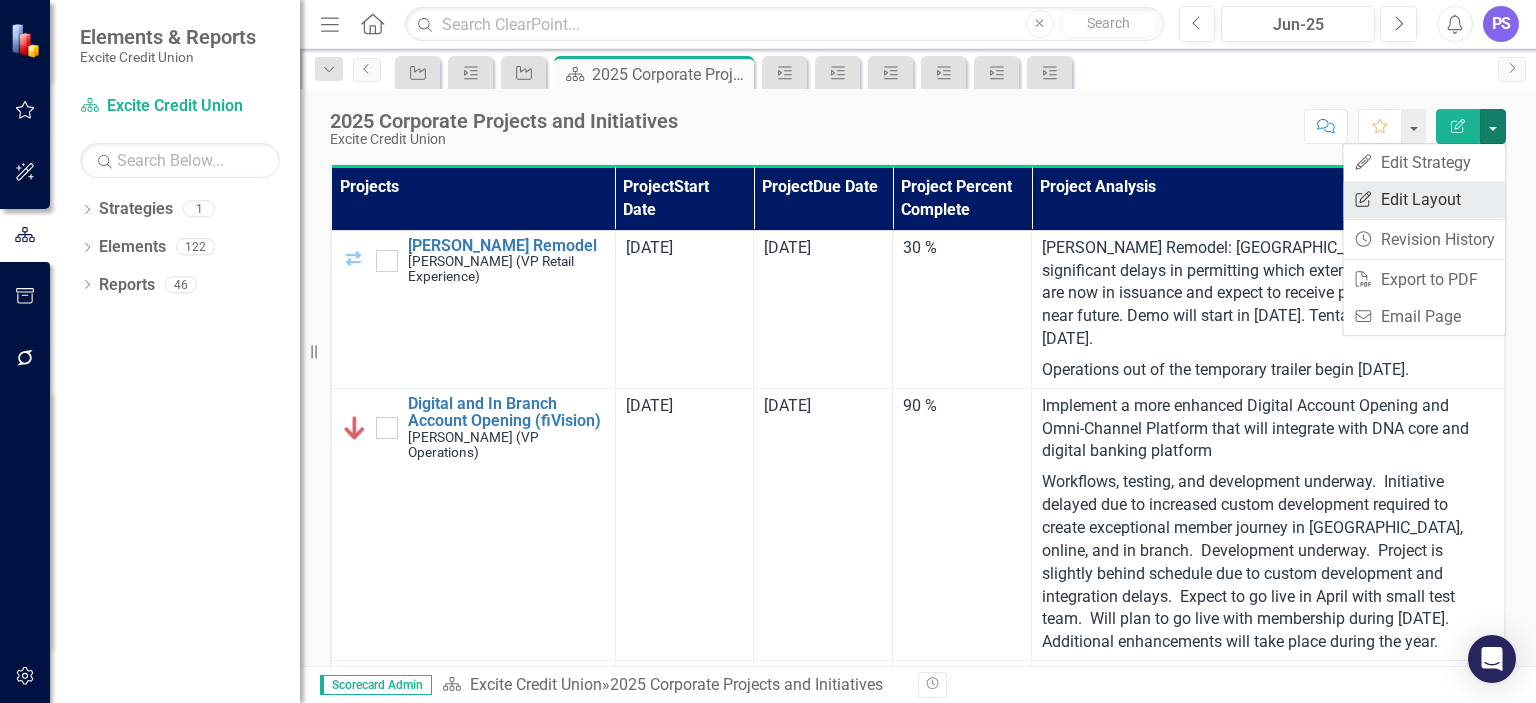 click on "Edit Report Edit Layout" at bounding box center [1424, 199] 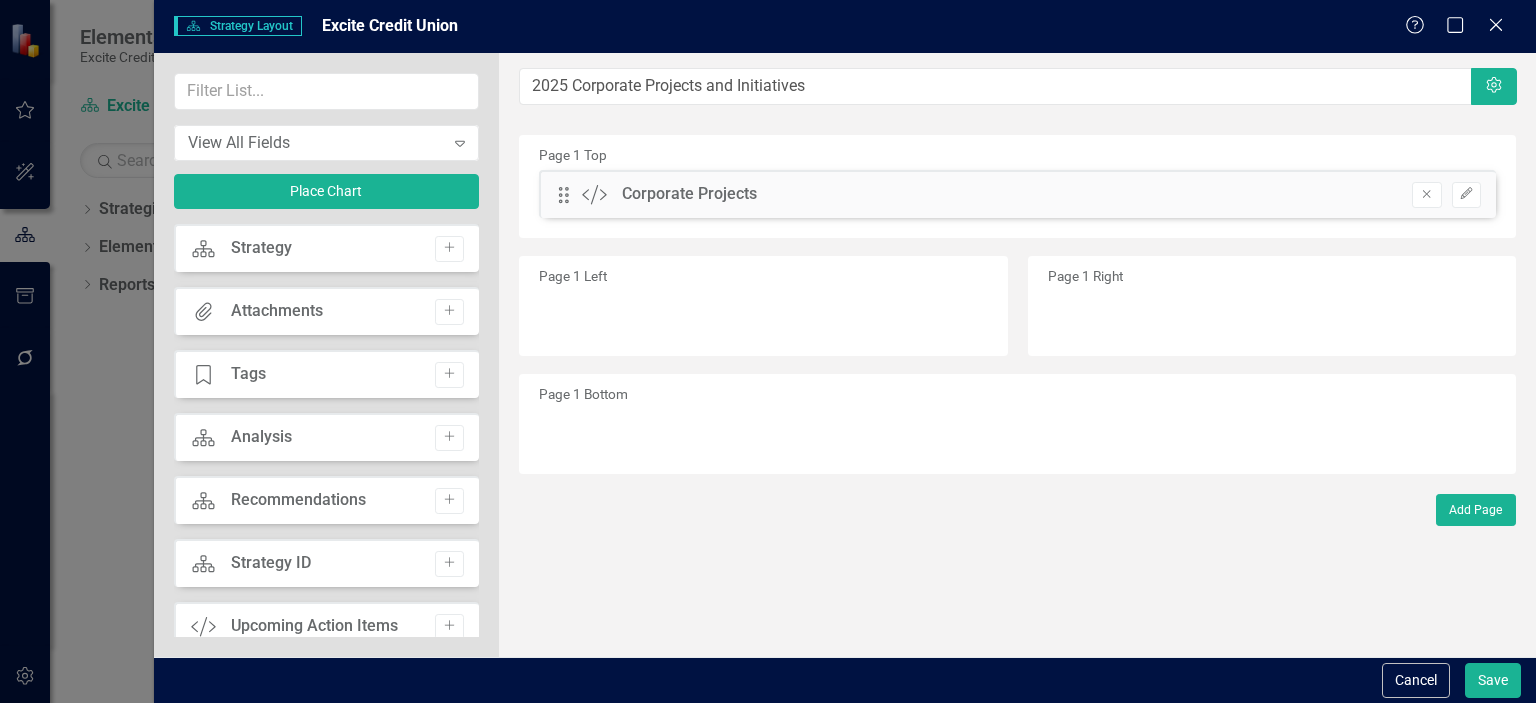 click on "Page 1 Bottom" at bounding box center (1017, 424) 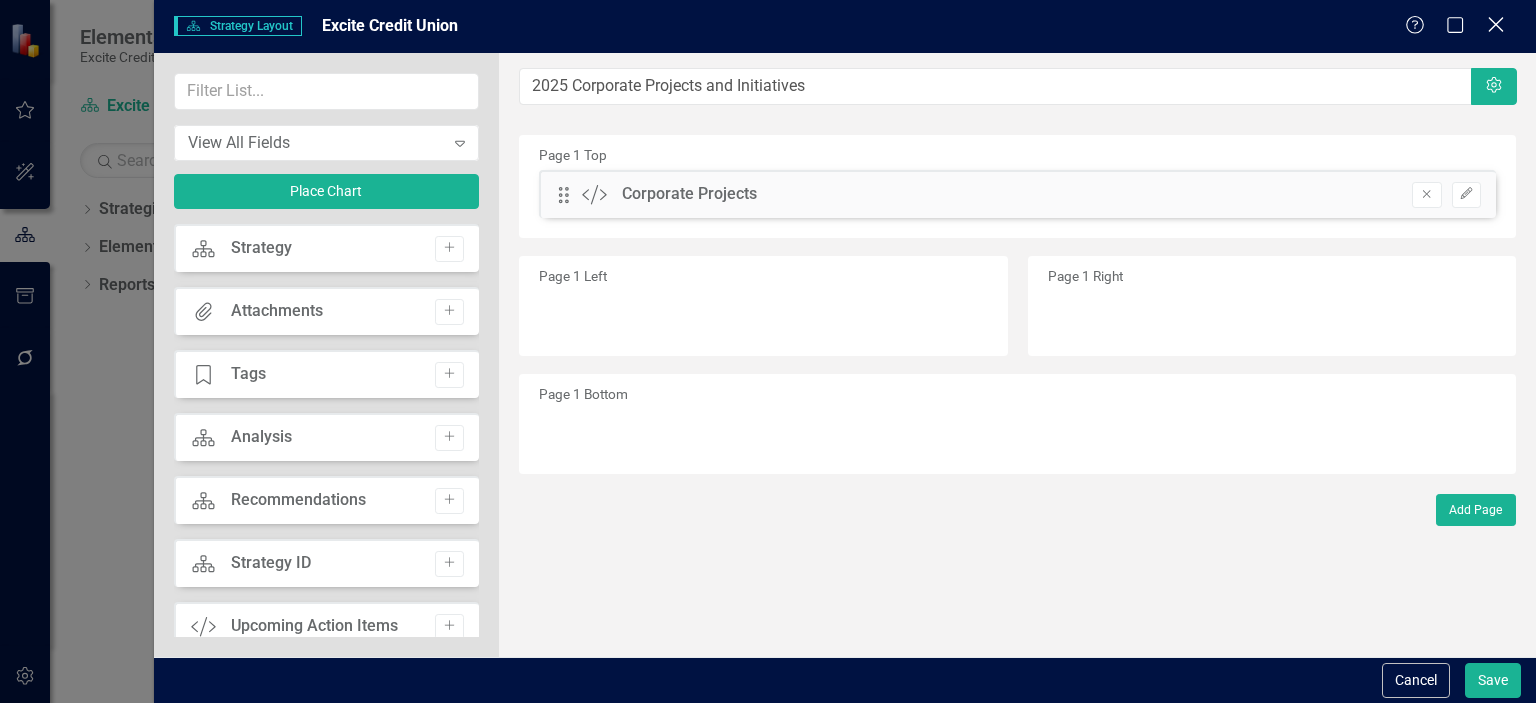 click on "Close" 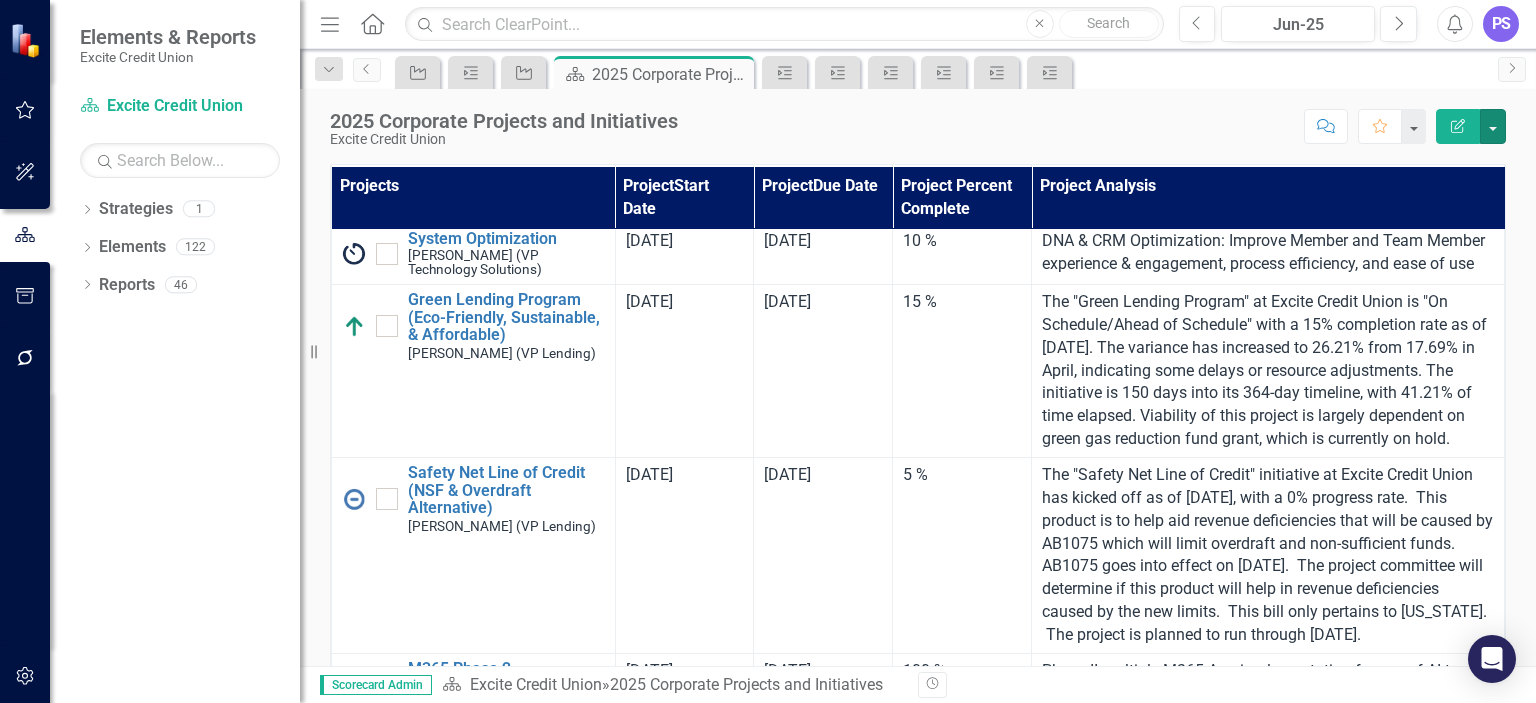 scroll, scrollTop: 704, scrollLeft: 0, axis: vertical 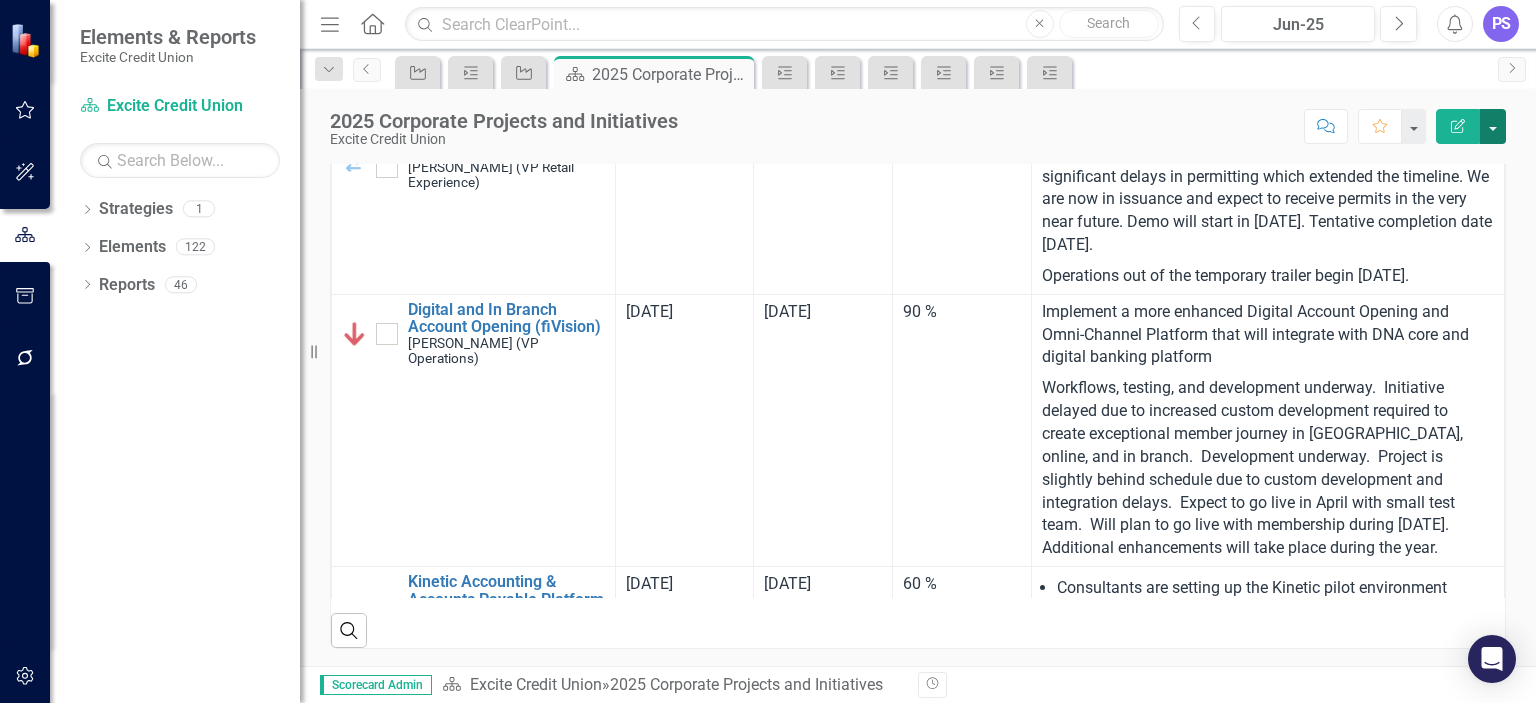 click at bounding box center [1493, 126] 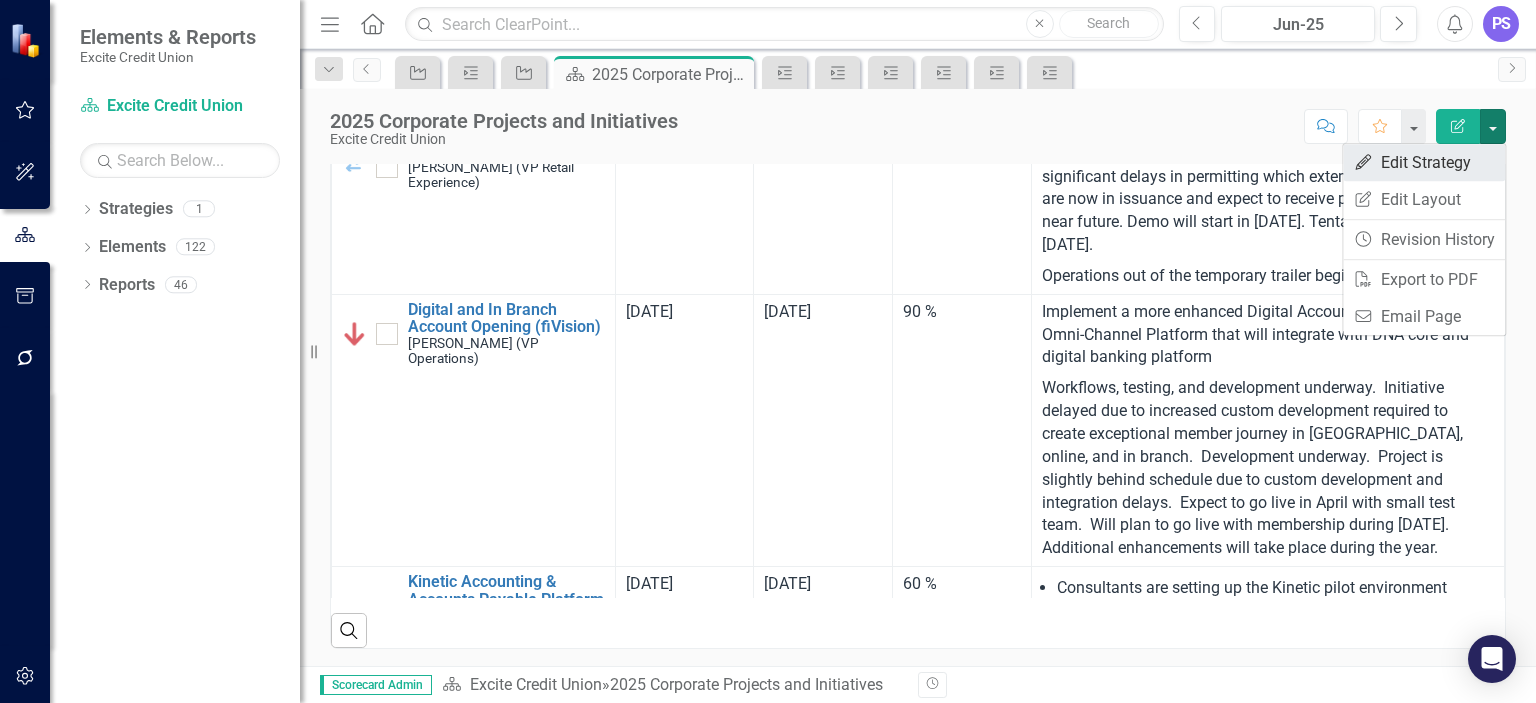 click on "Edit Edit Strategy" at bounding box center (1424, 162) 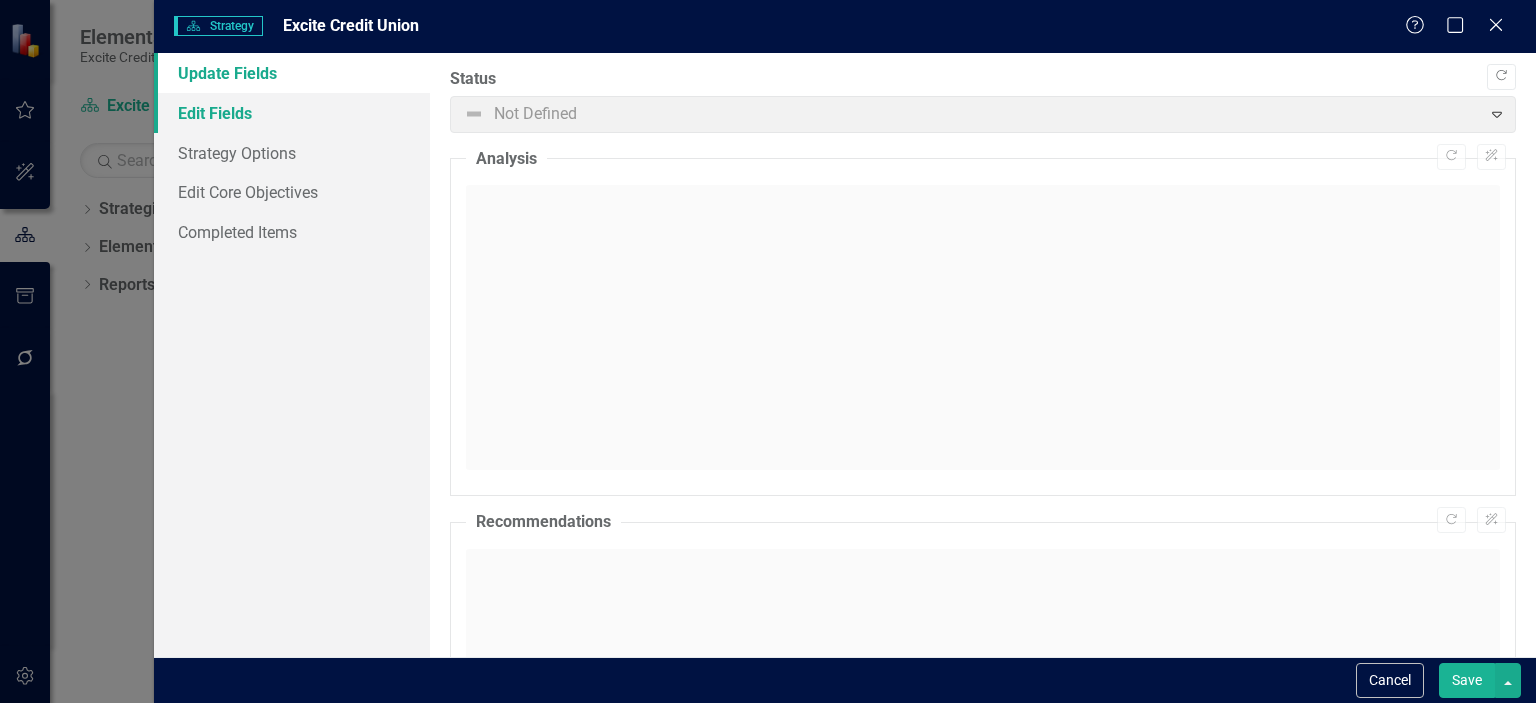 click on "Edit Fields" at bounding box center [292, 113] 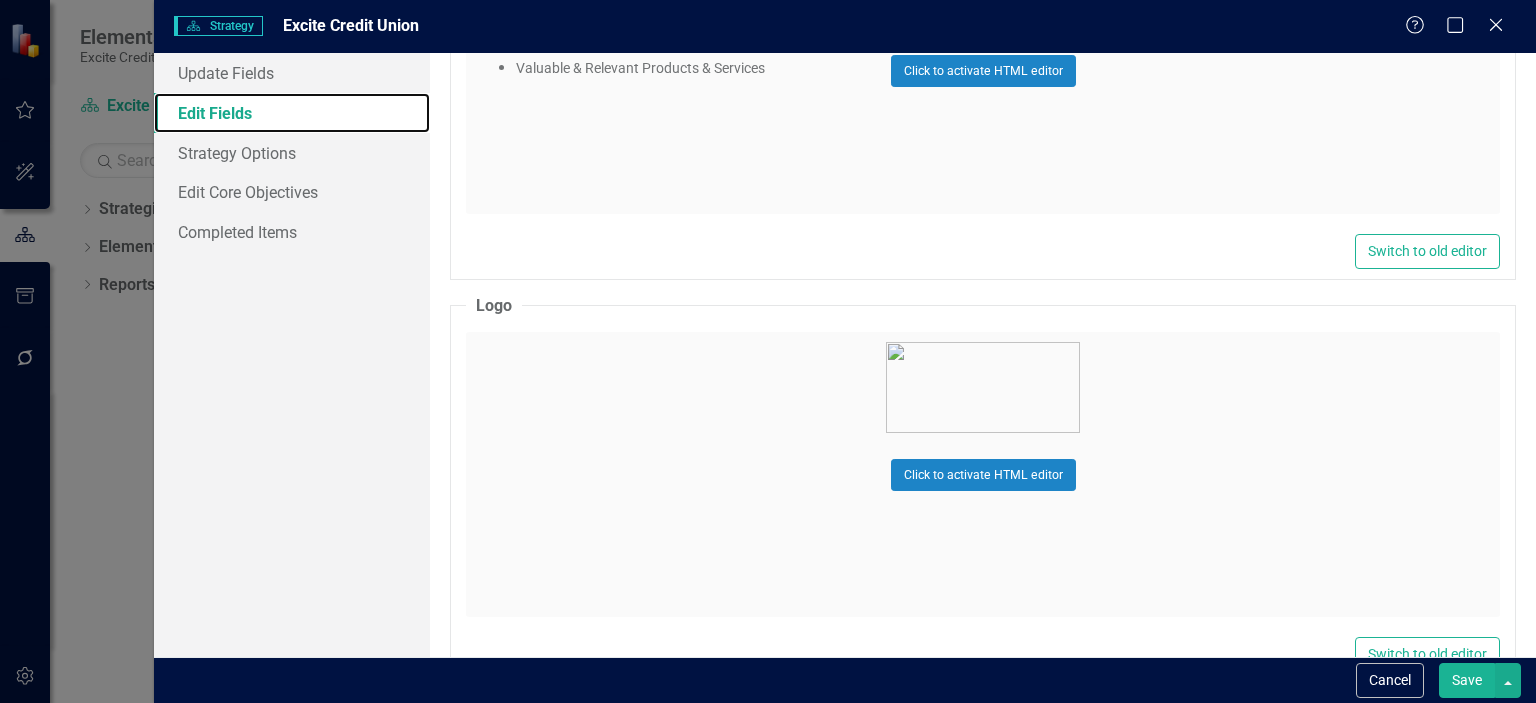 scroll, scrollTop: 3124, scrollLeft: 0, axis: vertical 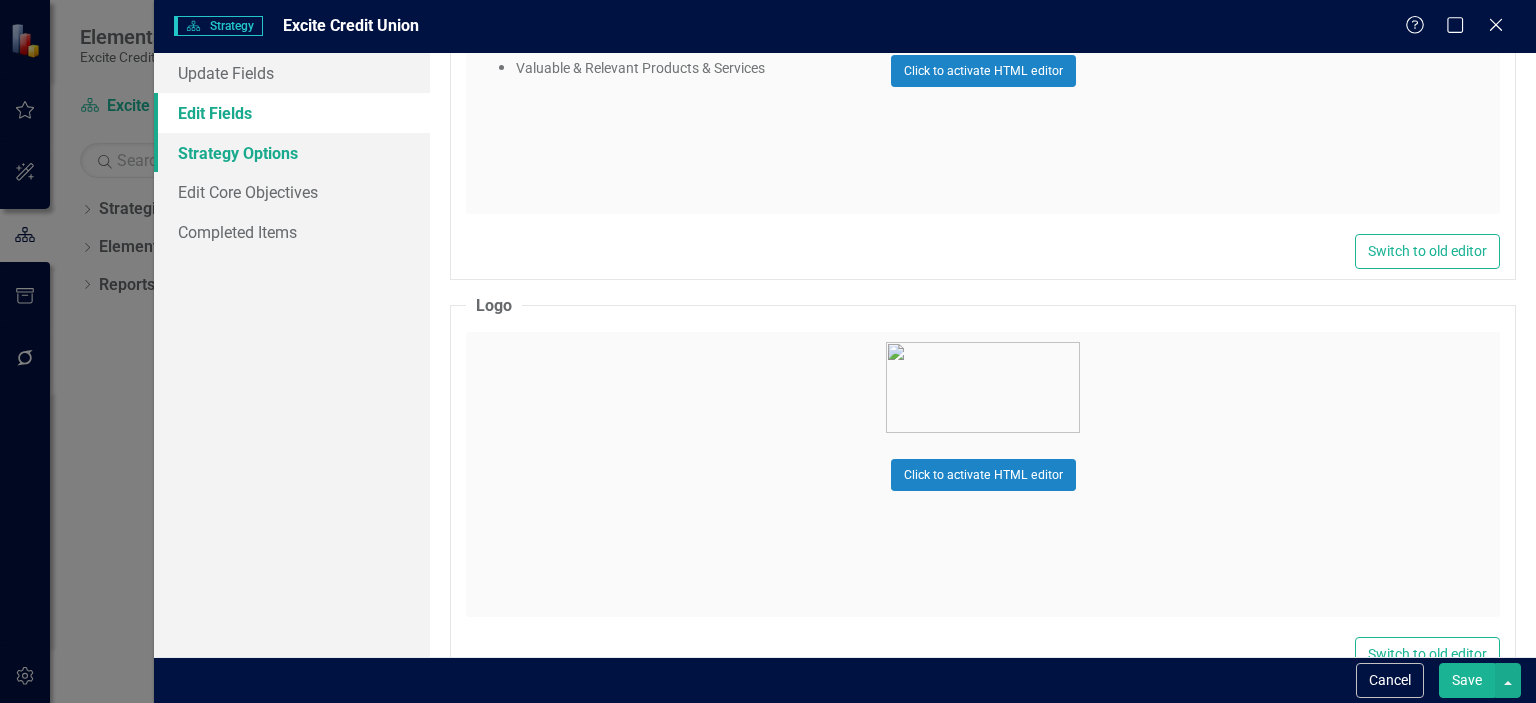 click on "Strategy Options" at bounding box center [292, 153] 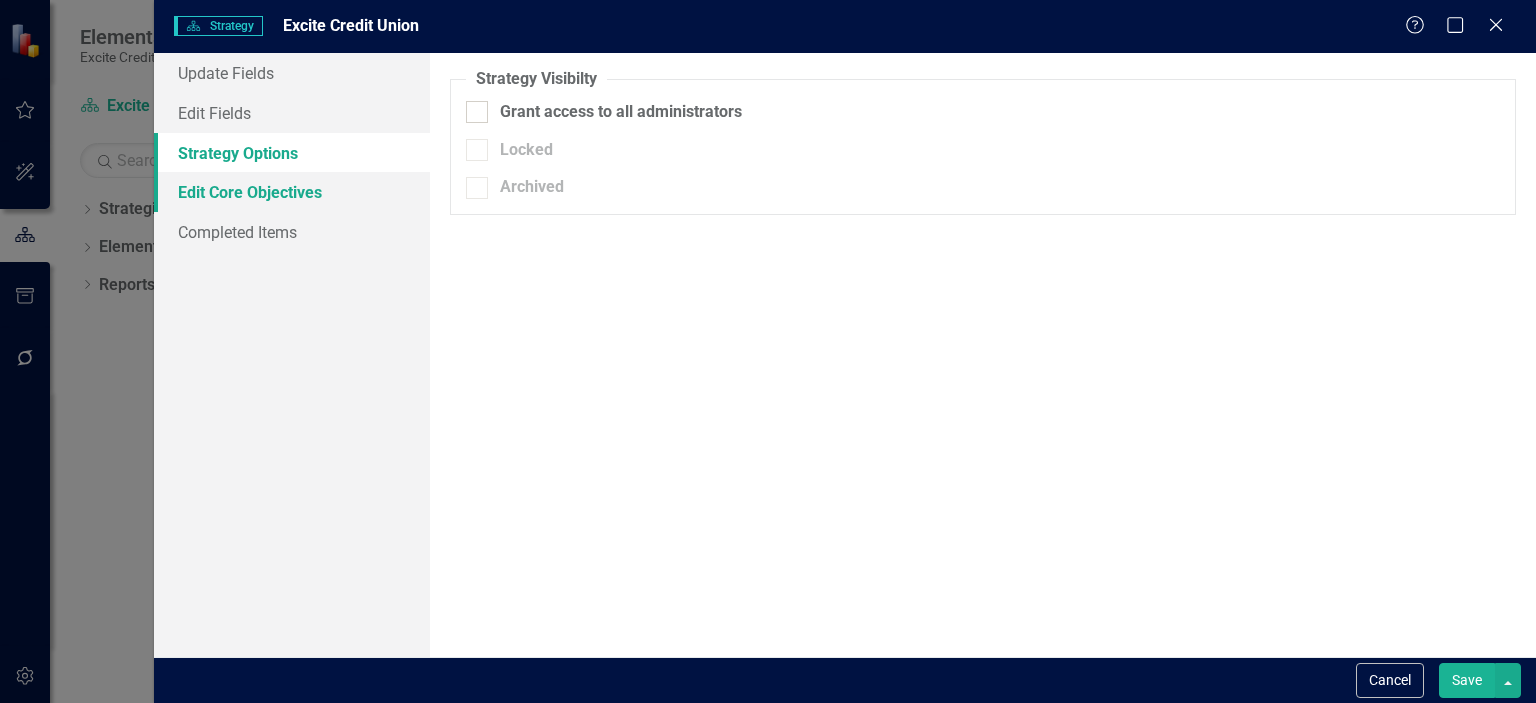 click on "Edit Core Objectives" at bounding box center (292, 192) 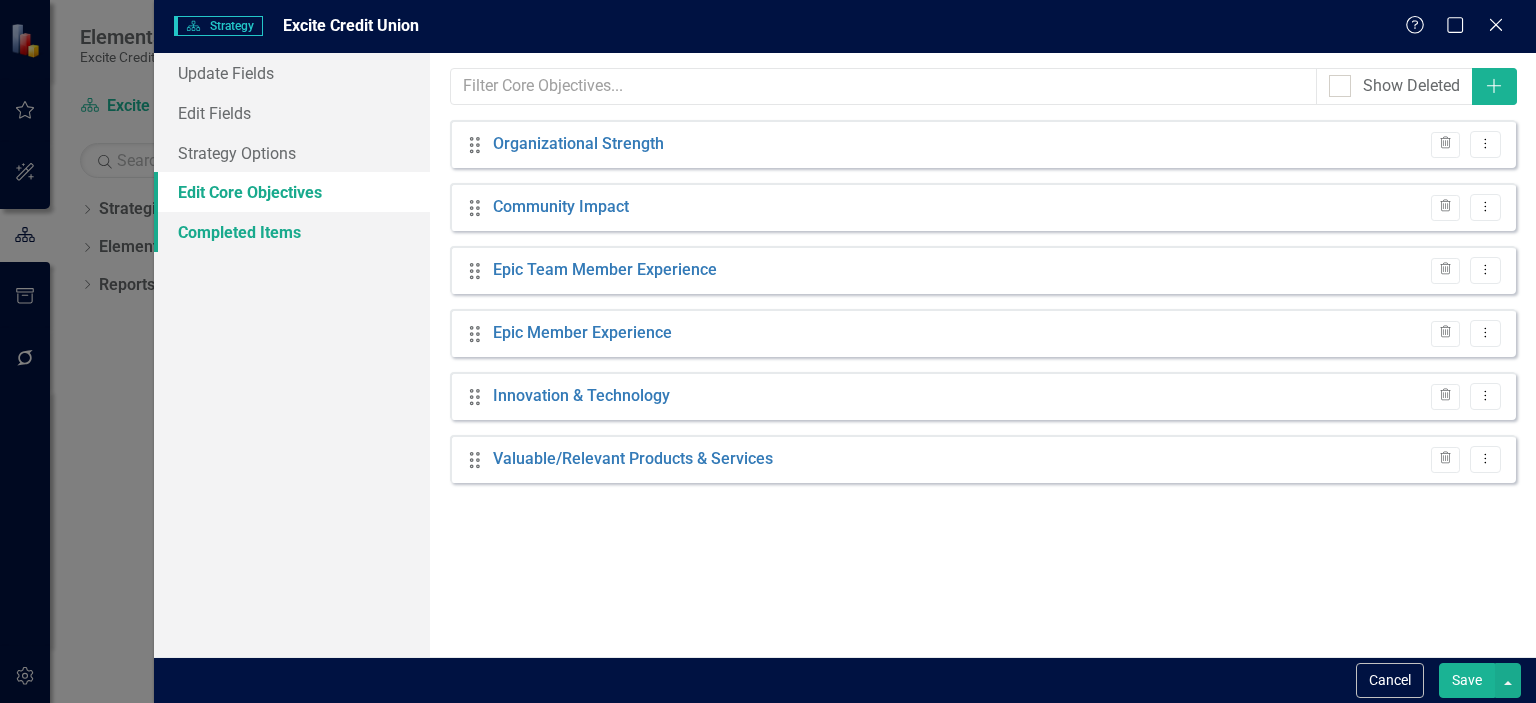 click on "Completed Items" at bounding box center (292, 232) 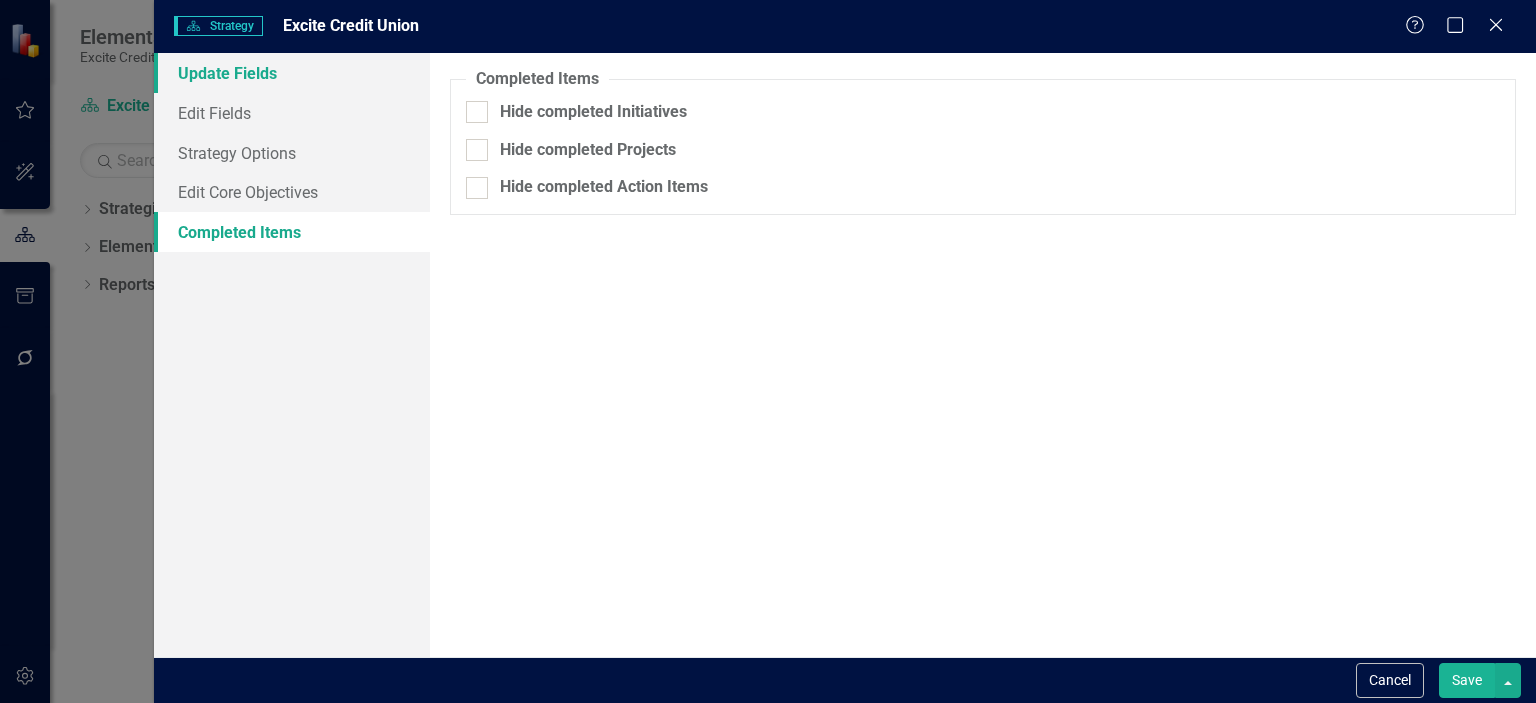 click on "Update Fields" at bounding box center [292, 73] 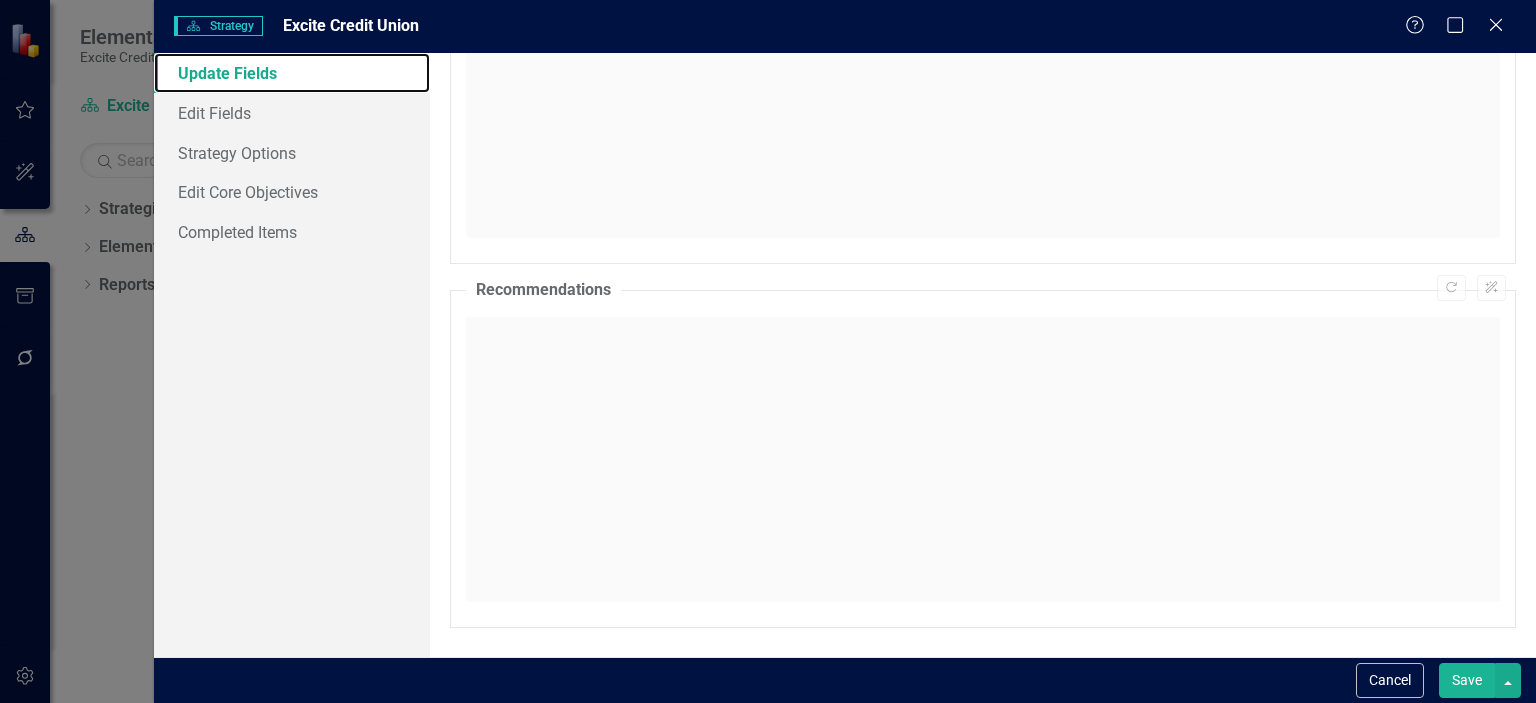 scroll, scrollTop: 0, scrollLeft: 0, axis: both 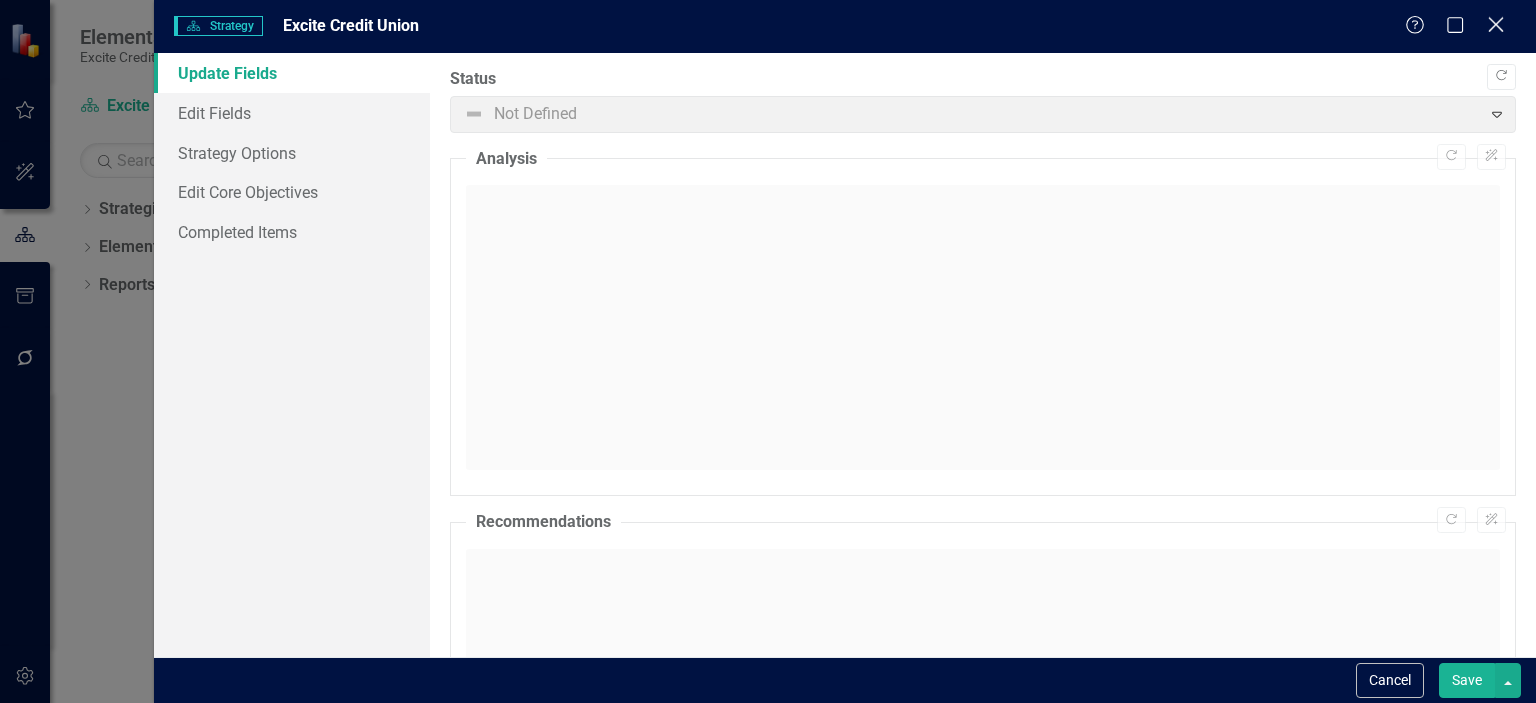 click 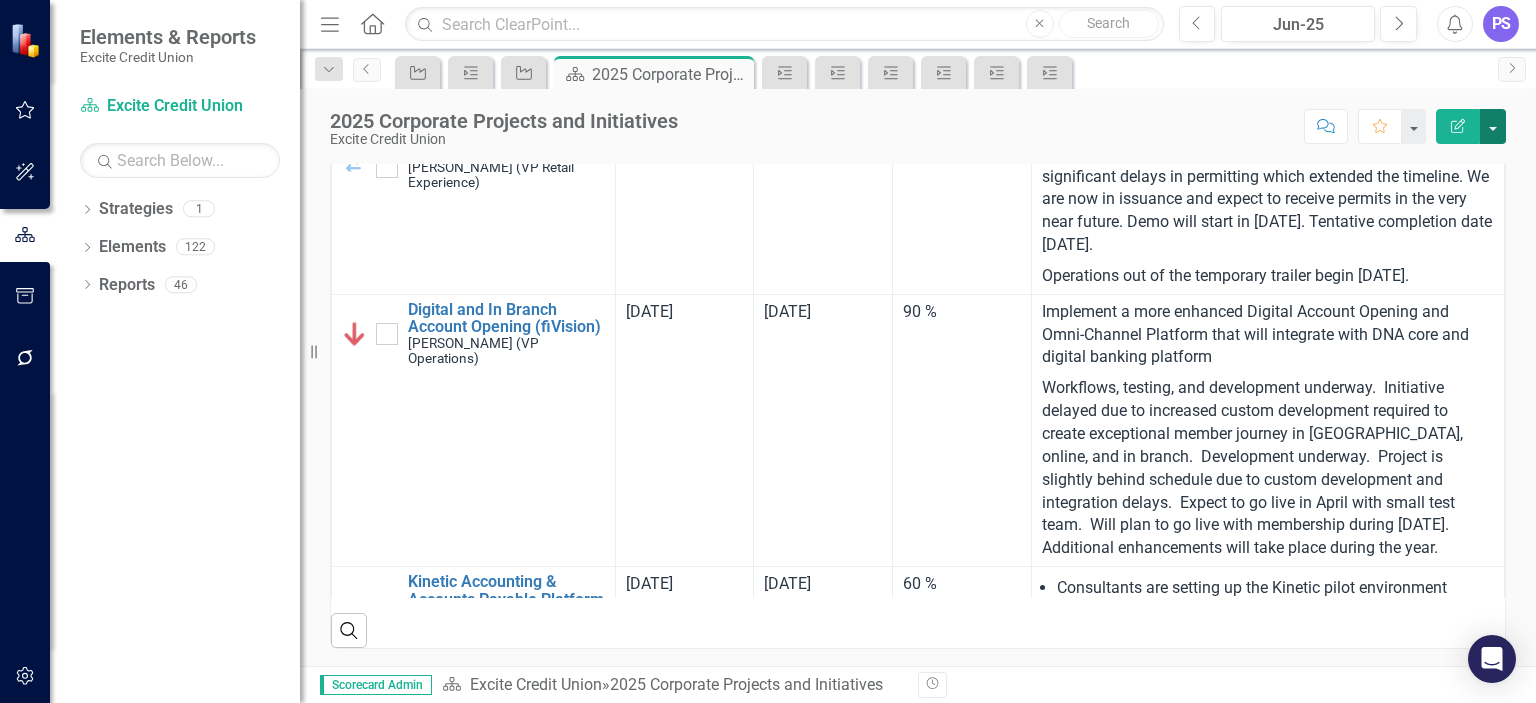 click at bounding box center [1493, 126] 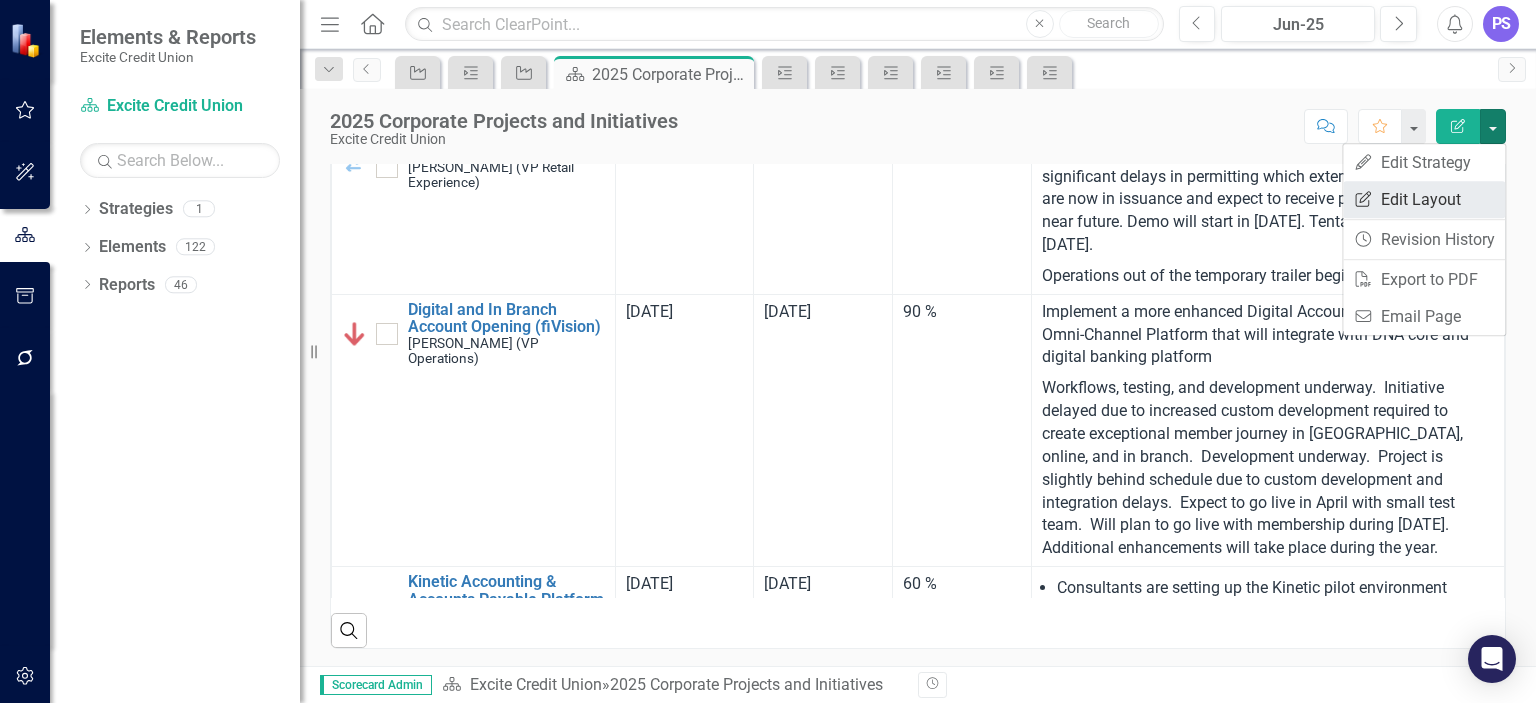 click on "Edit Report Edit Layout" at bounding box center (1424, 199) 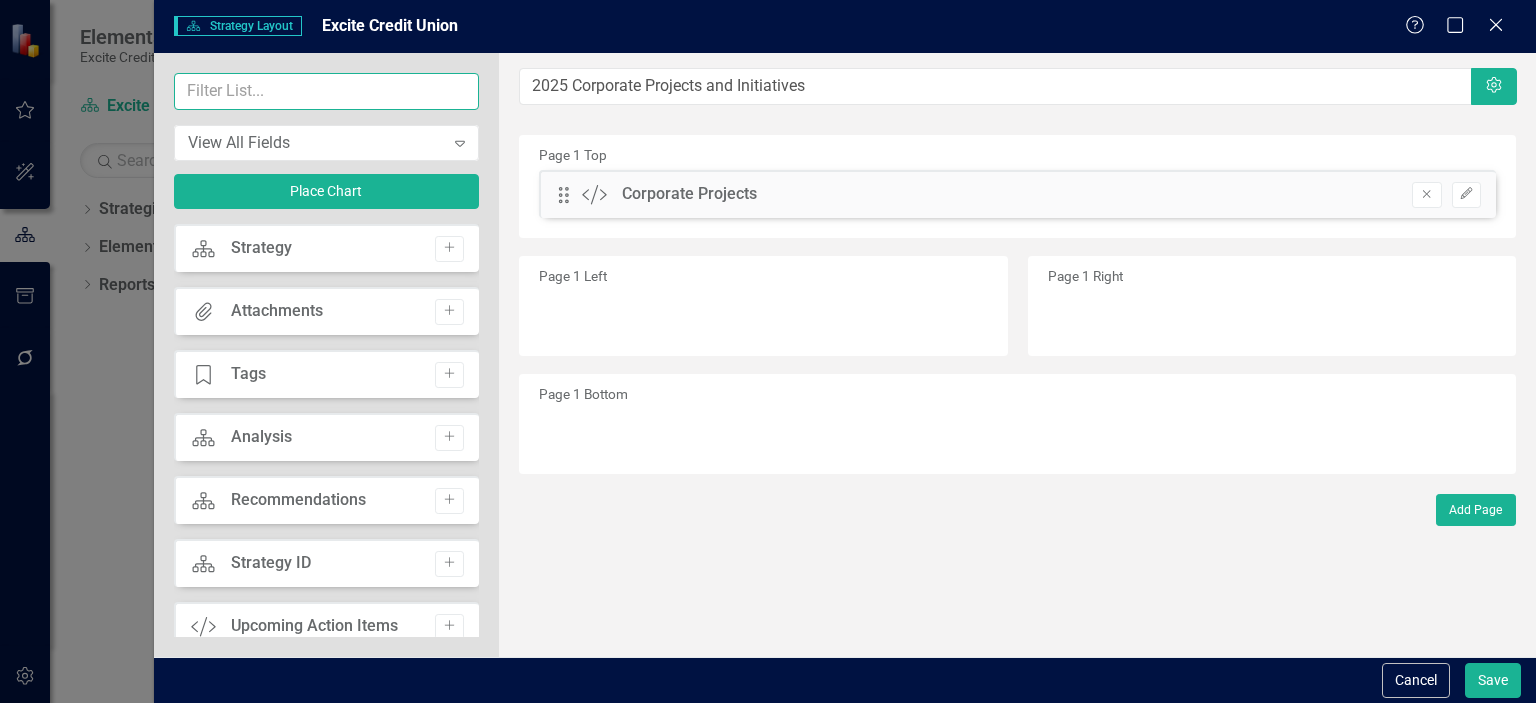 click at bounding box center (327, 91) 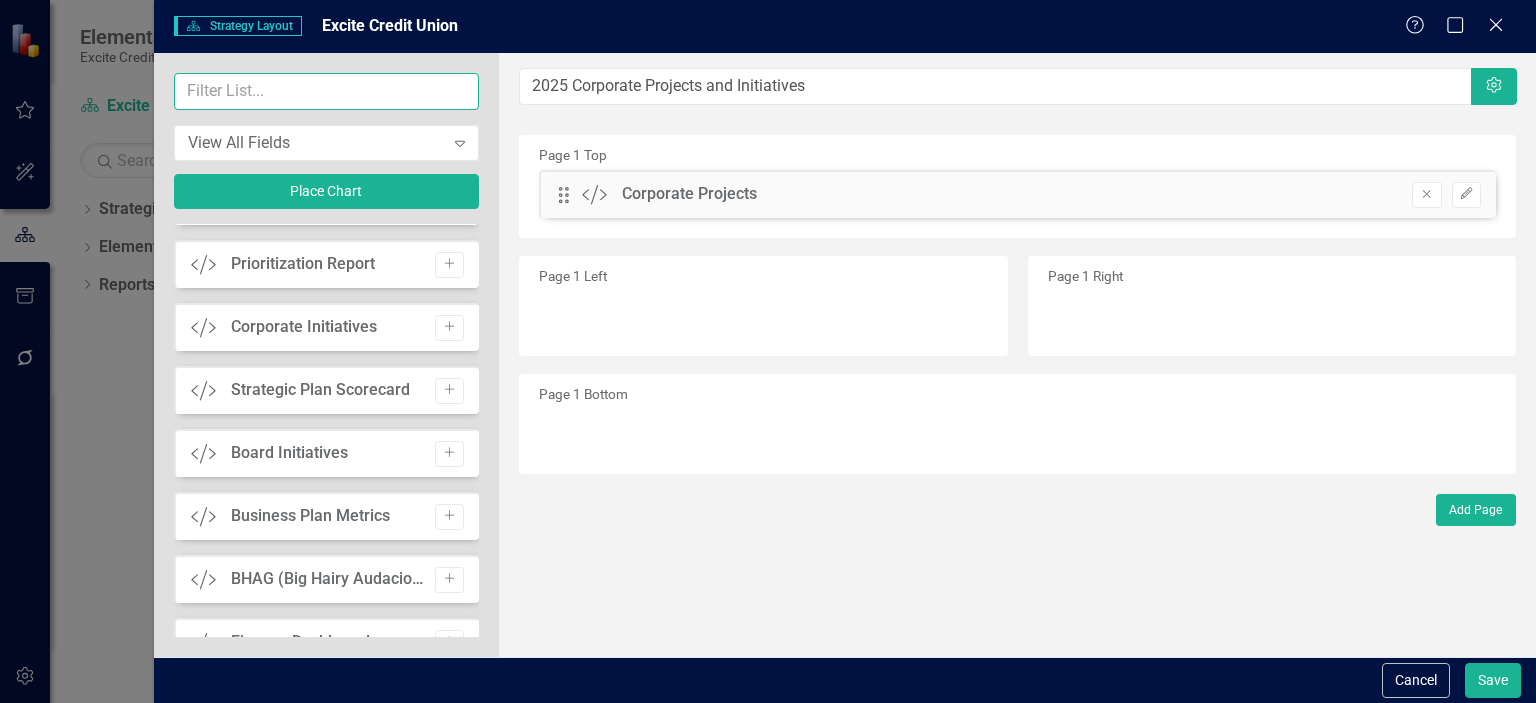 scroll, scrollTop: 1790, scrollLeft: 0, axis: vertical 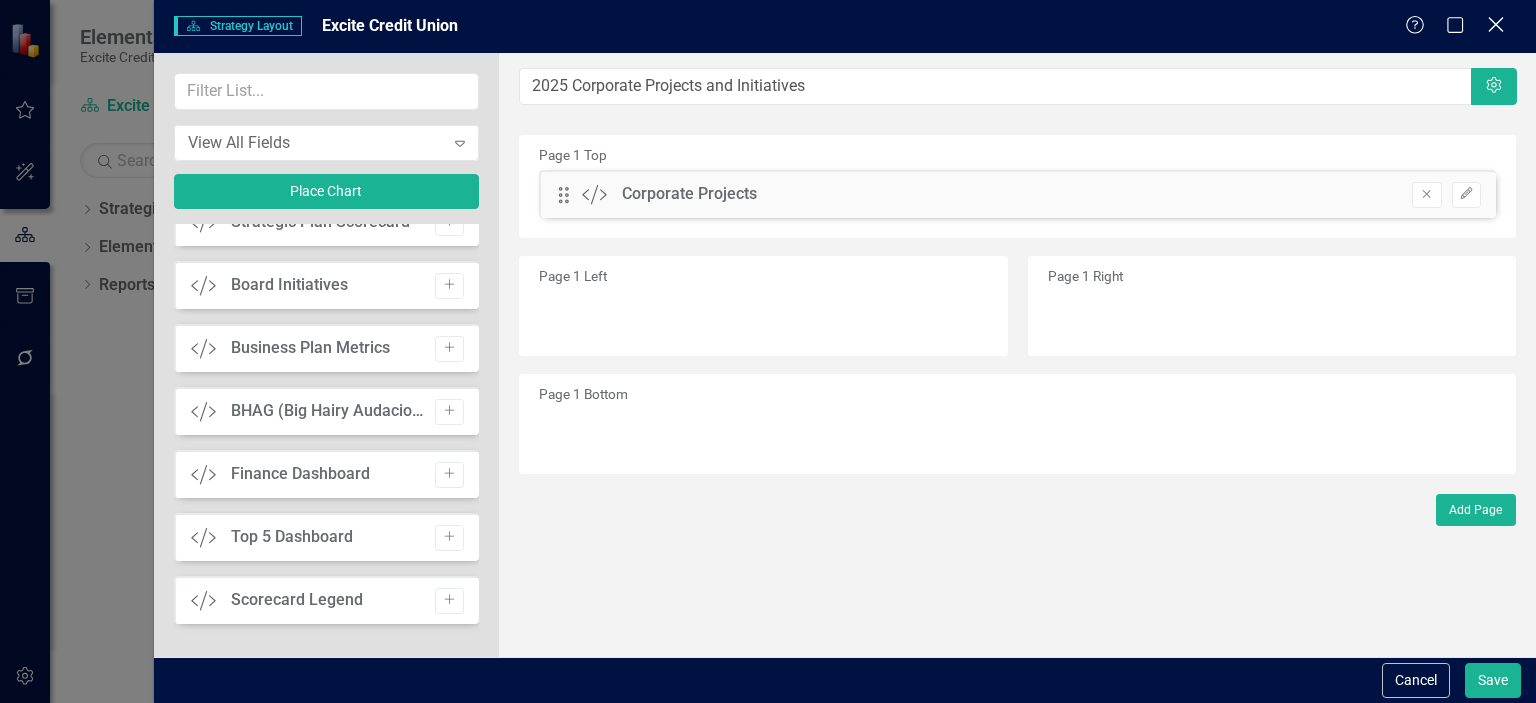 click on "Close" 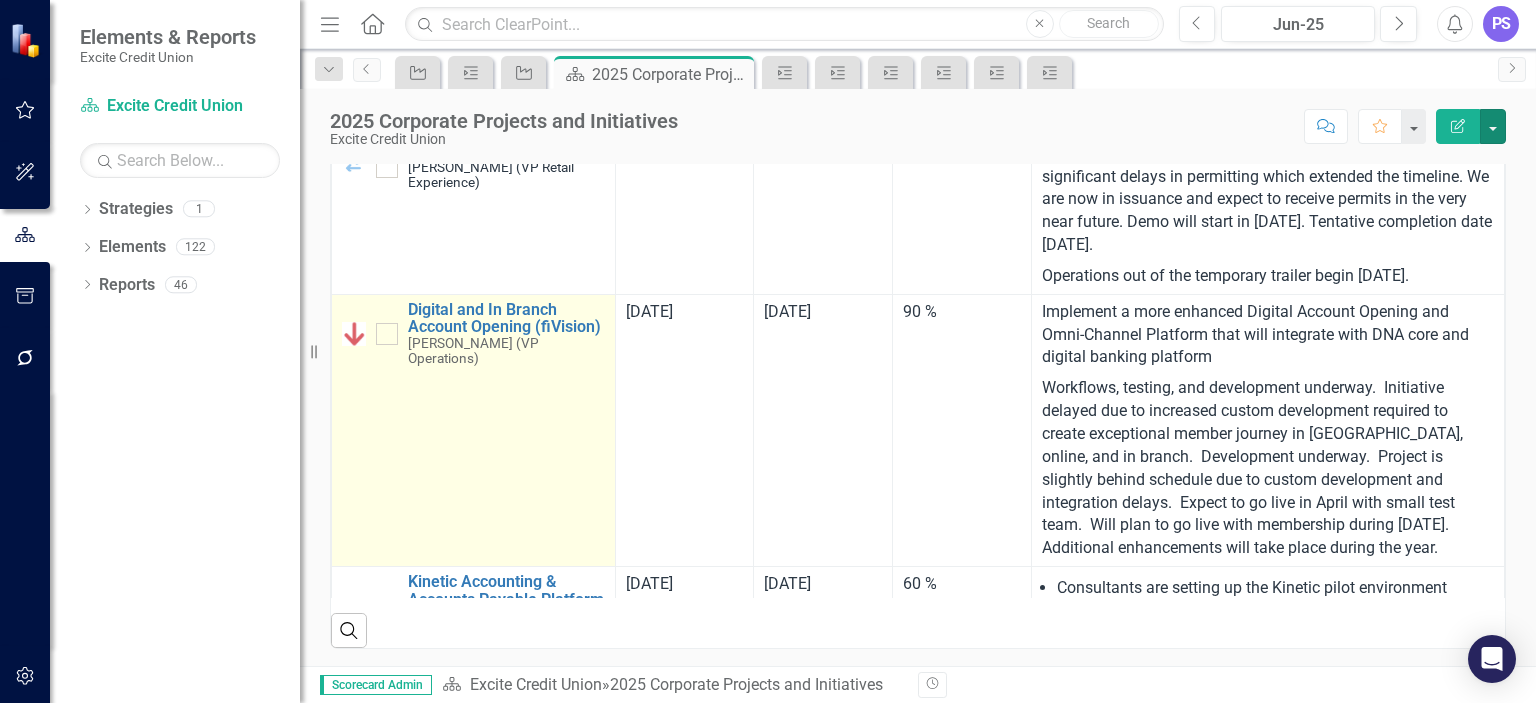 scroll, scrollTop: 0, scrollLeft: 0, axis: both 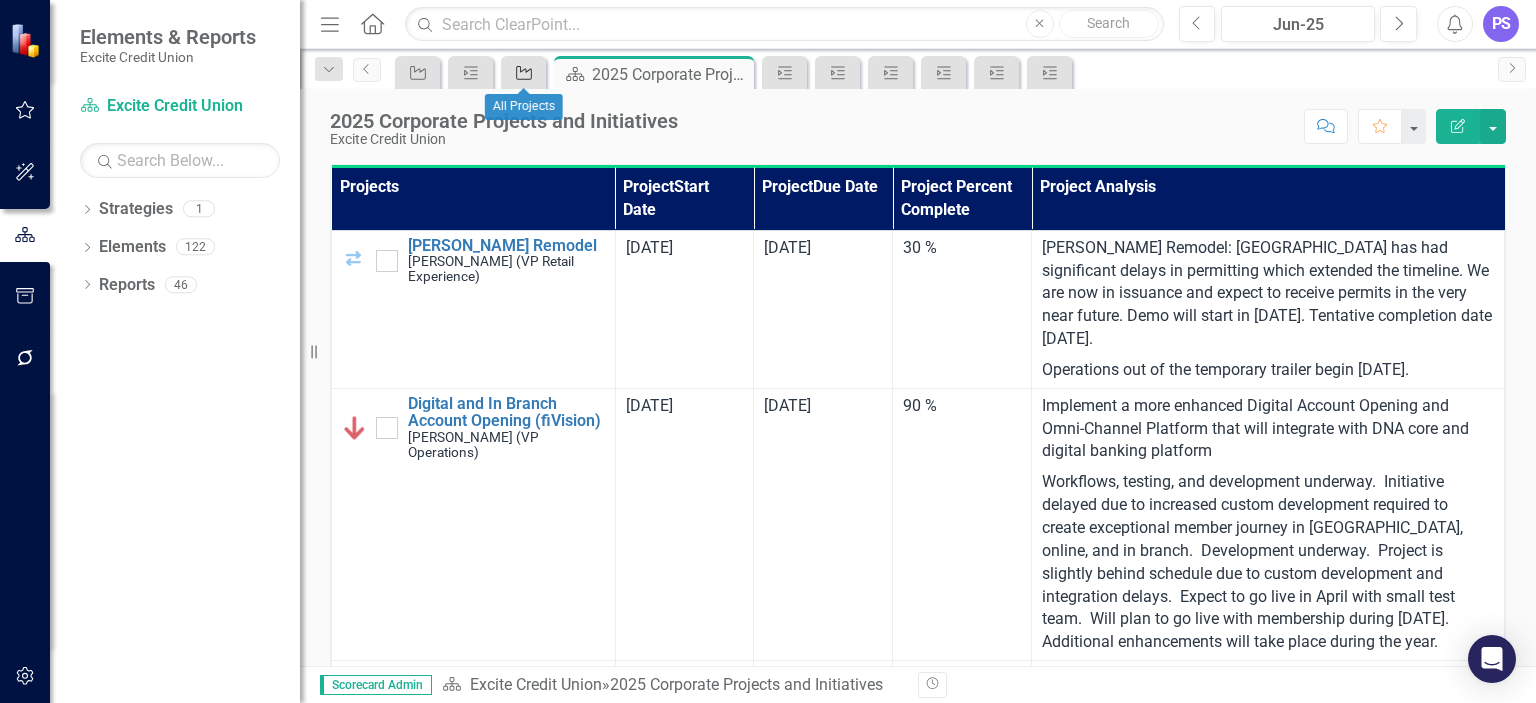 click on "Initiative" at bounding box center [520, 72] 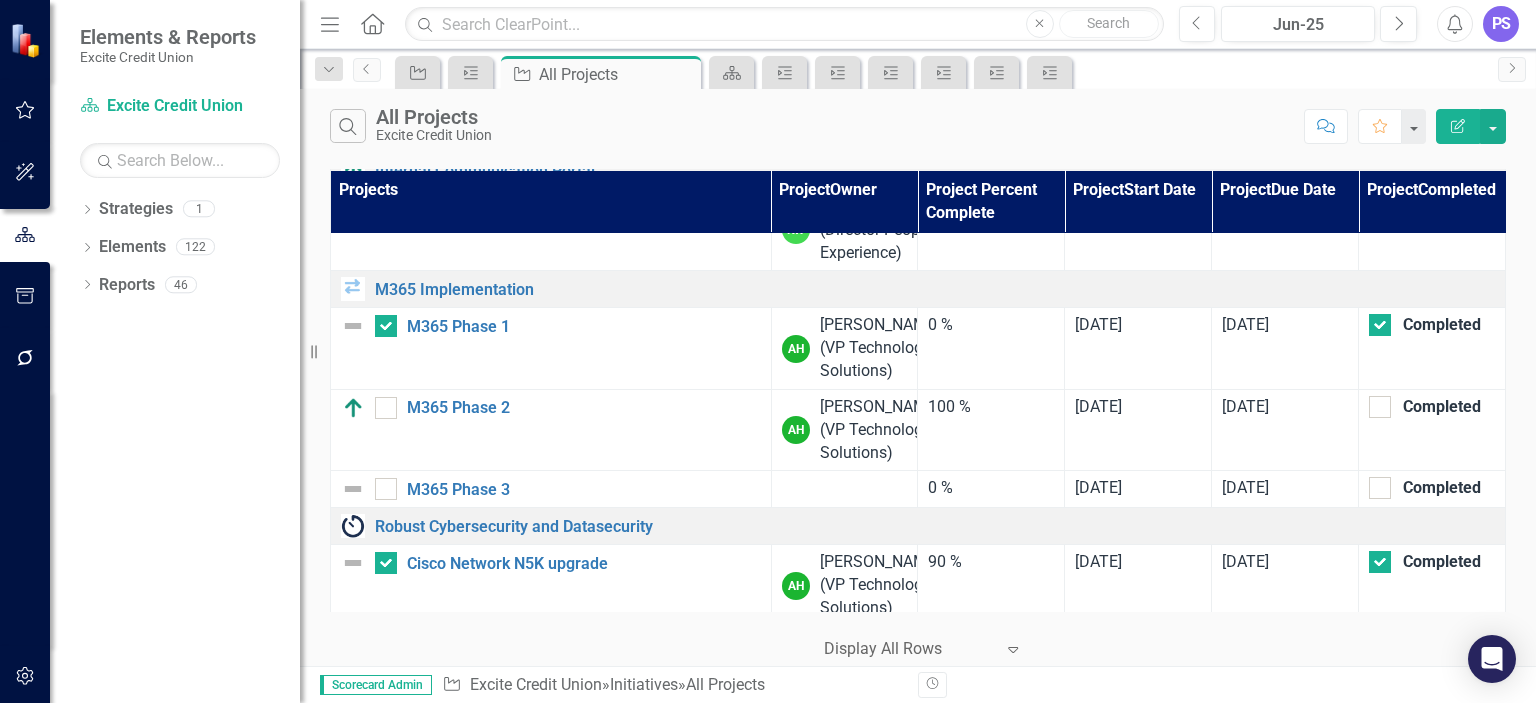 scroll, scrollTop: 2196, scrollLeft: 0, axis: vertical 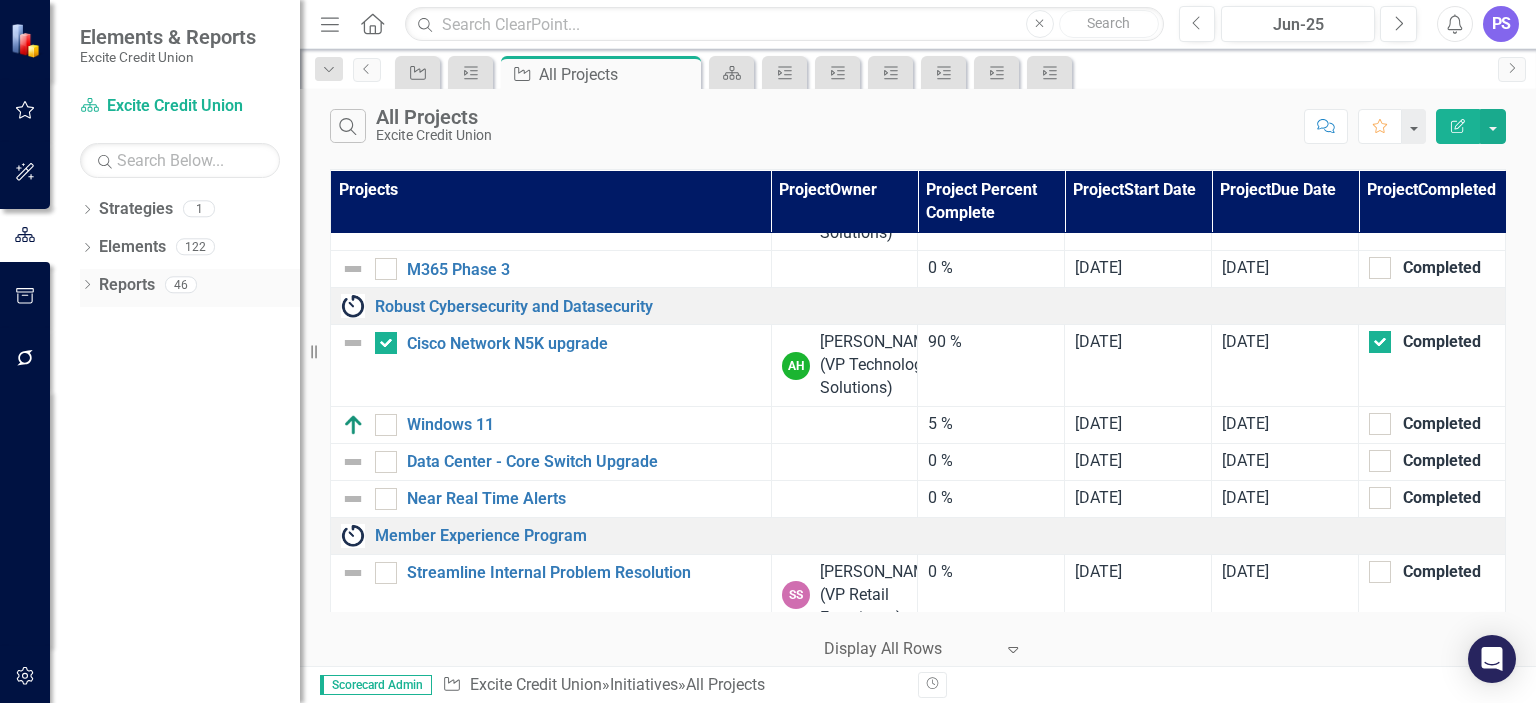 click on "Dropdown Reports 46" at bounding box center [190, 288] 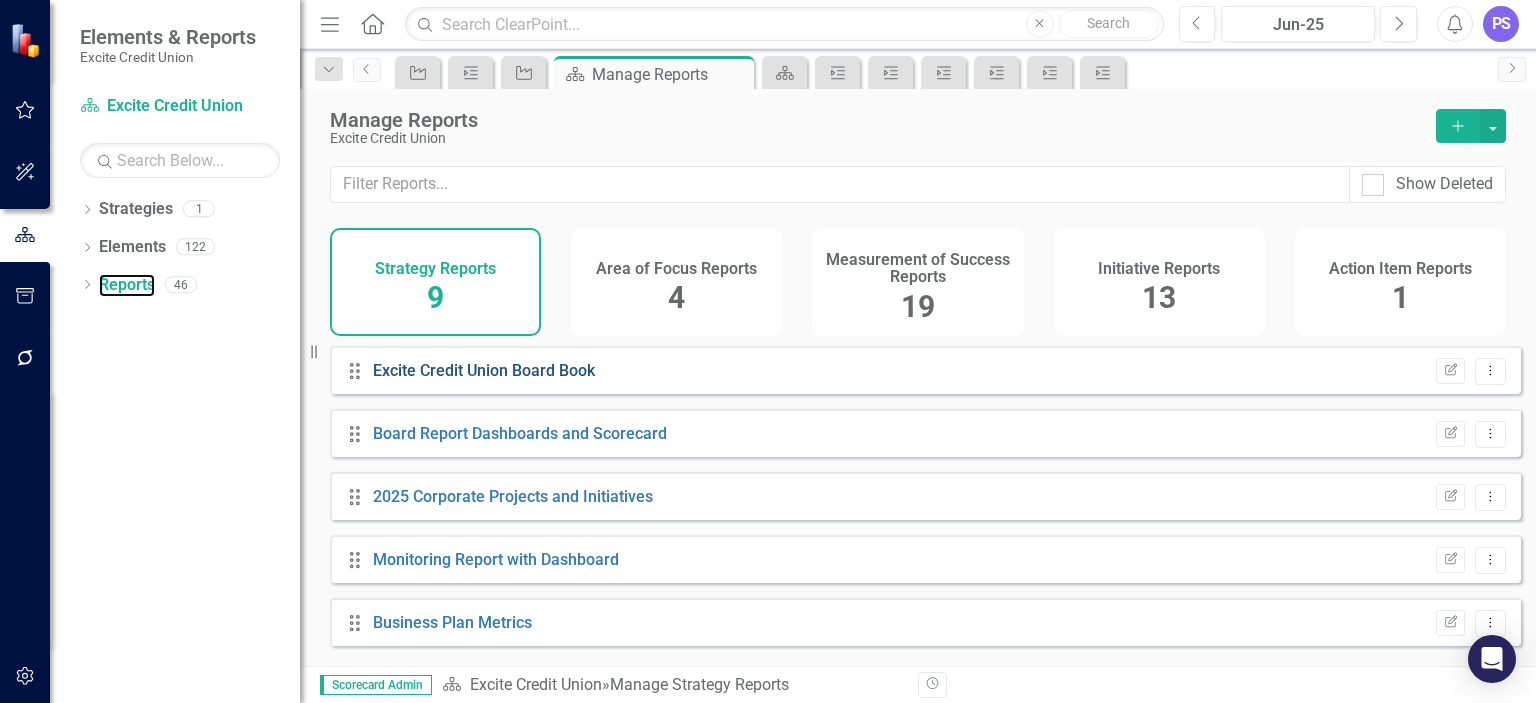scroll, scrollTop: 0, scrollLeft: 0, axis: both 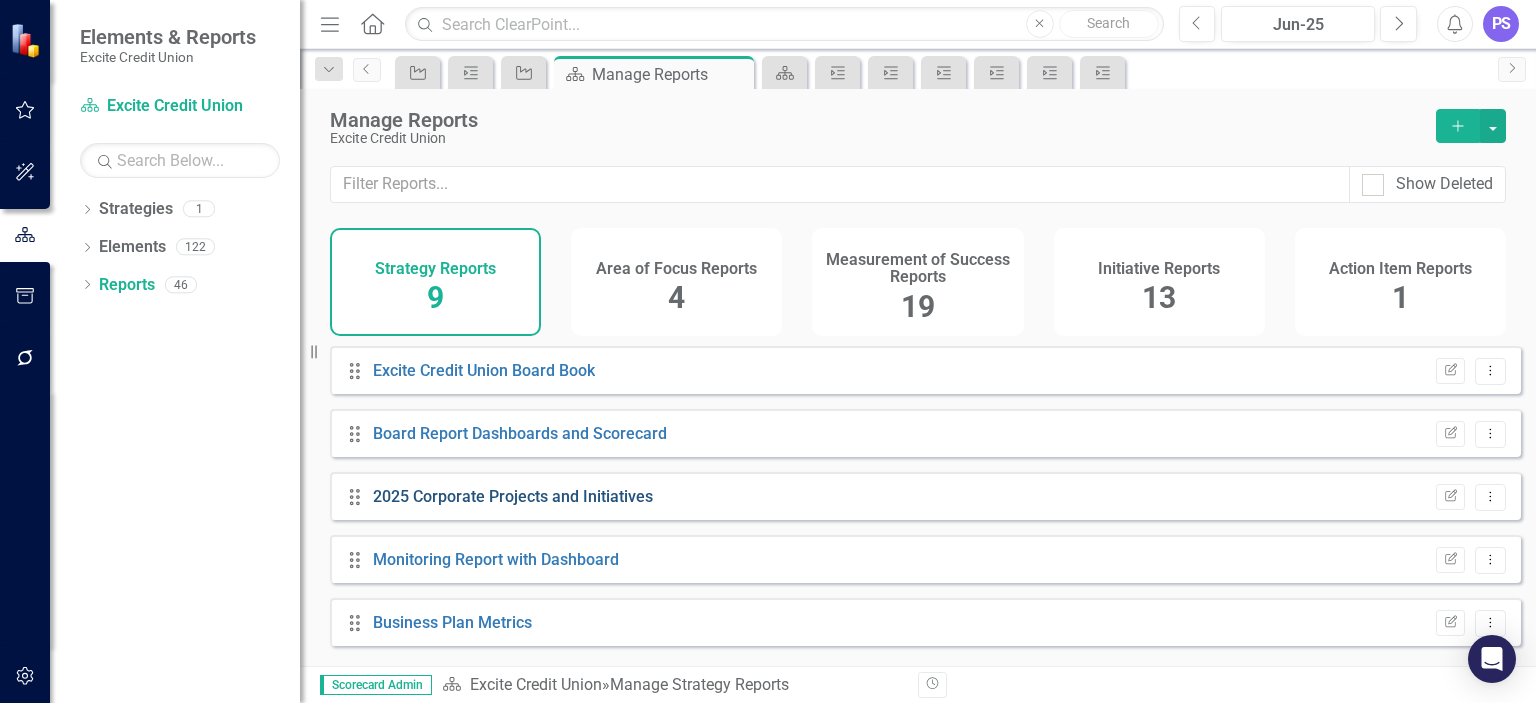 click on "2025 Corporate Projects and Initiatives" at bounding box center (513, 496) 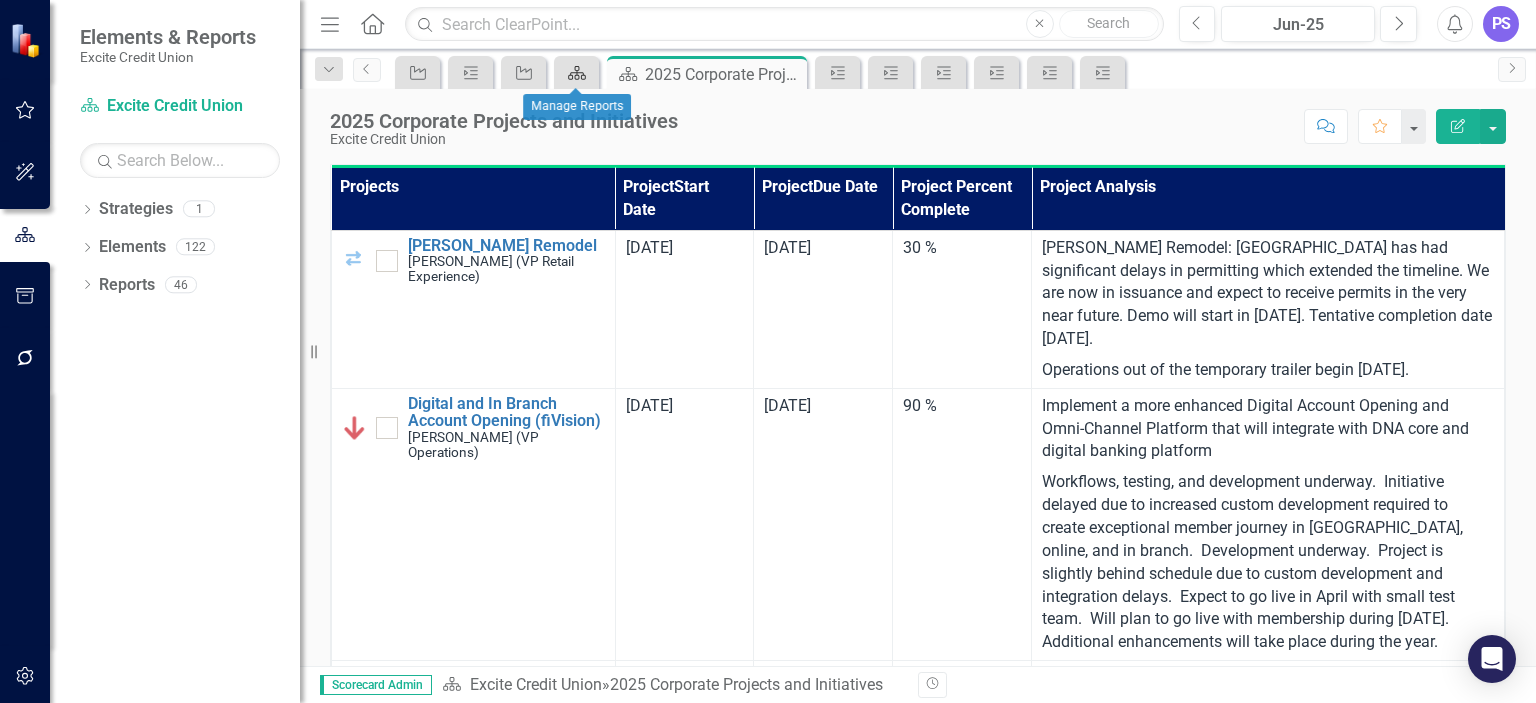 click on "Strategy" 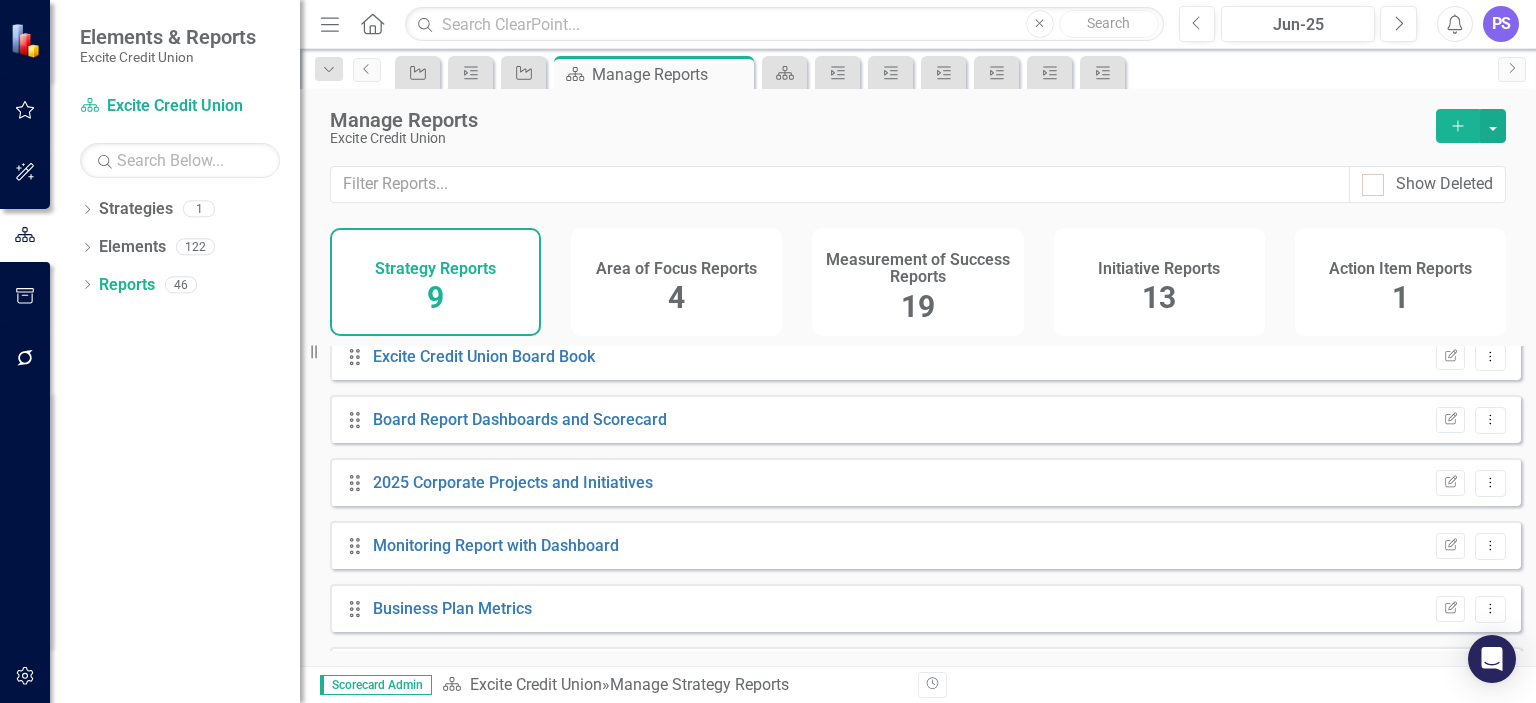 scroll, scrollTop: 16, scrollLeft: 0, axis: vertical 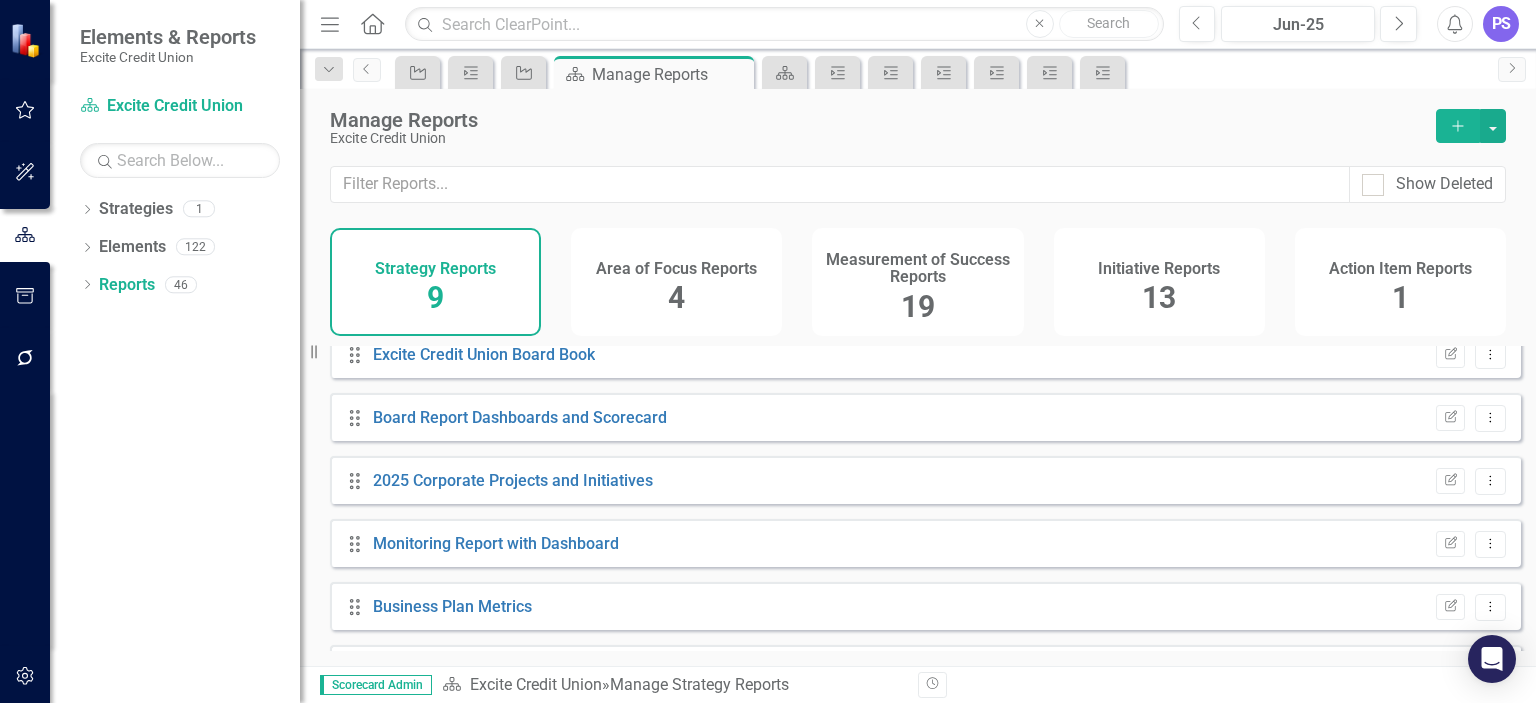 click on "Initiative Reports 13" at bounding box center (1159, 282) 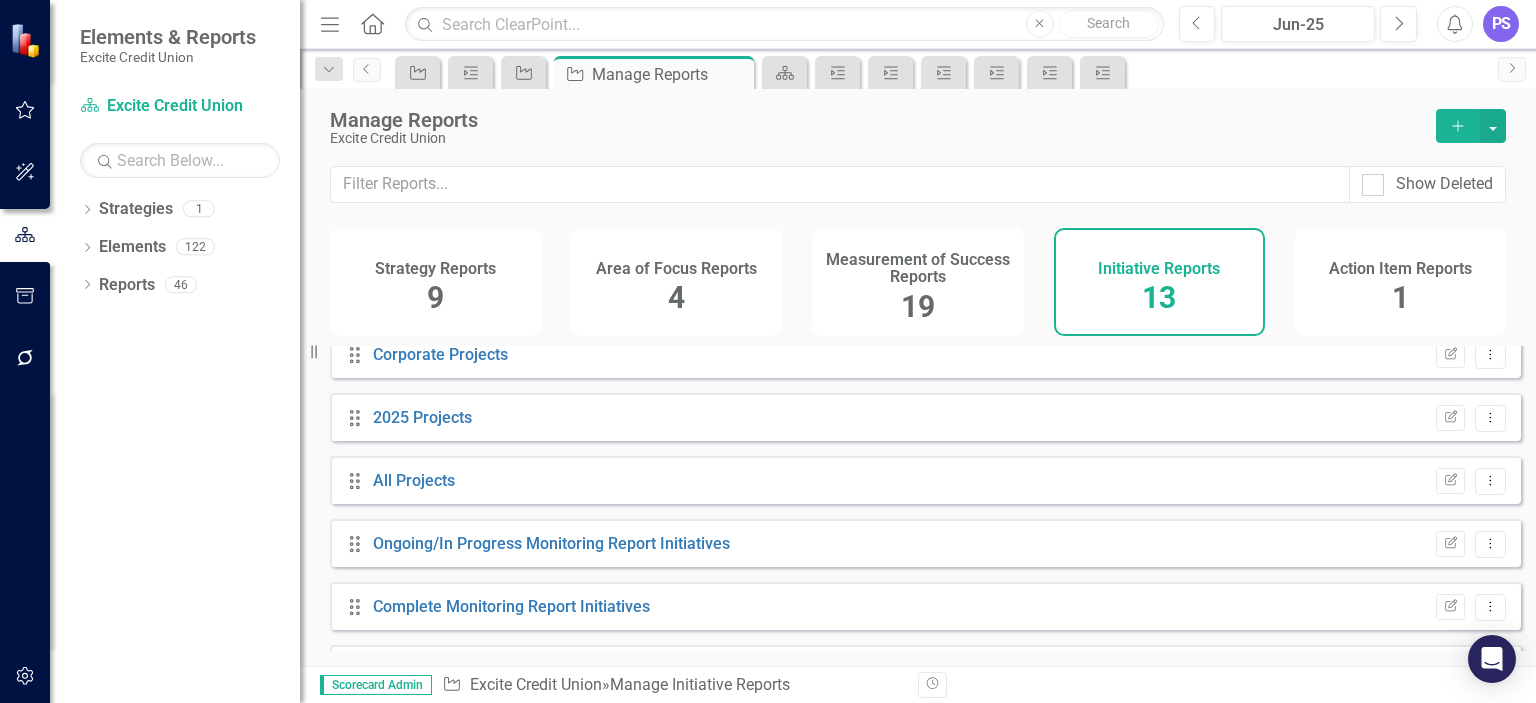 scroll, scrollTop: 319, scrollLeft: 0, axis: vertical 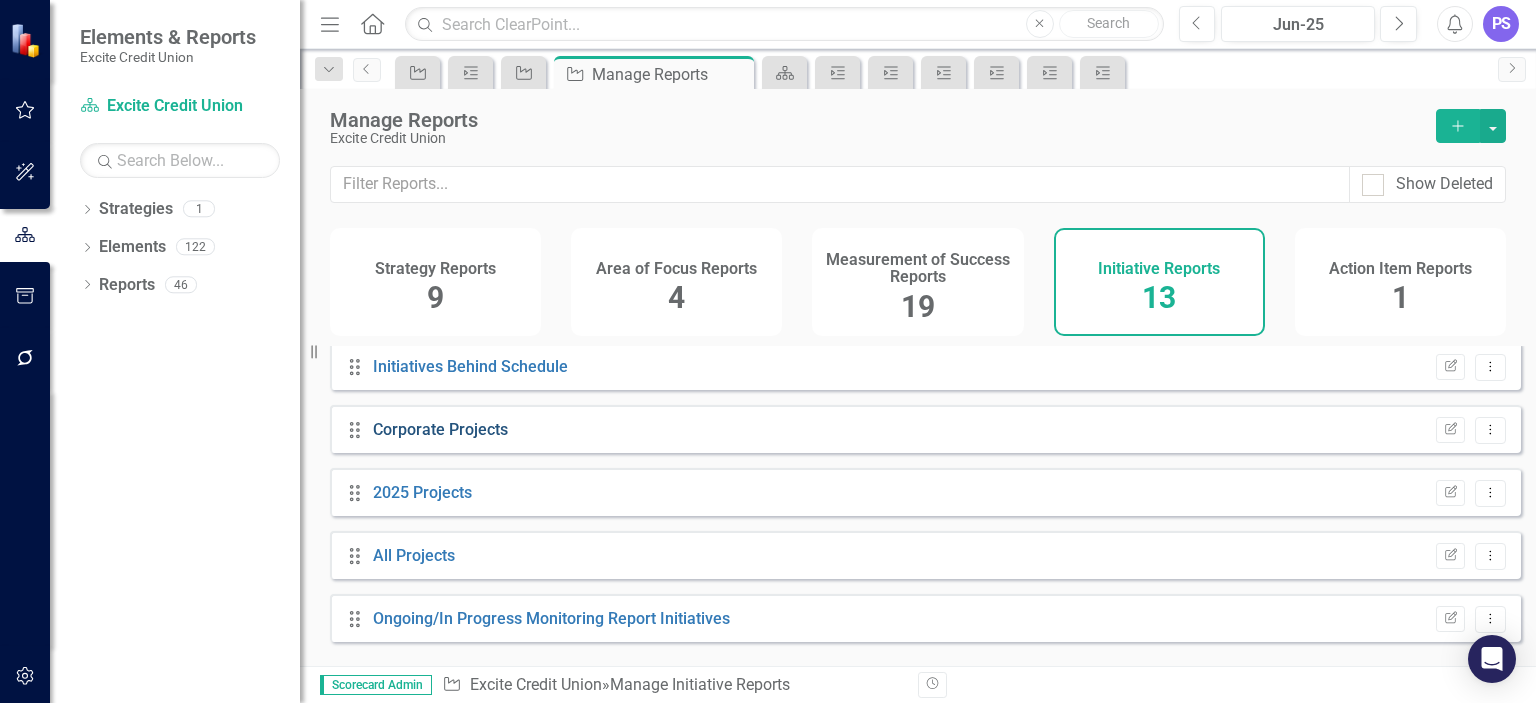 click on "Corporate Projects" at bounding box center (440, 429) 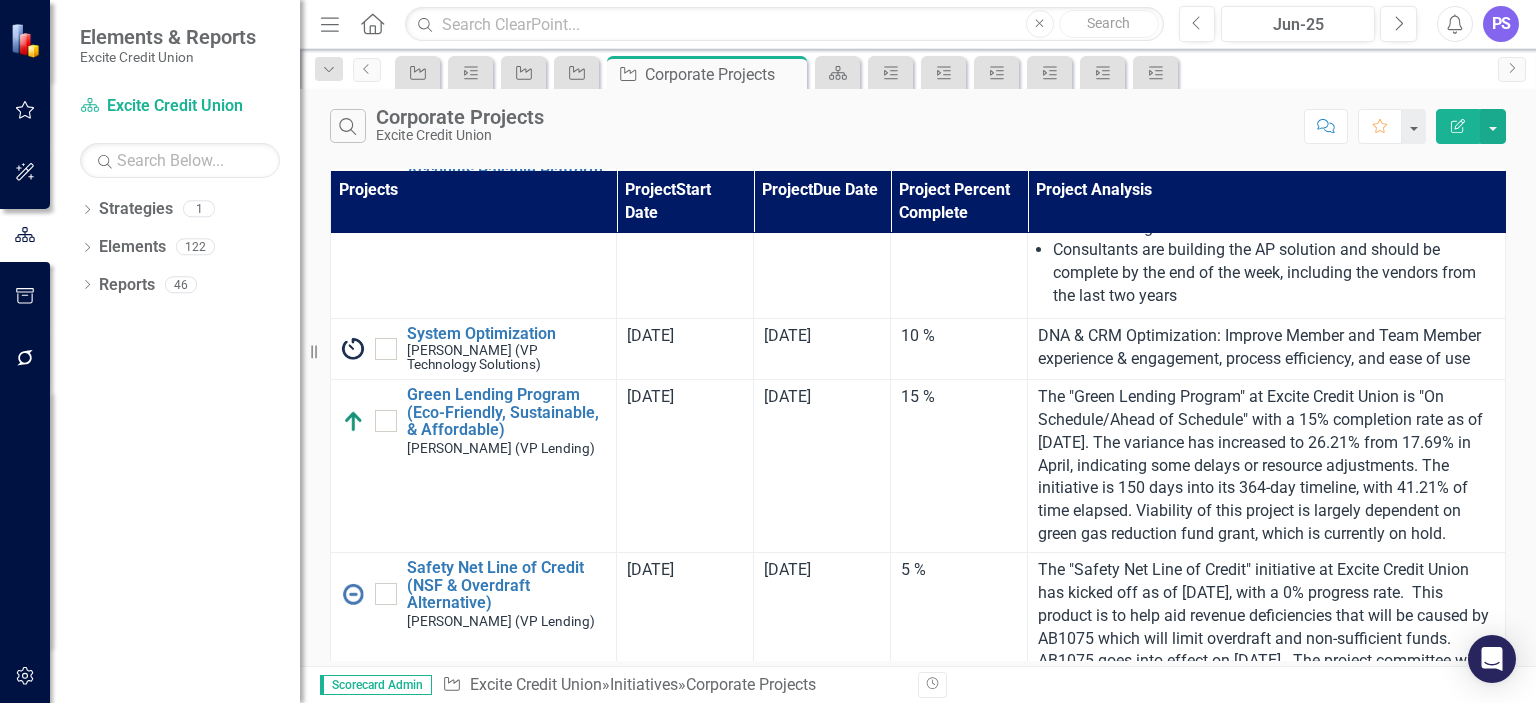 scroll, scrollTop: 0, scrollLeft: 0, axis: both 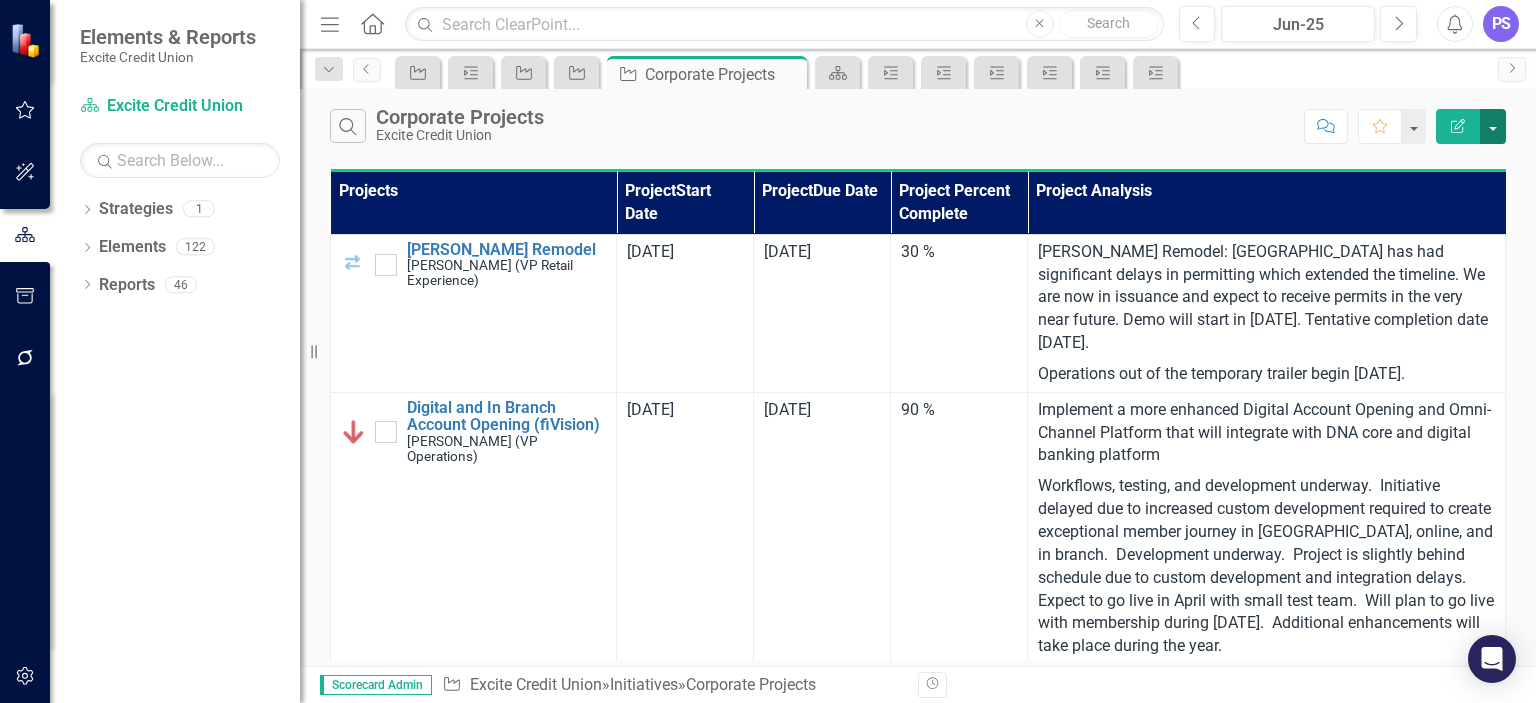 click at bounding box center [1493, 126] 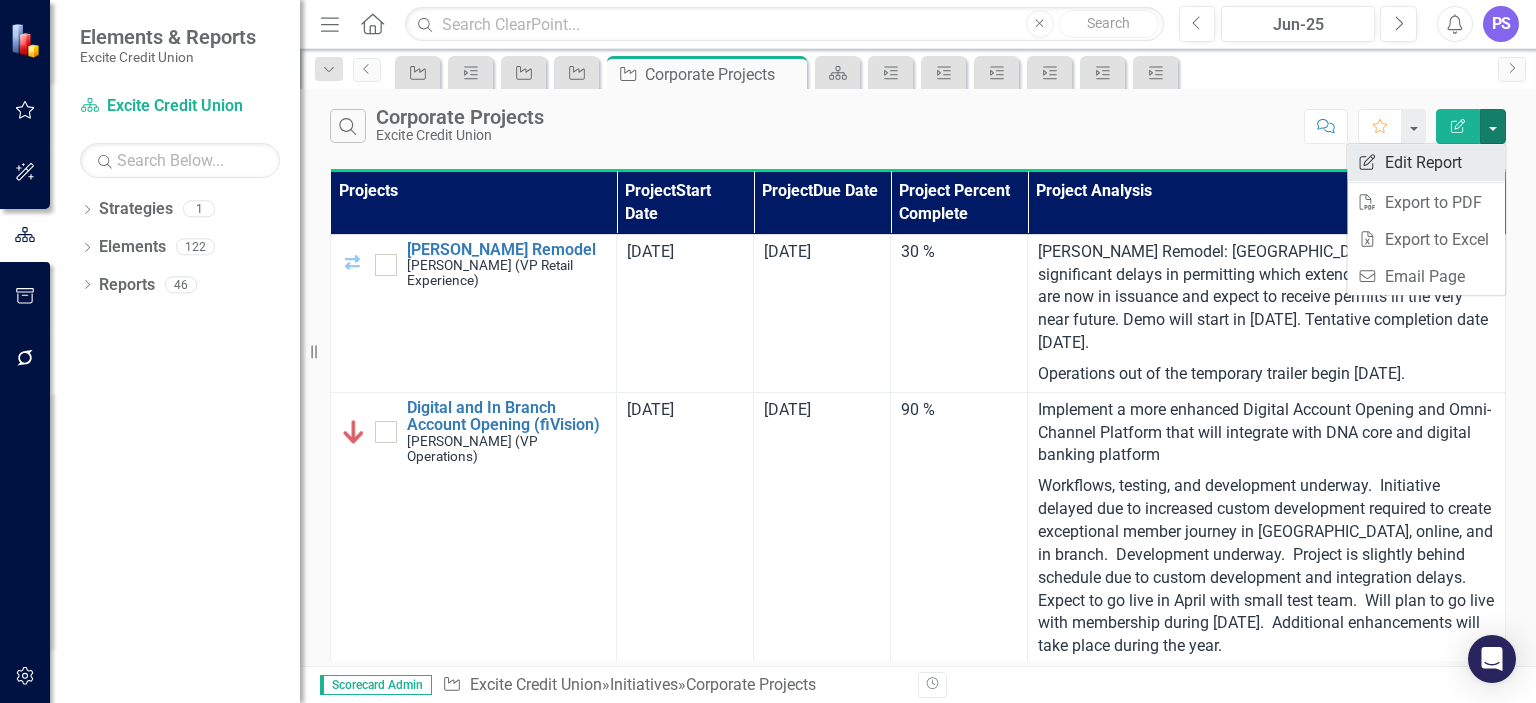 click on "Edit Report Edit Report" at bounding box center [1426, 162] 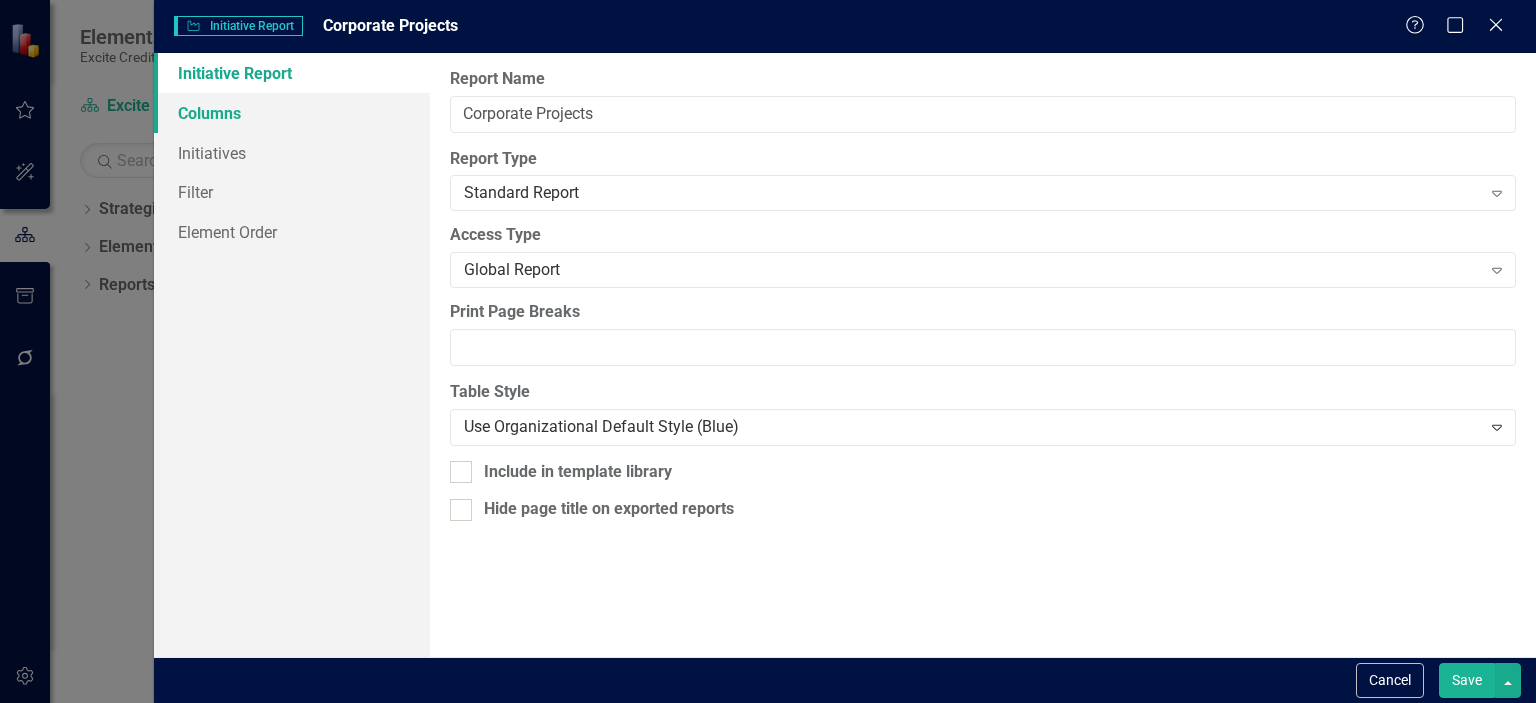 click on "Columns" at bounding box center (292, 113) 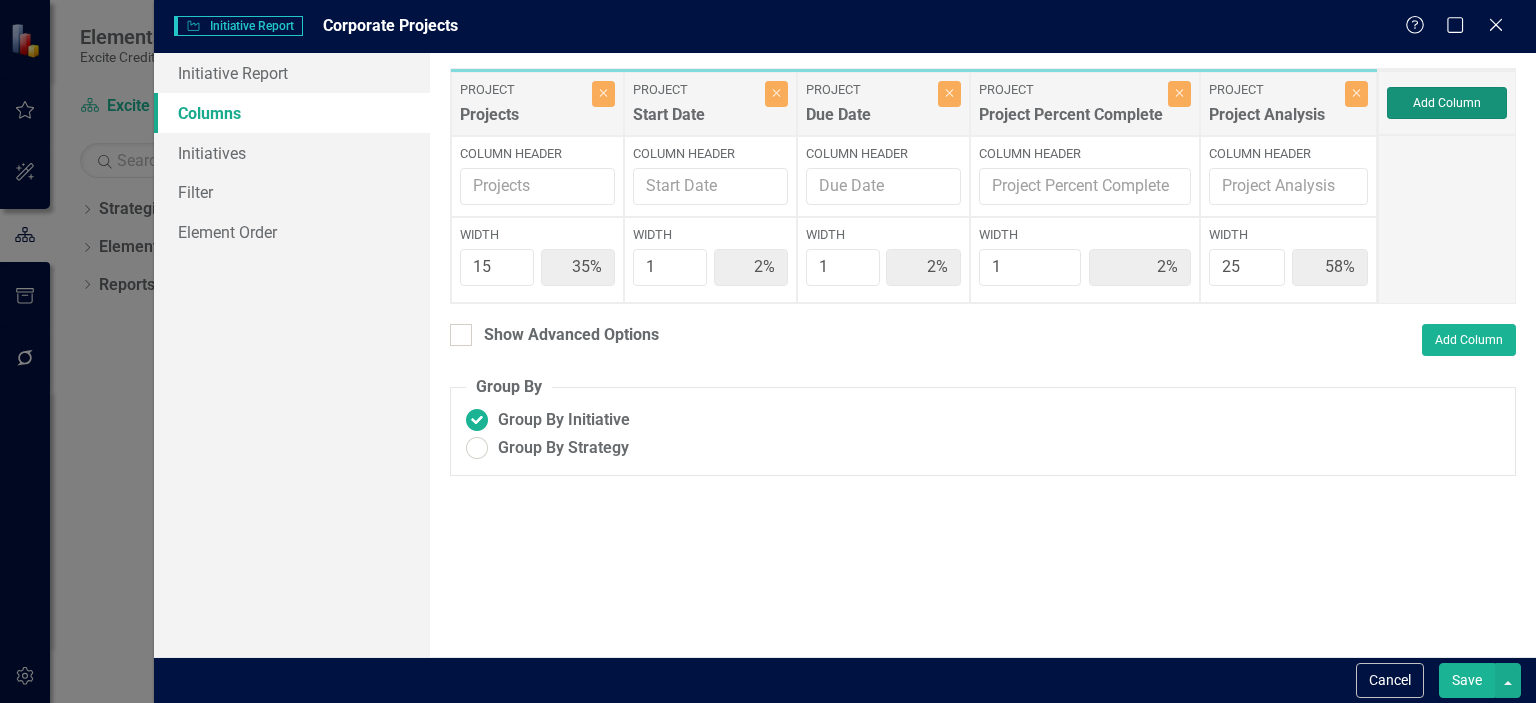 click on "Add Column" at bounding box center (1447, 103) 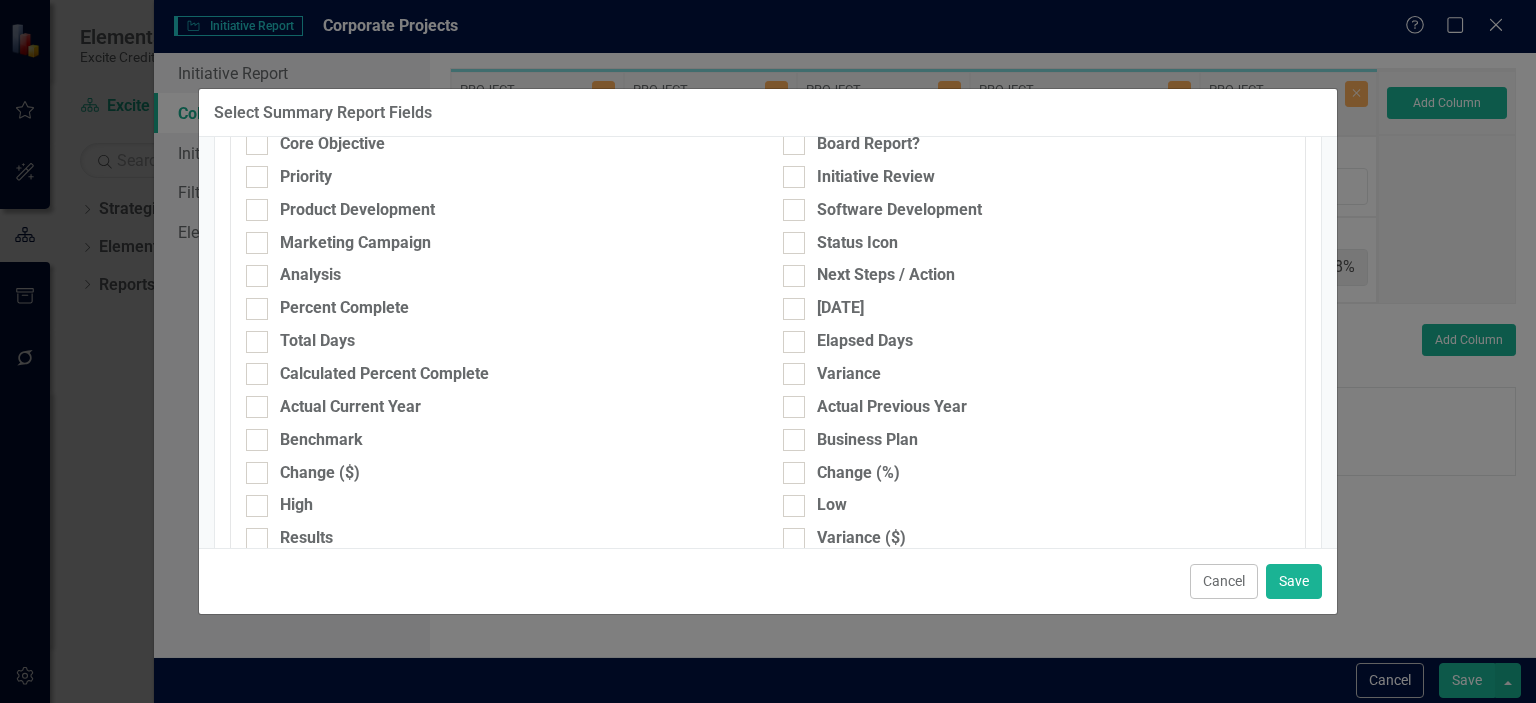 scroll, scrollTop: 370, scrollLeft: 0, axis: vertical 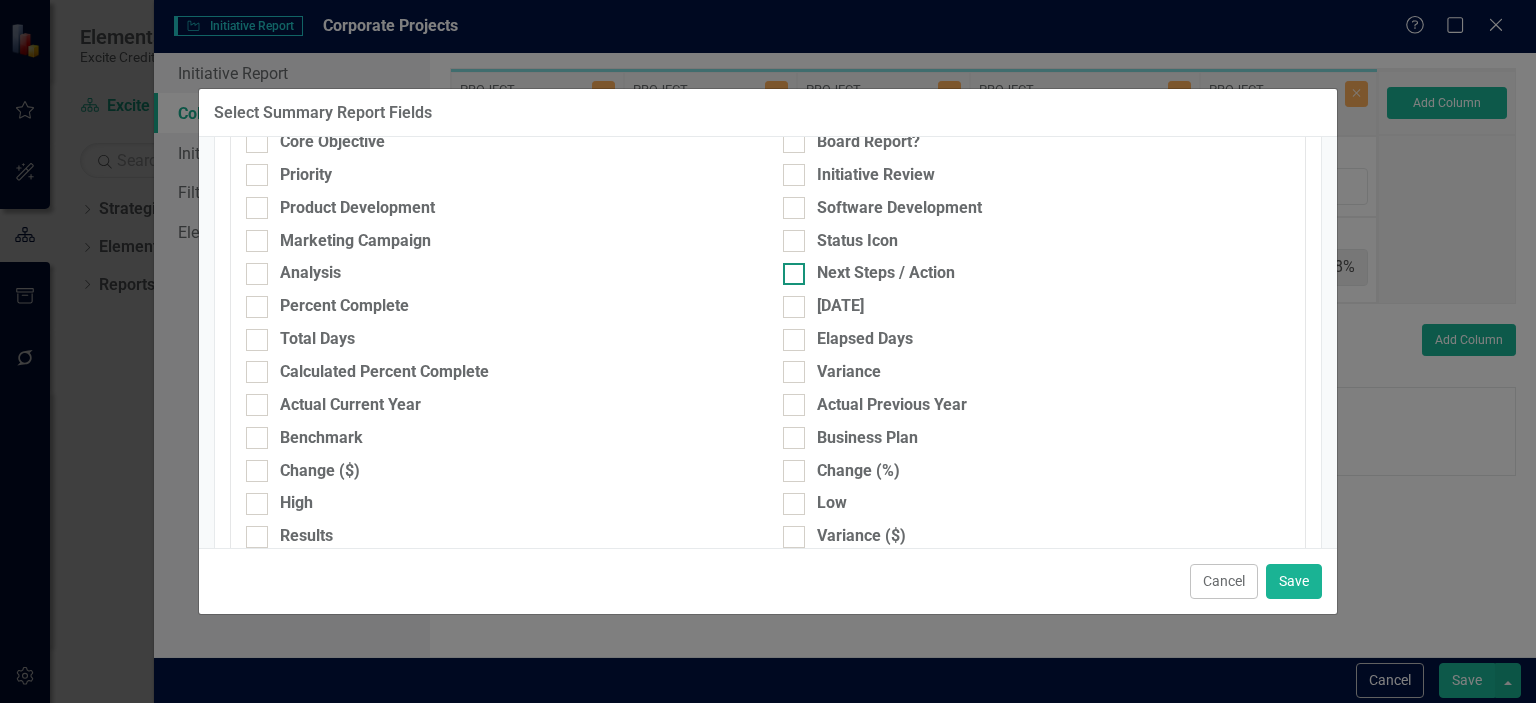 click at bounding box center [794, 274] 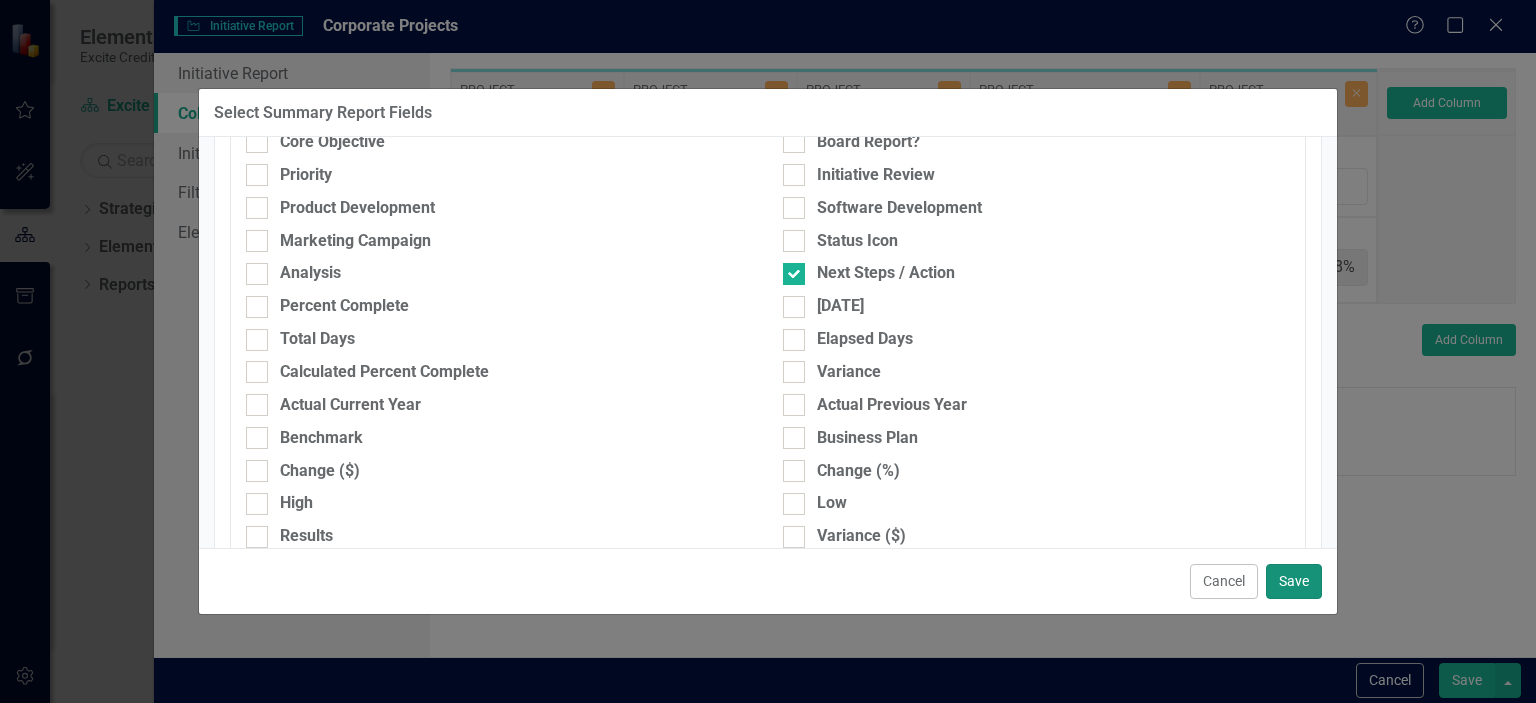 click on "Save" at bounding box center [1294, 581] 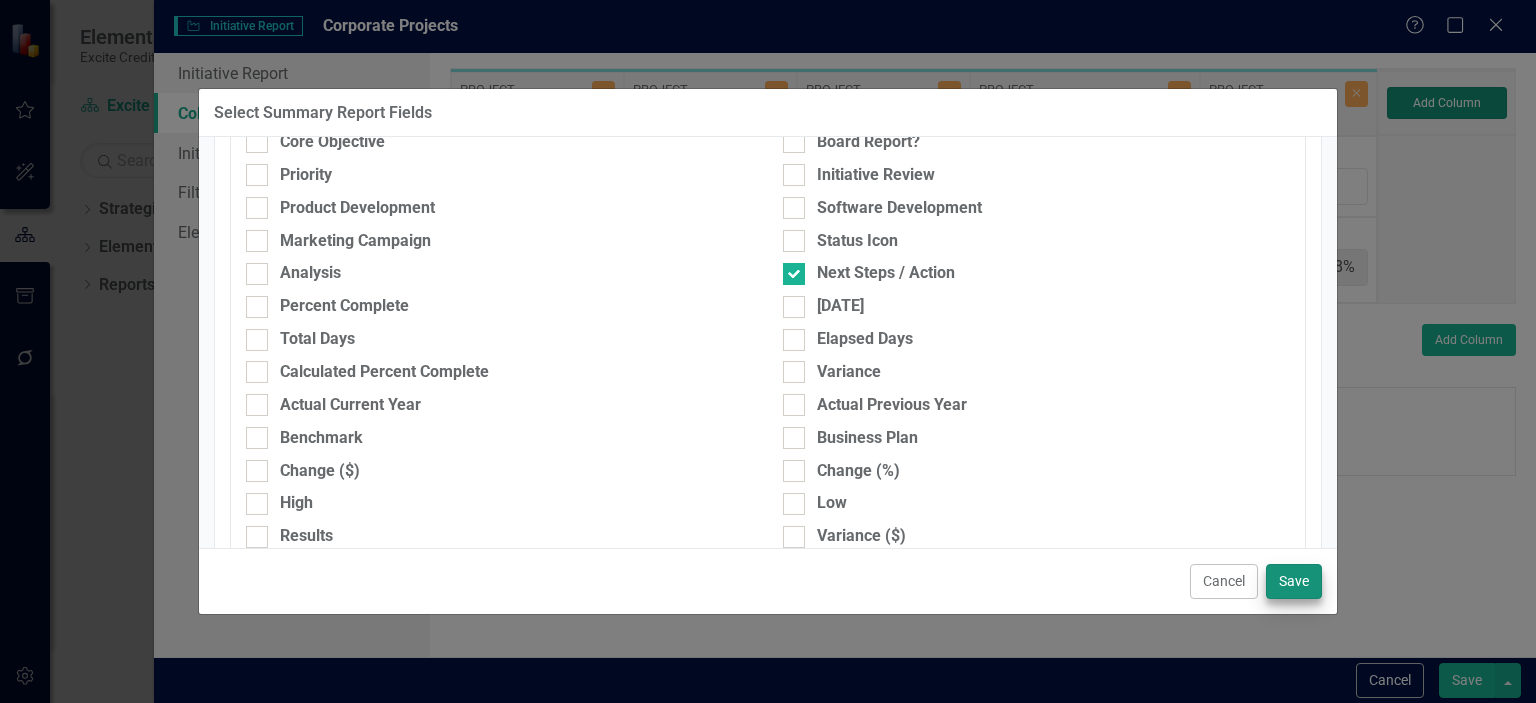 type on "34%" 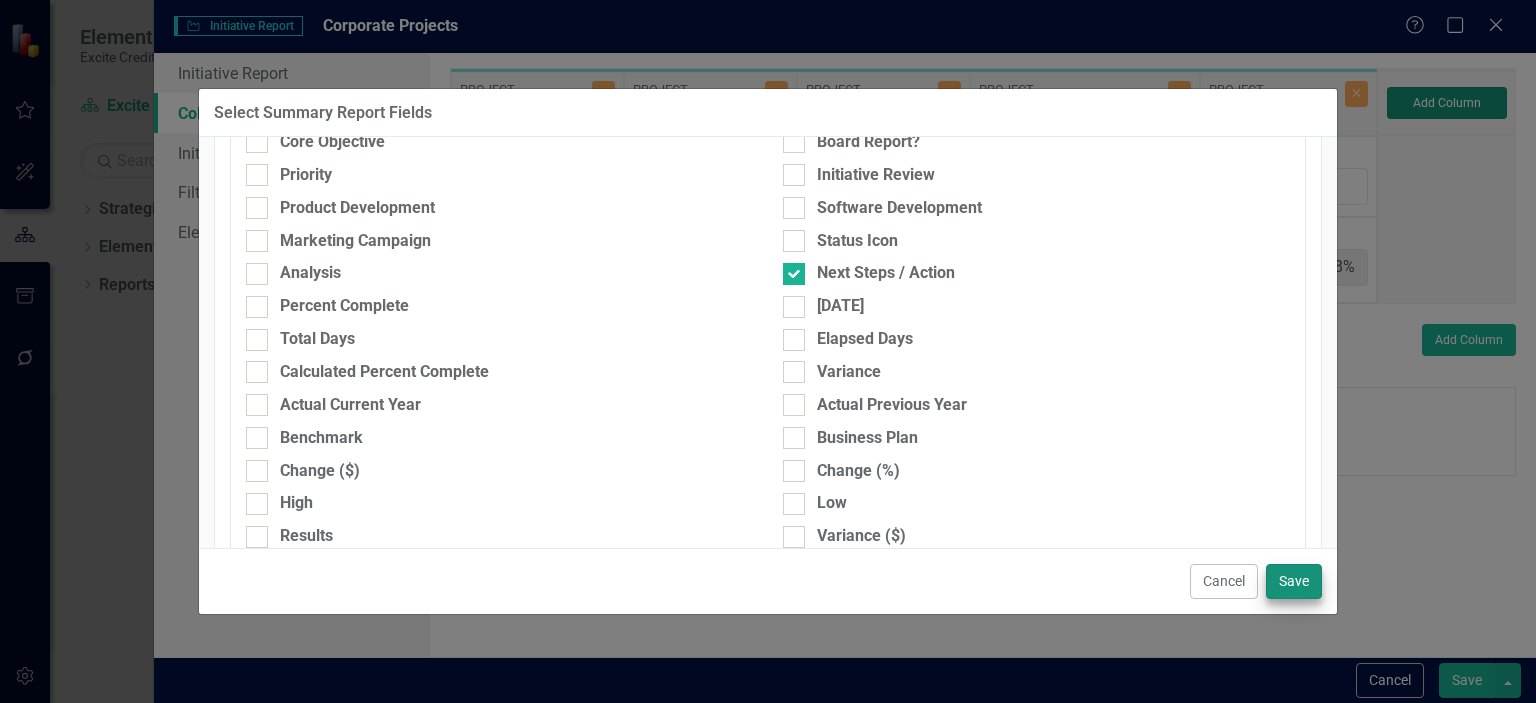 type on "57%" 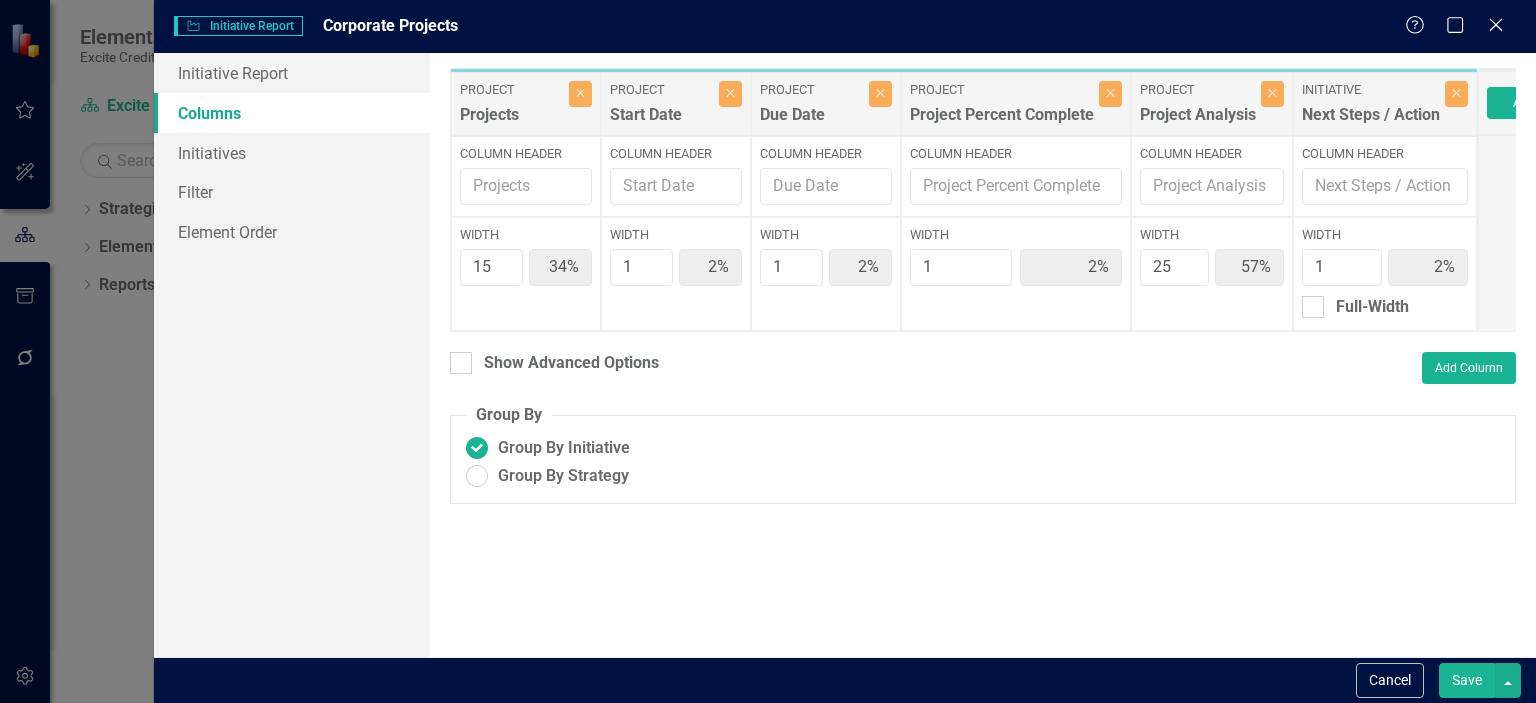 click on "Save" at bounding box center (1467, 680) 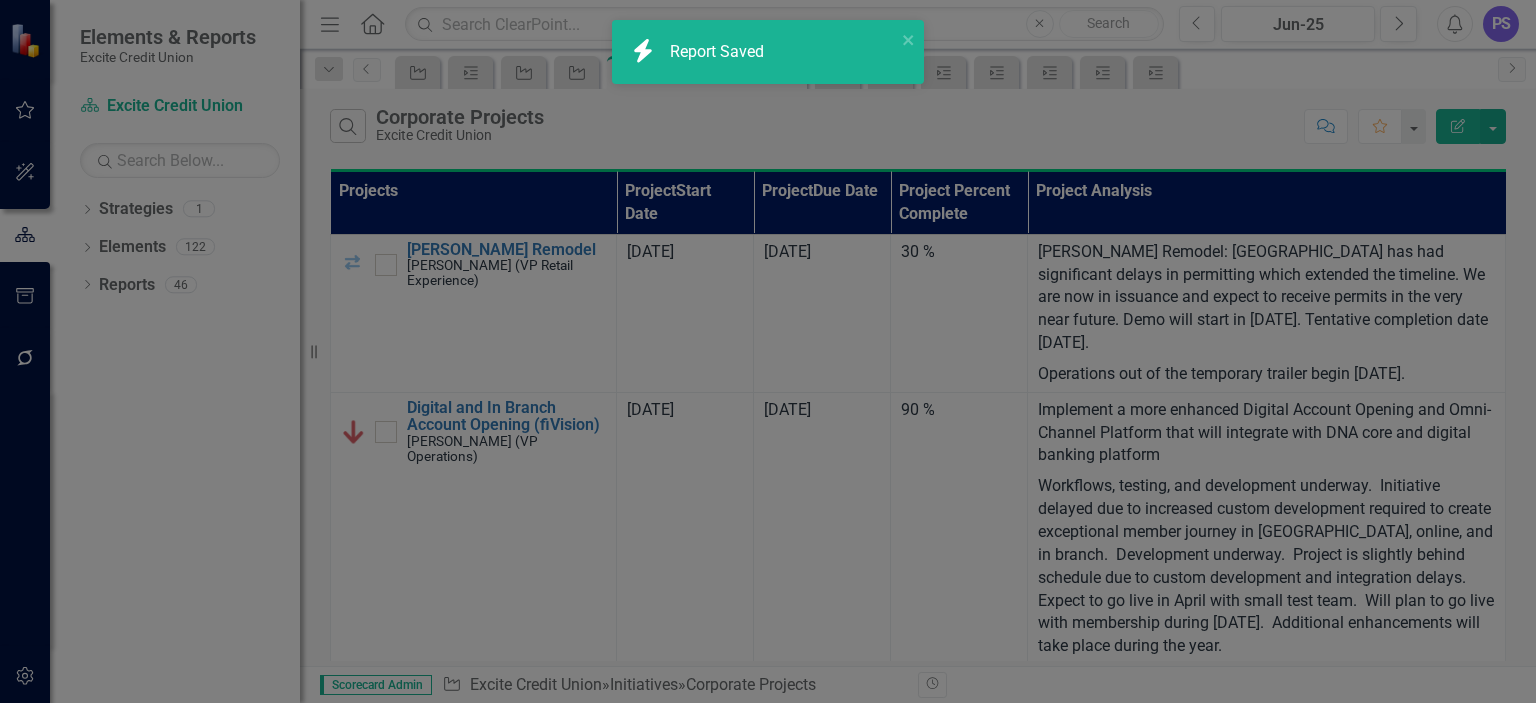 radio on "false" 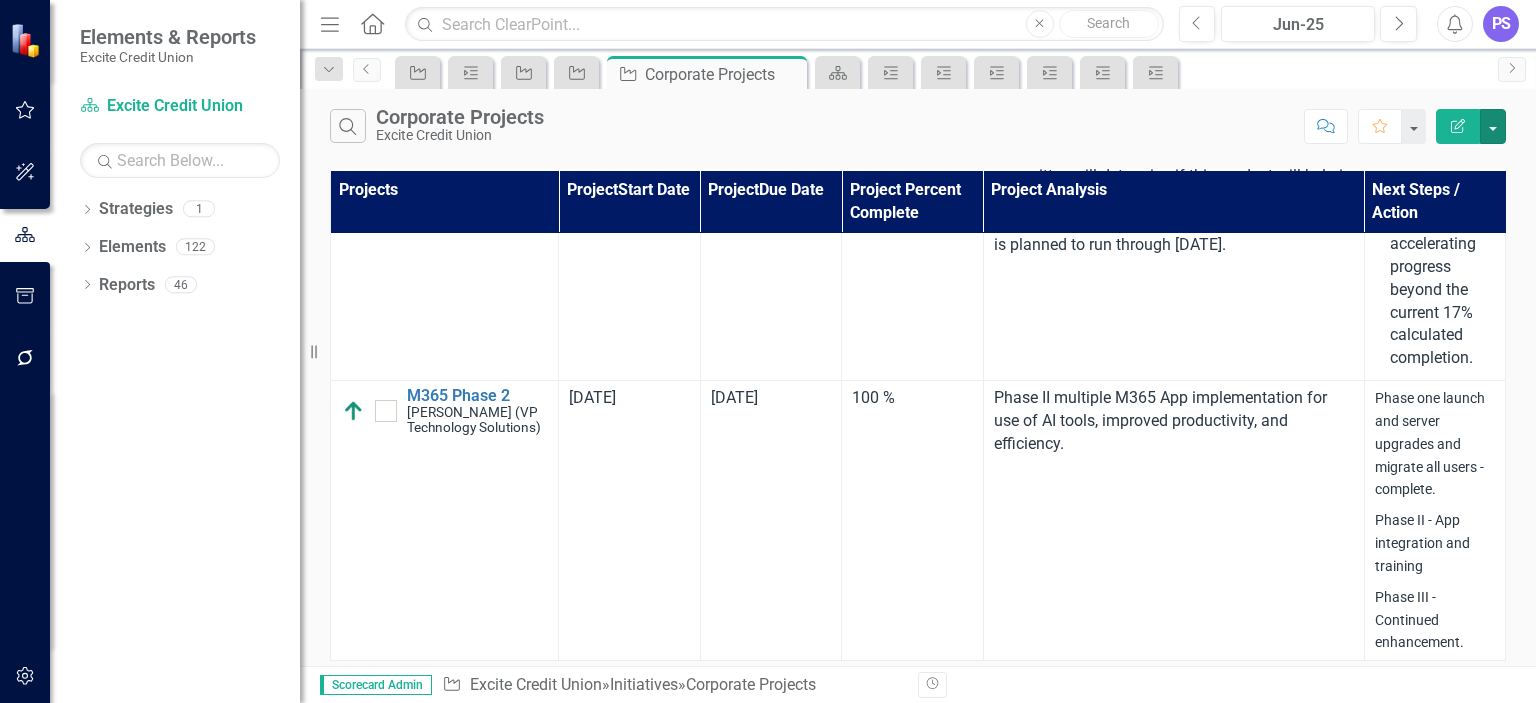 scroll, scrollTop: 3084, scrollLeft: 0, axis: vertical 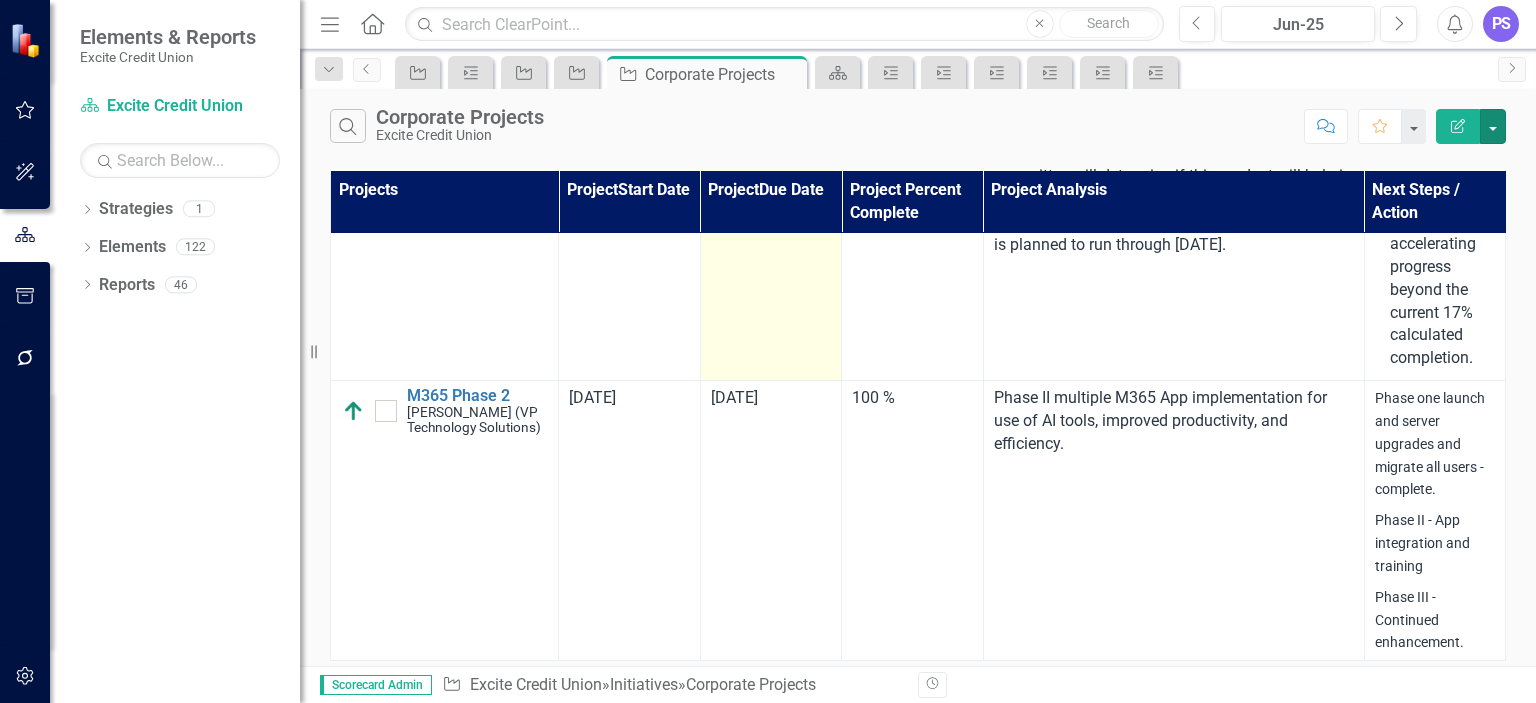 type 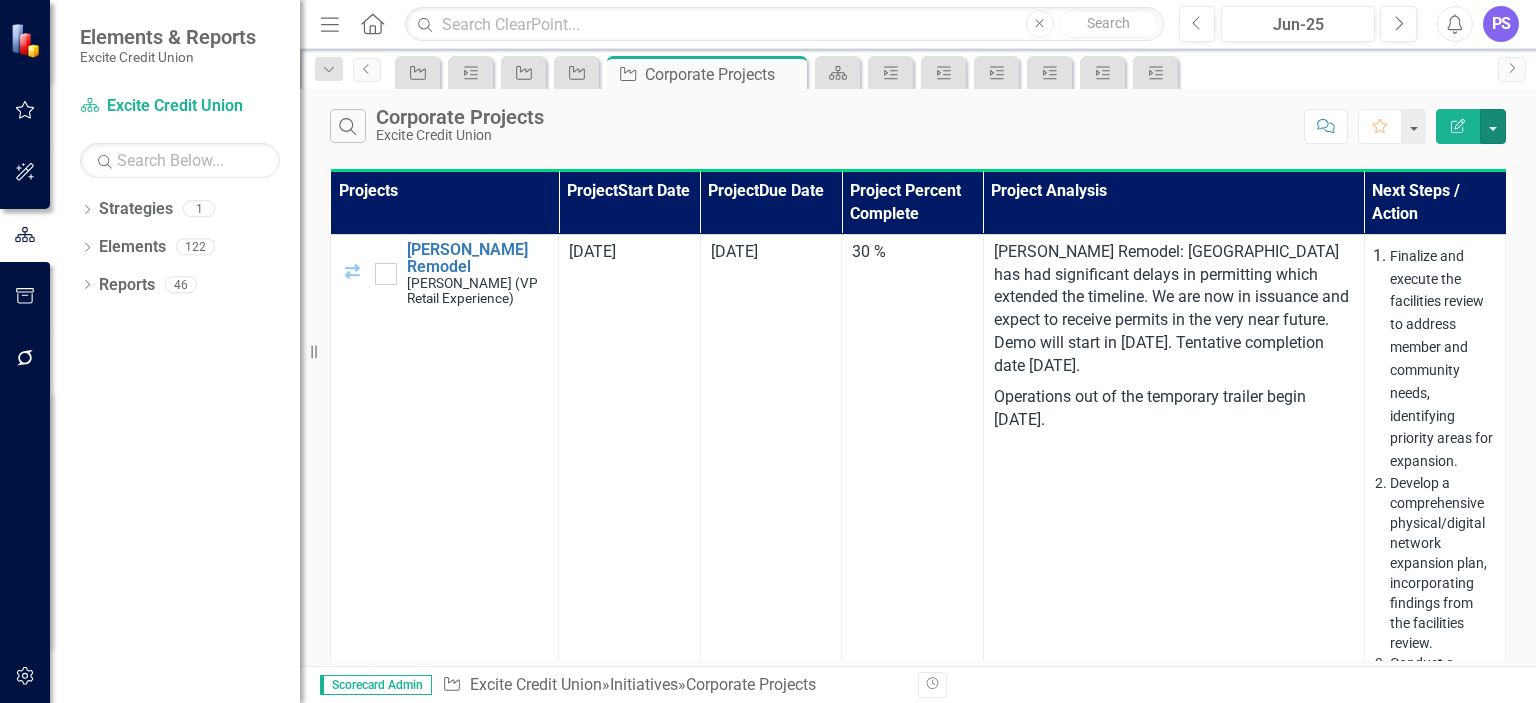 scroll, scrollTop: 0, scrollLeft: 0, axis: both 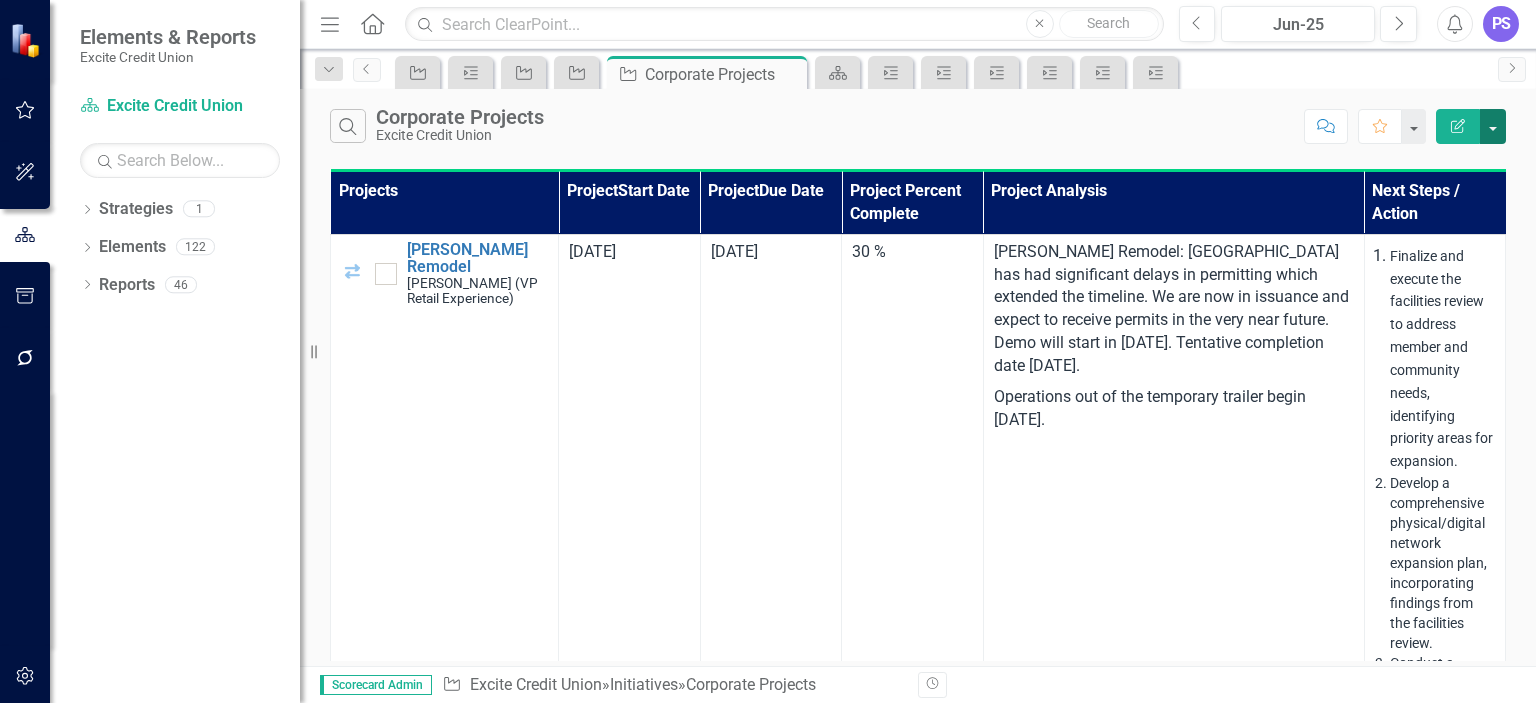 click at bounding box center (1493, 126) 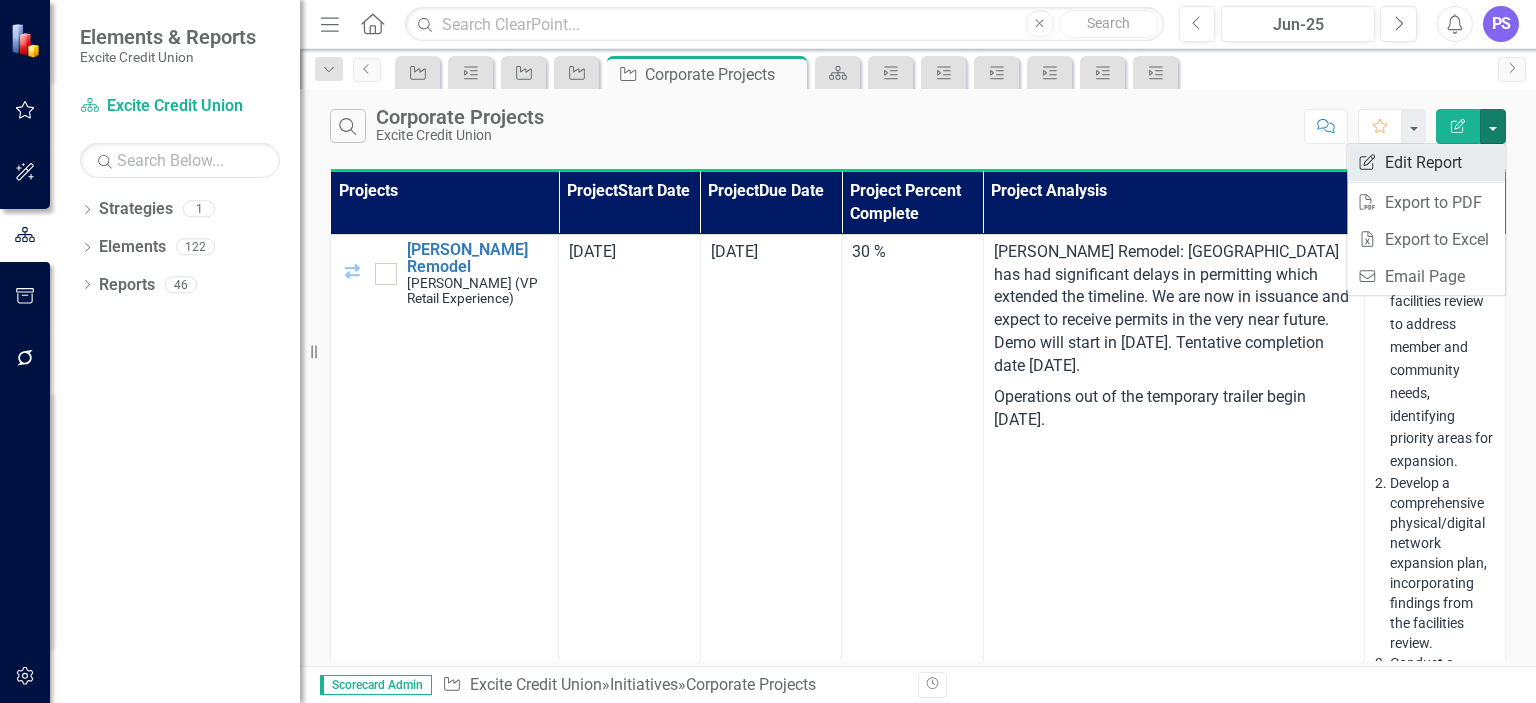 click on "Edit Report Edit Report" at bounding box center (1426, 162) 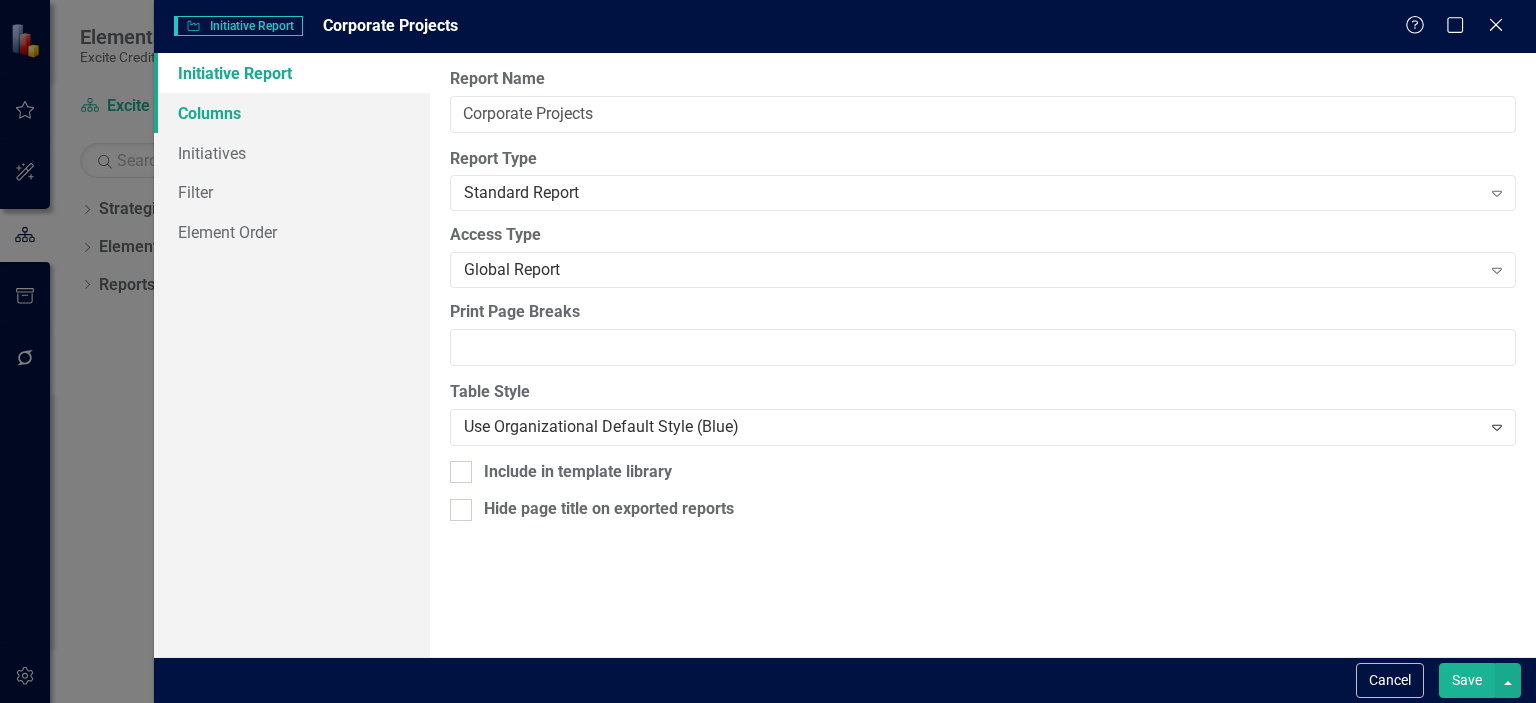 click on "Columns" at bounding box center [292, 113] 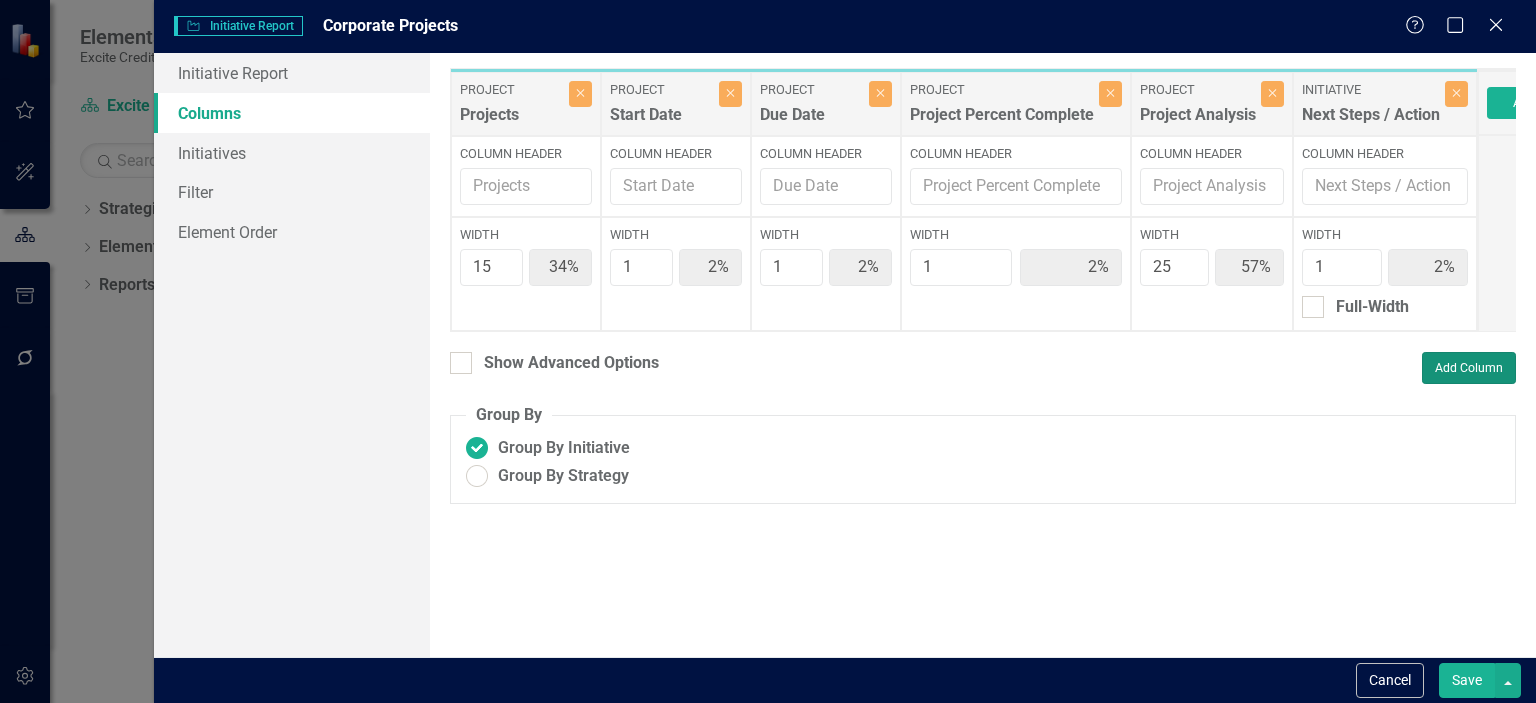 click on "Add Column" at bounding box center (1469, 368) 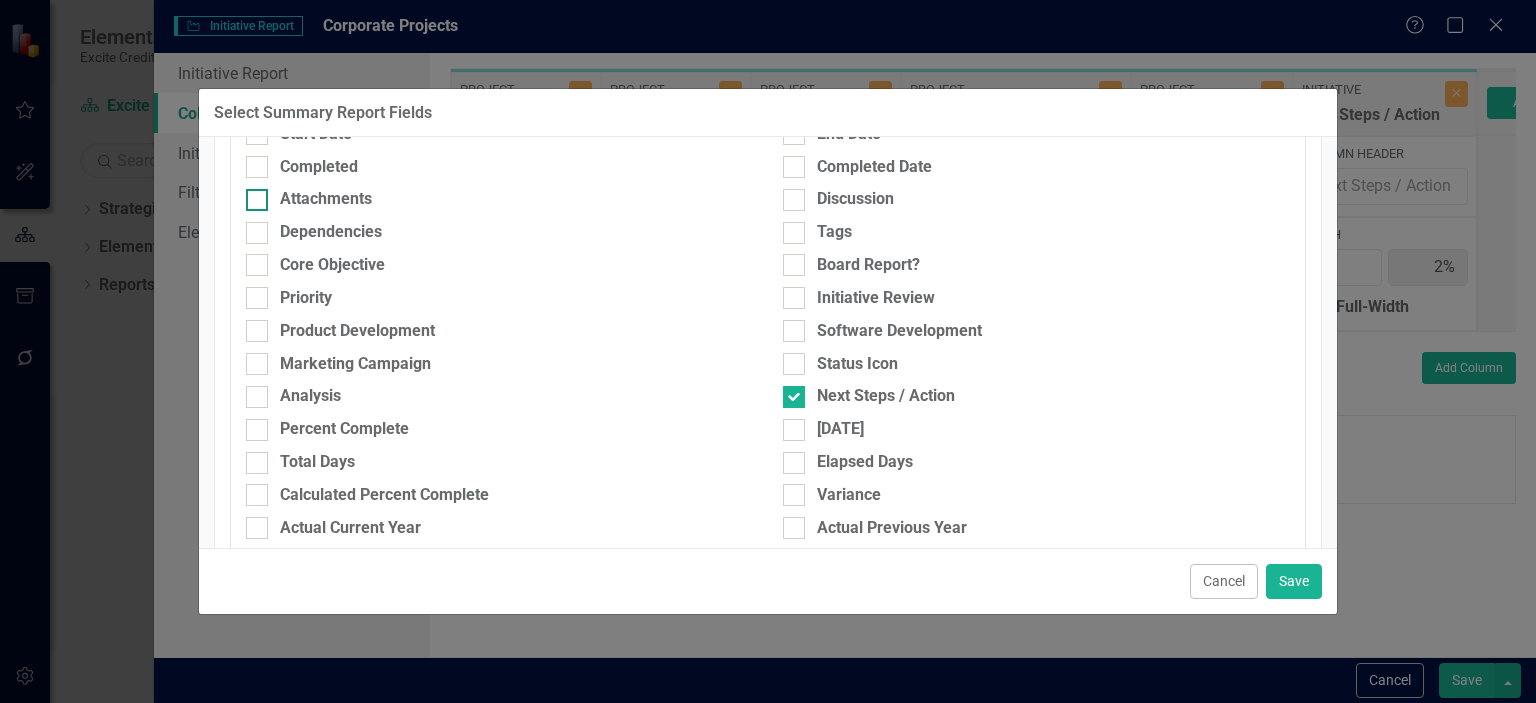 scroll, scrollTop: 162, scrollLeft: 0, axis: vertical 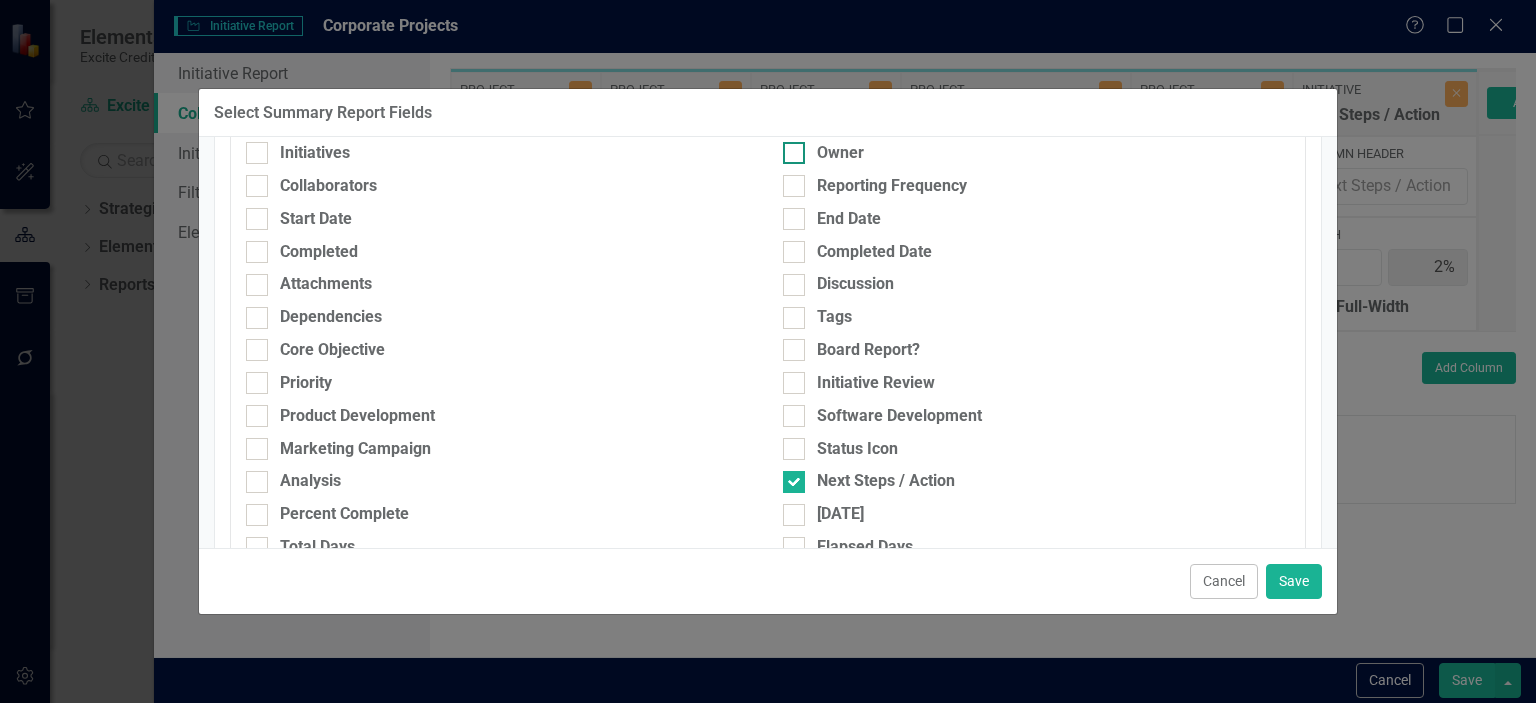 click on "Owner" at bounding box center [789, 148] 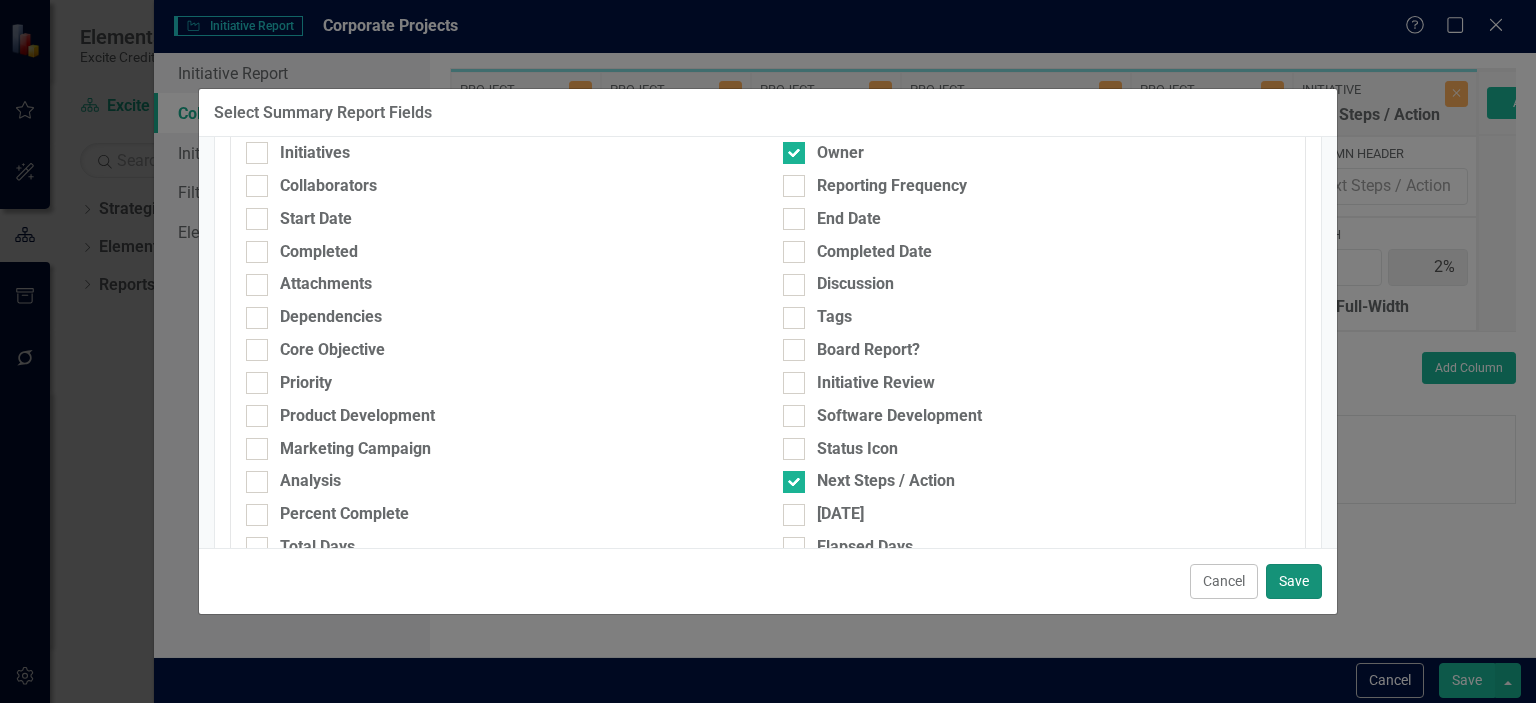 click on "Save" at bounding box center [1294, 581] 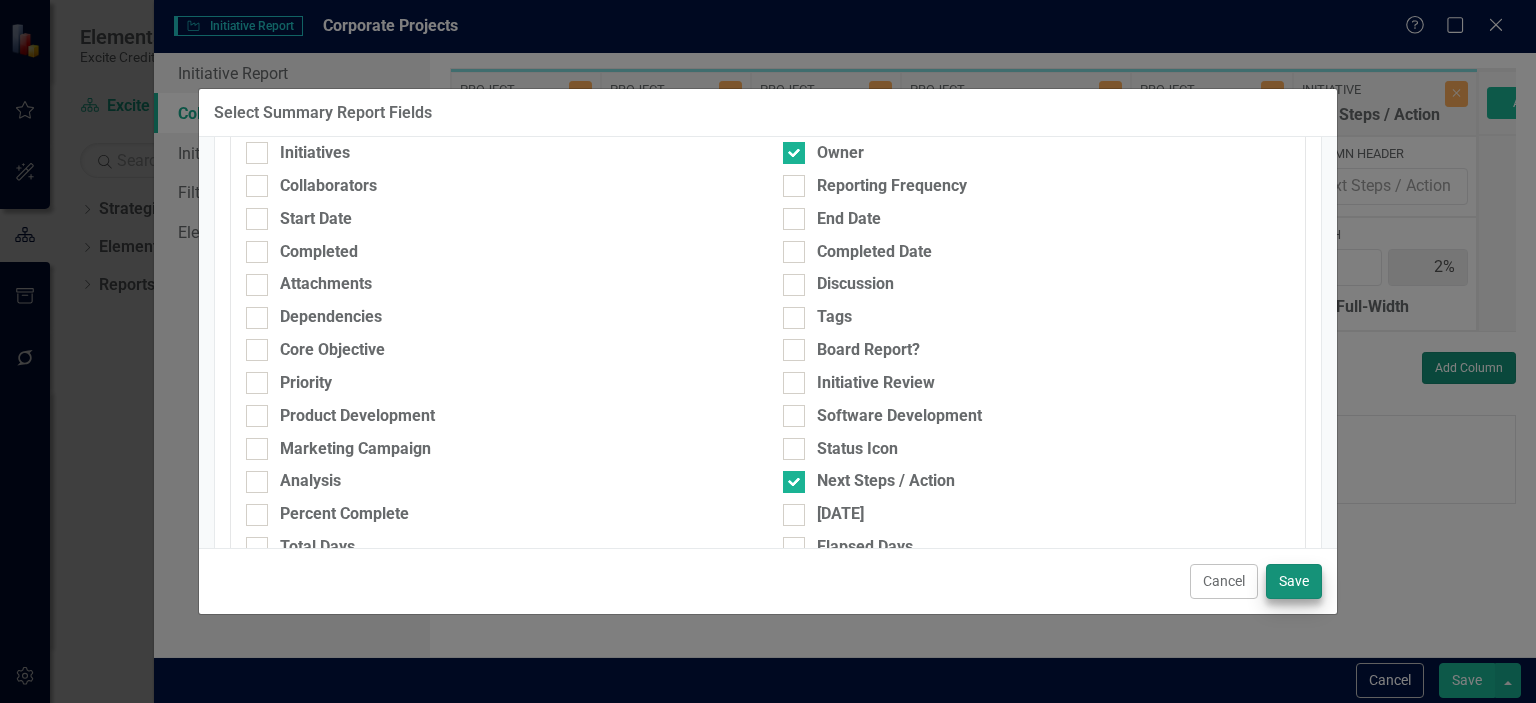 type on "33%" 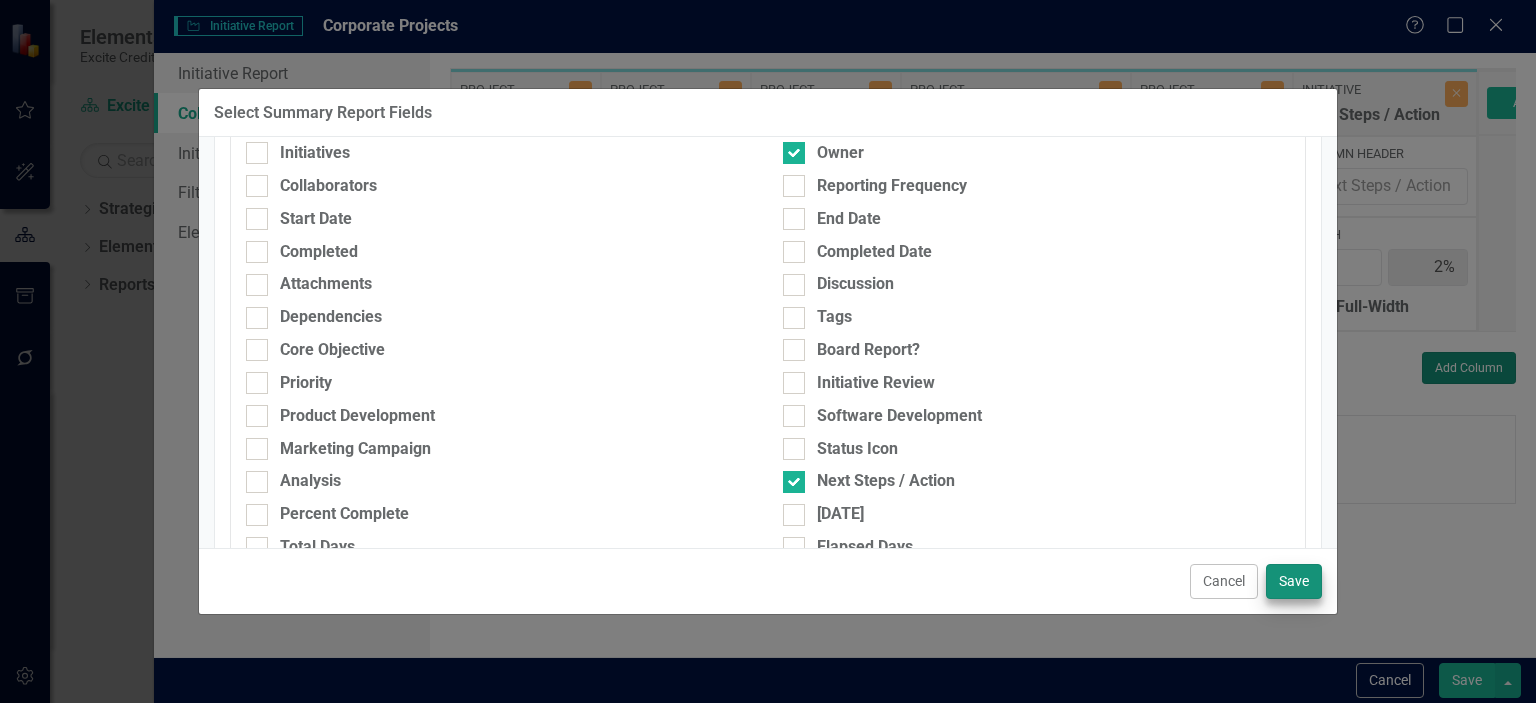 type on "56%" 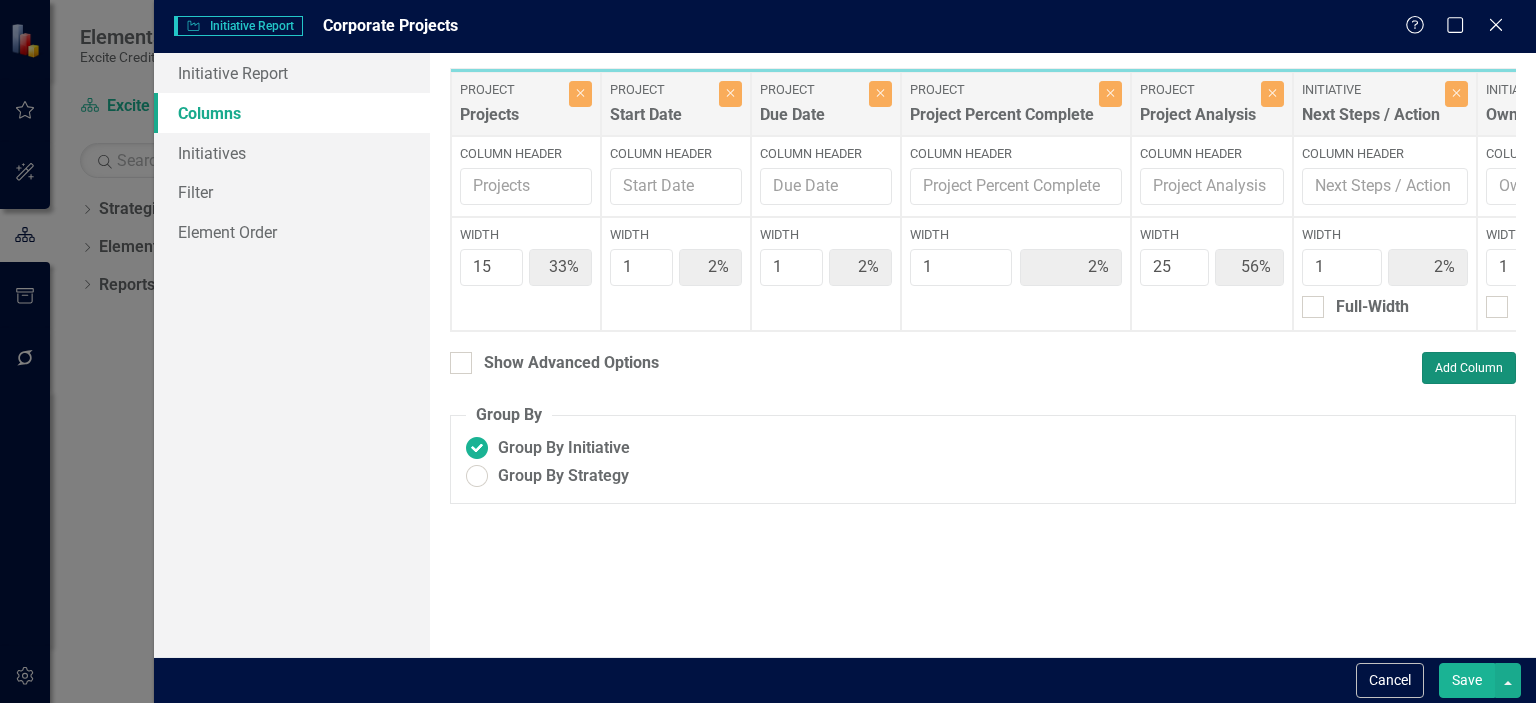 scroll, scrollTop: 0, scrollLeft: 249, axis: horizontal 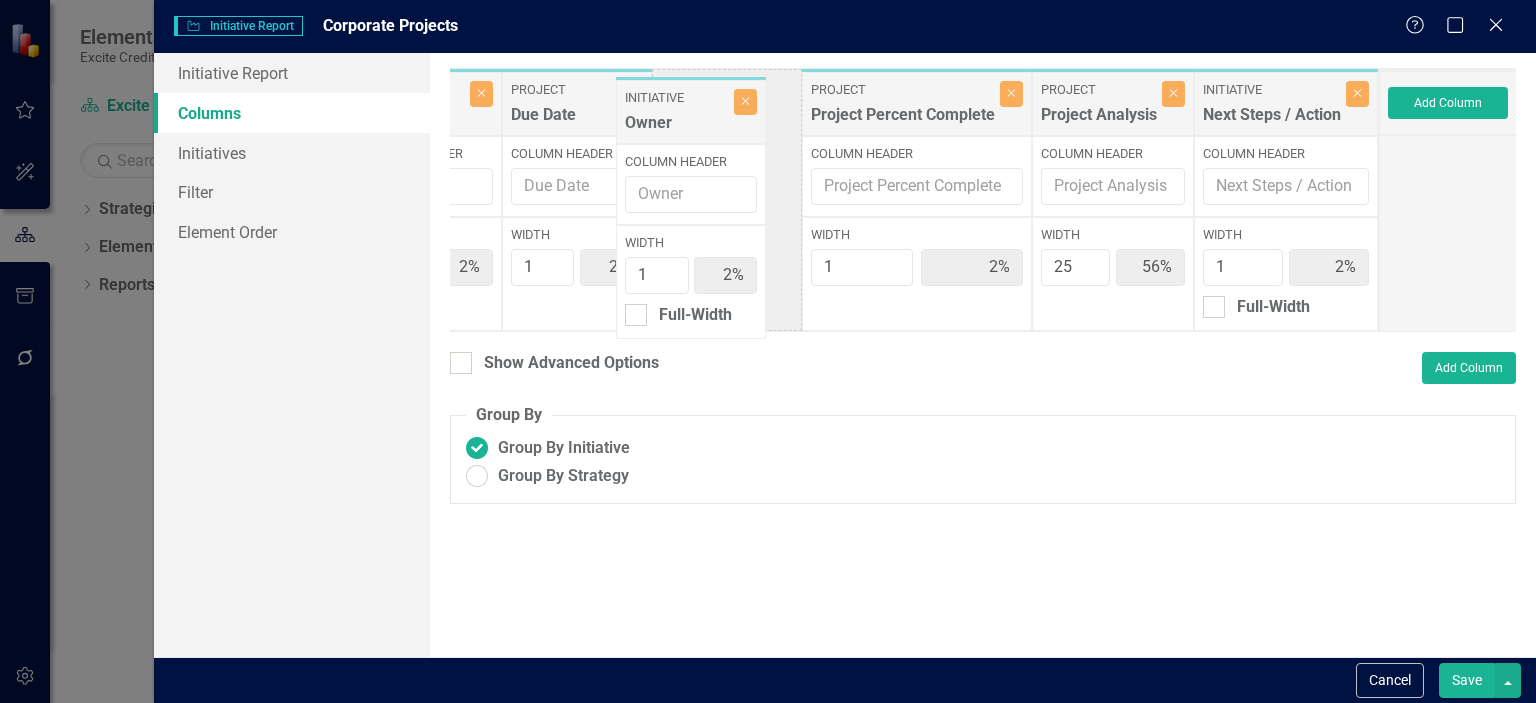 drag, startPoint x: 1276, startPoint y: 103, endPoint x: 663, endPoint y: 107, distance: 613.01306 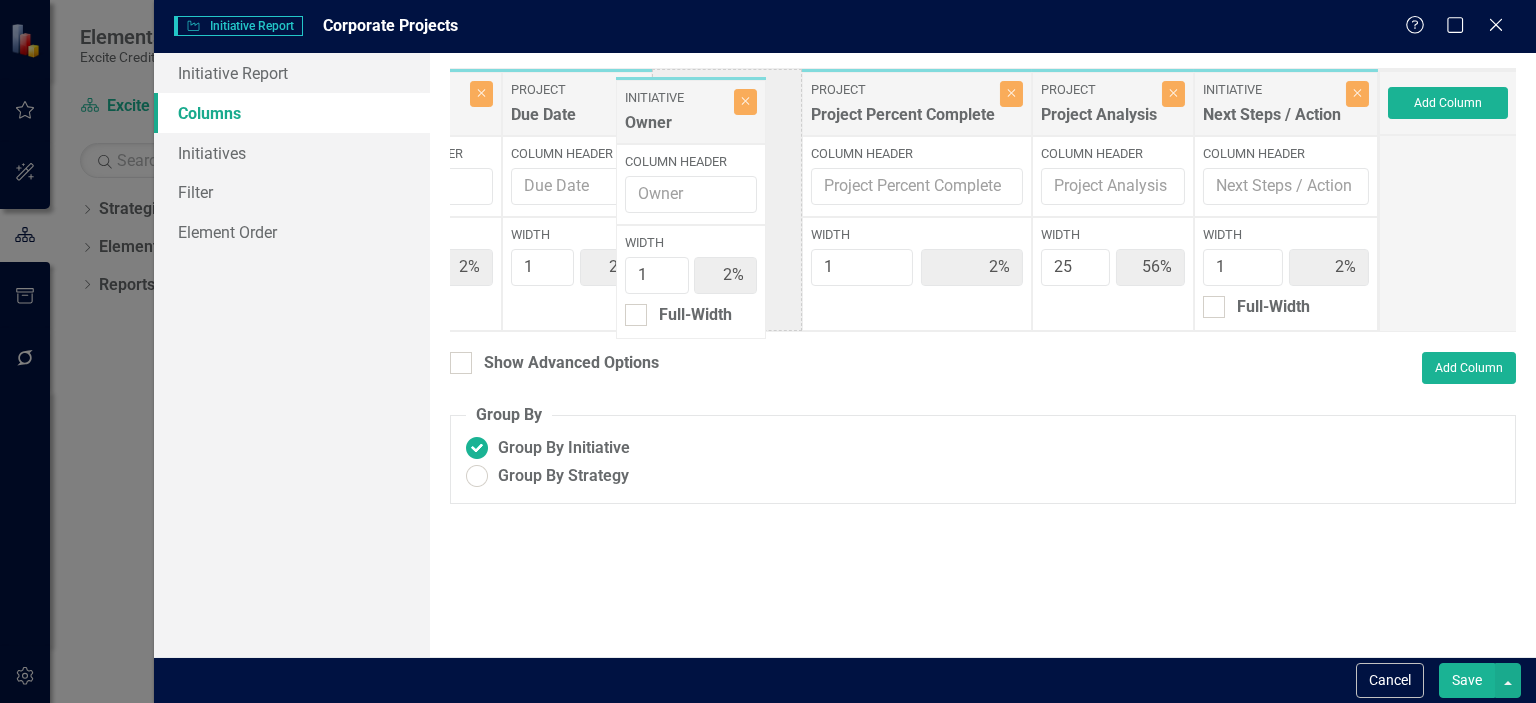 click on "Project Projects Close Column Header Width 15 33% Project Start Date Close Column Header Width 1 2% Project Due Date Close Column Header Width 1 2% Project Project Percent Complete Close Column Header Width 1 2% Project Project Analysis Close Column Header Width 25 56% Initiative Next Steps / Action Close Column Header Width 1 2% Full-Width Initiative Owner Close Column Header Width 1 2% Full-Width" at bounding box center (790, 200) 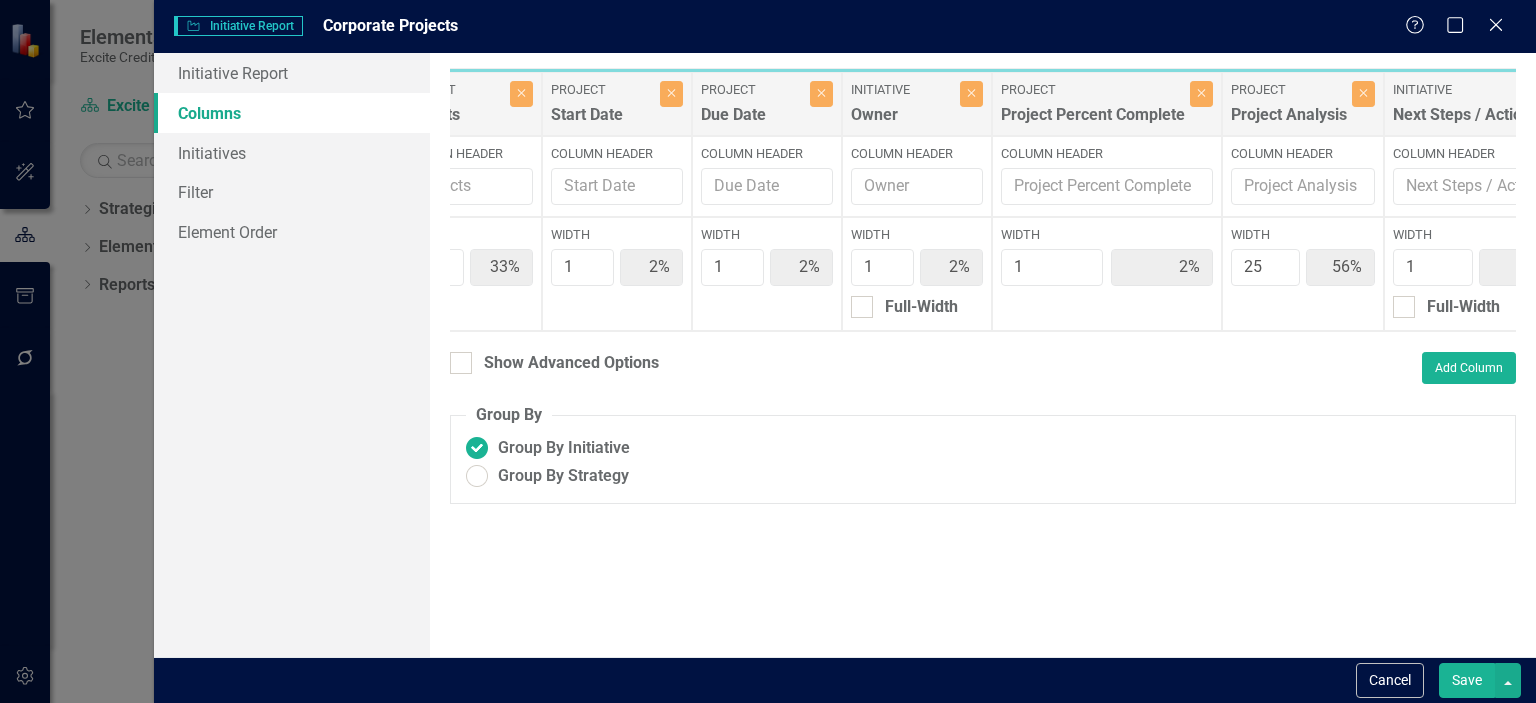 scroll, scrollTop: 0, scrollLeft: 0, axis: both 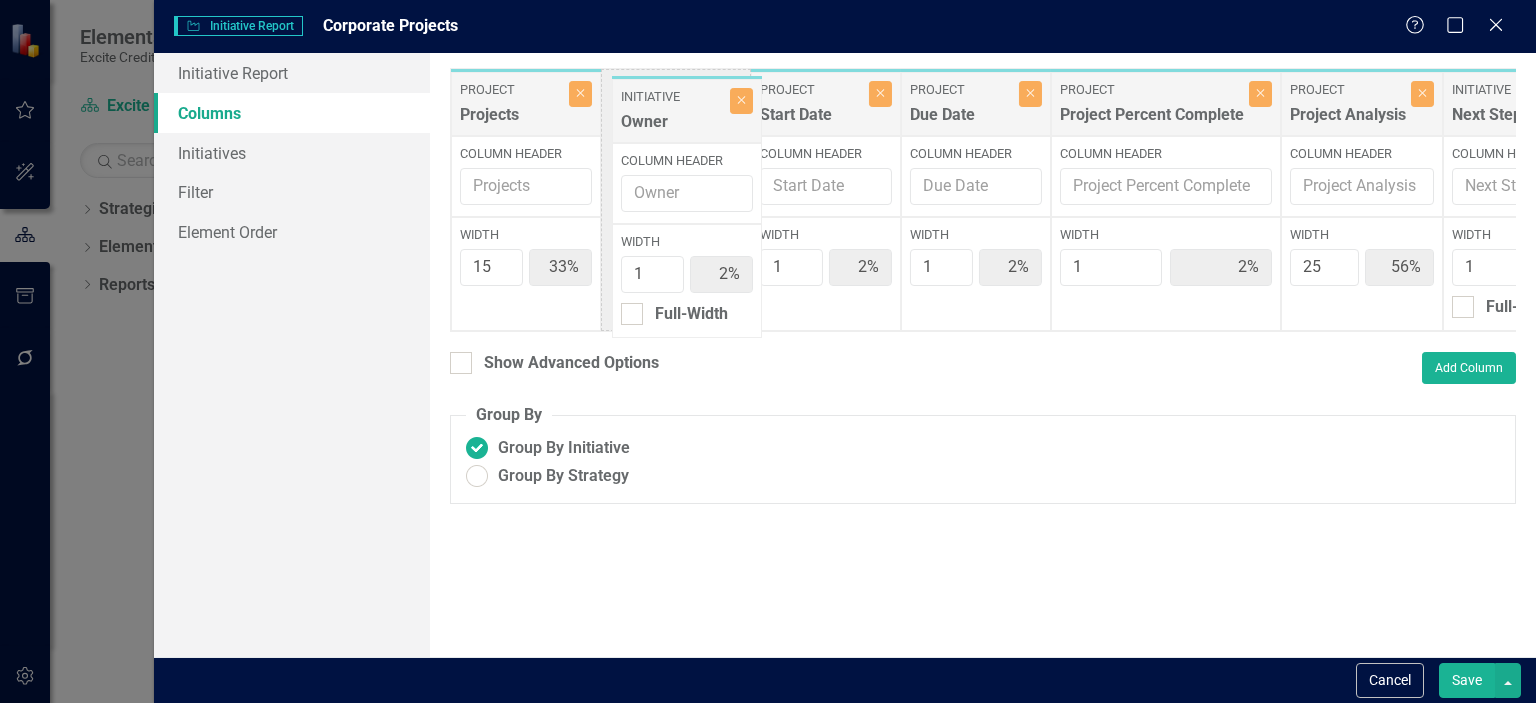drag, startPoint x: 940, startPoint y: 103, endPoint x: 646, endPoint y: 109, distance: 294.06122 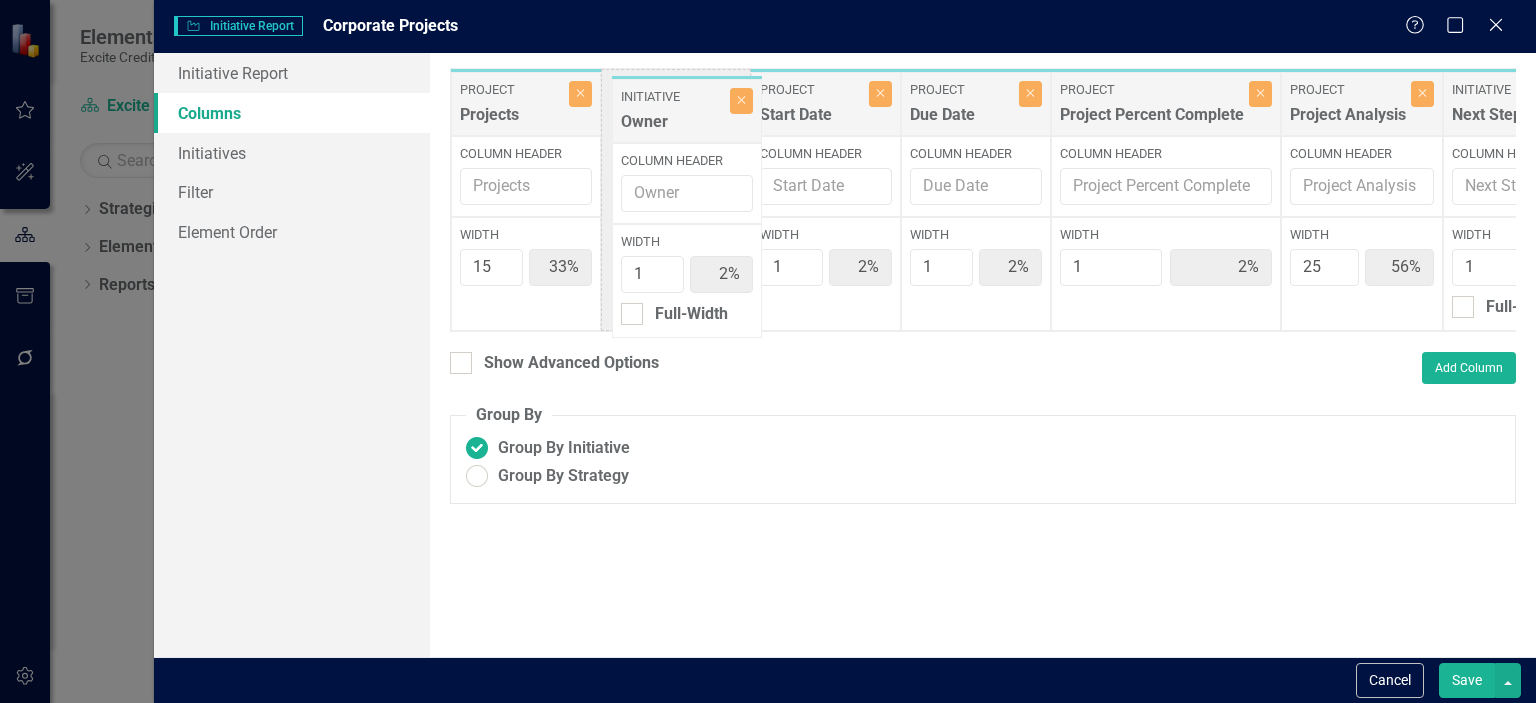 click on "Project Projects Close Column Header Width 15 33% Project Start Date Close Column Header Width 1 2% Project Due Date Close Column Header Width 1 2% Initiative Owner Close Column Header Width 1 2% Full-Width Project Project Percent Complete Close Column Header Width 1 2% Project Project Analysis Close Column Header Width 25 56% Initiative Next Steps / Action Close Column Header Width 1 2% Full-Width" at bounding box center [1039, 200] 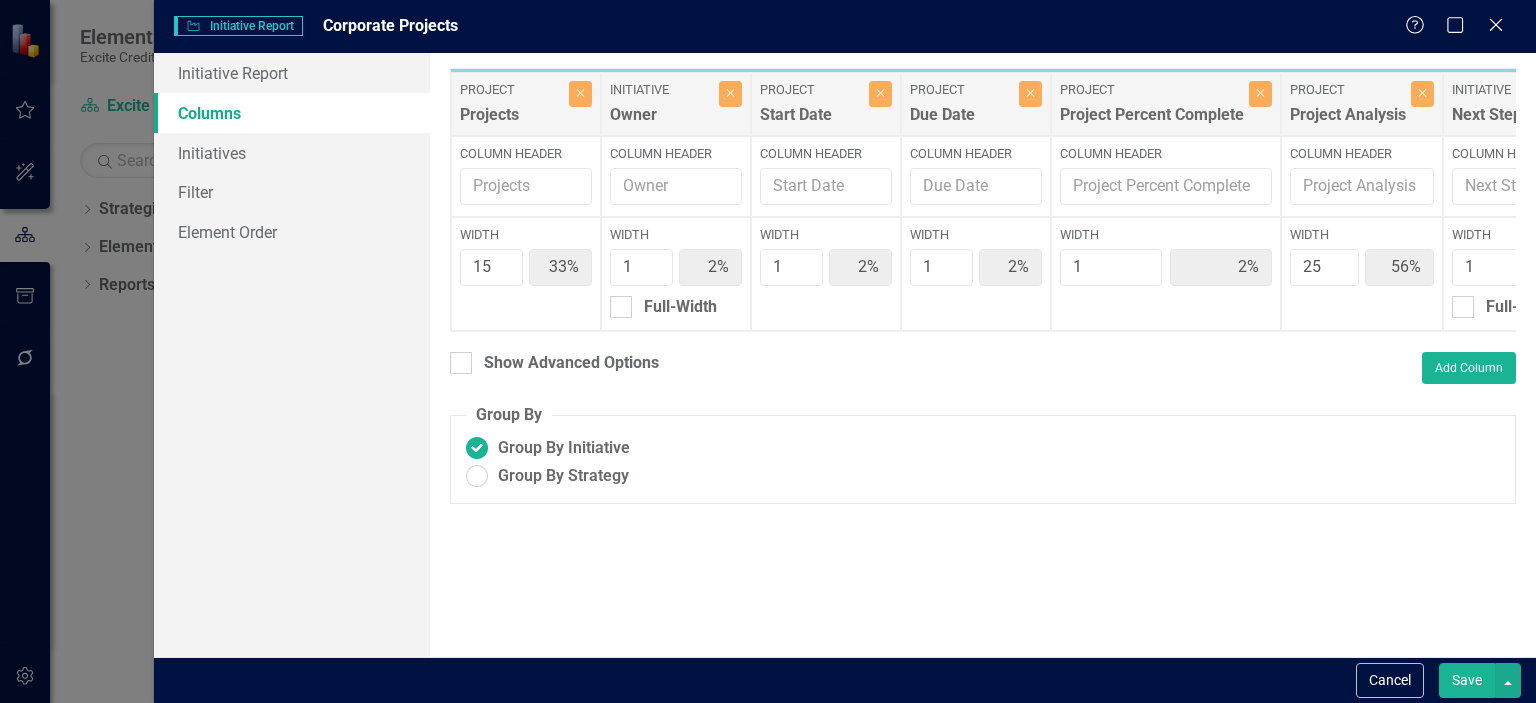 click on "Save" at bounding box center (1467, 680) 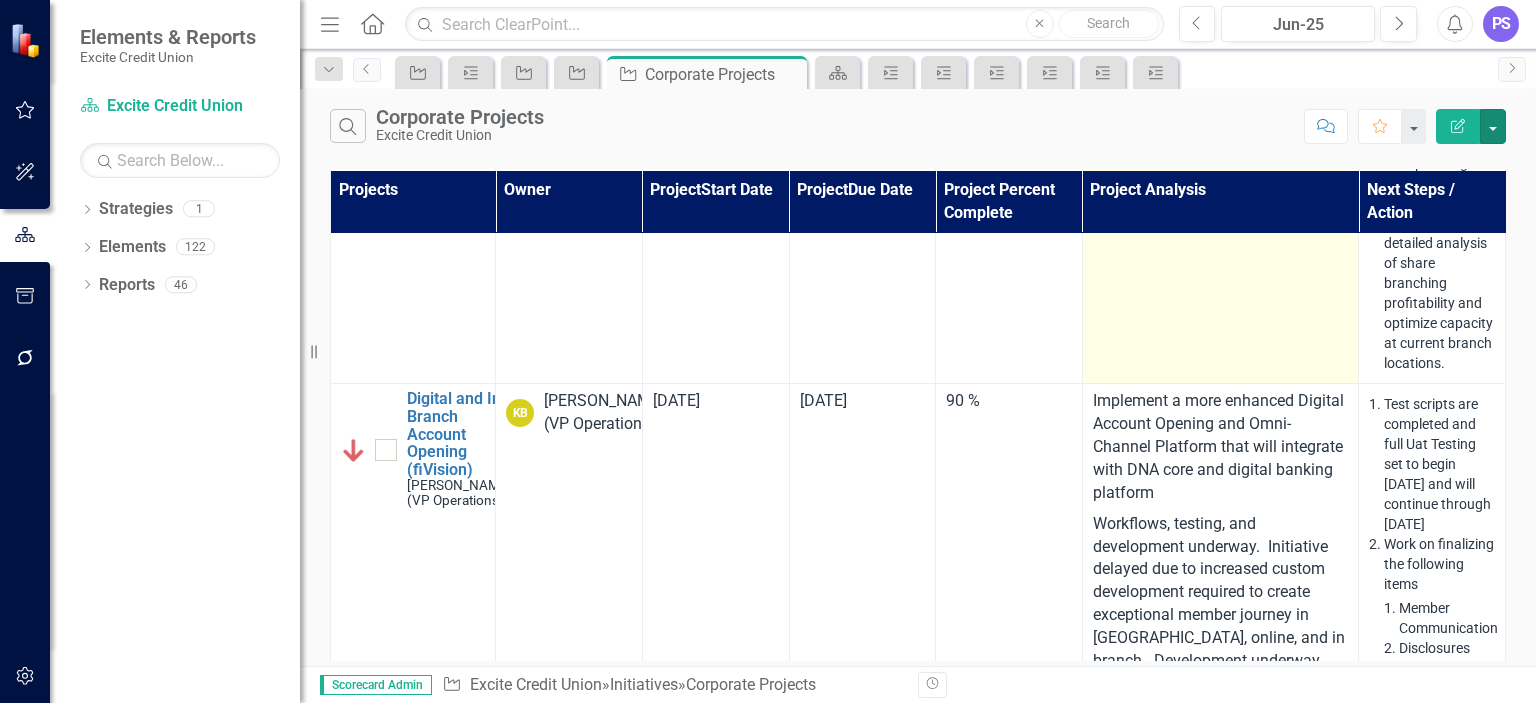 scroll, scrollTop: 482, scrollLeft: 0, axis: vertical 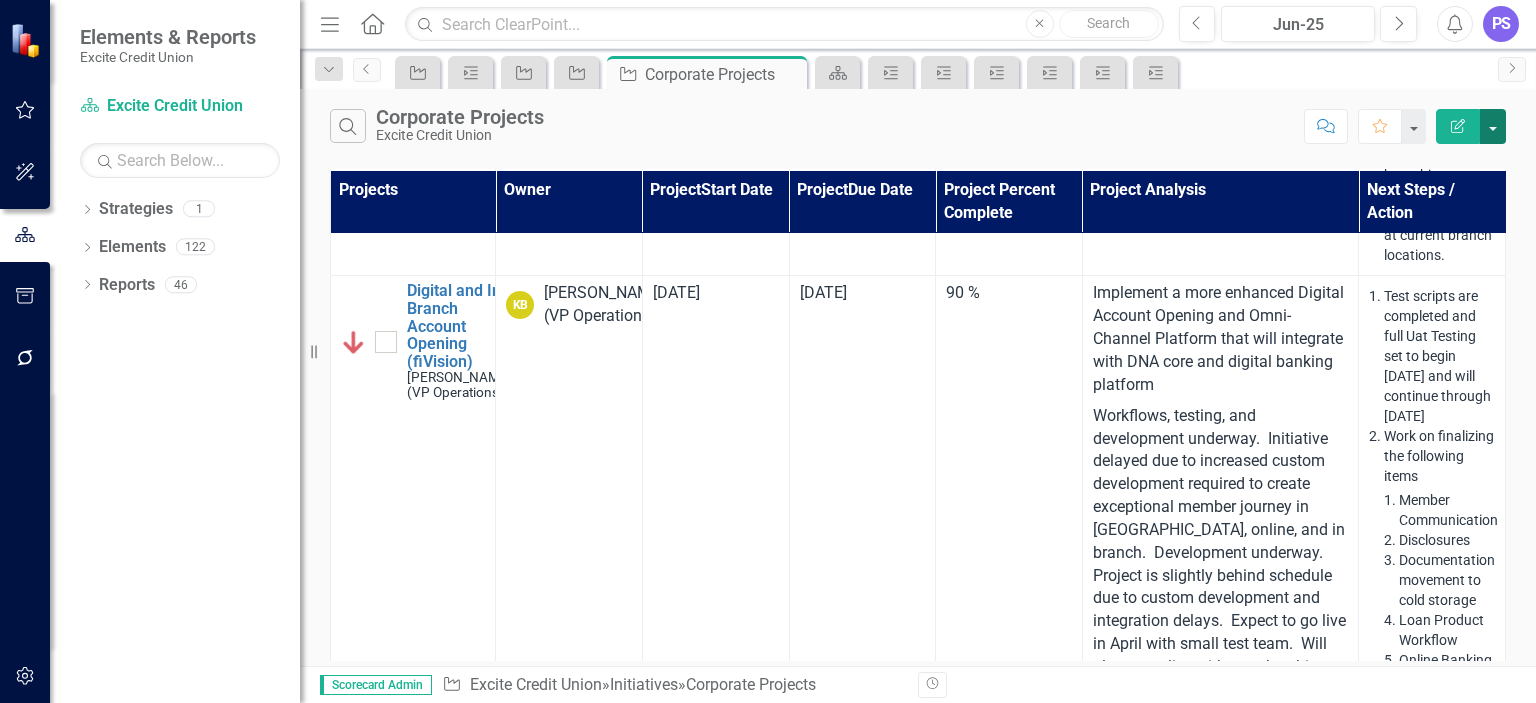 click at bounding box center [1493, 126] 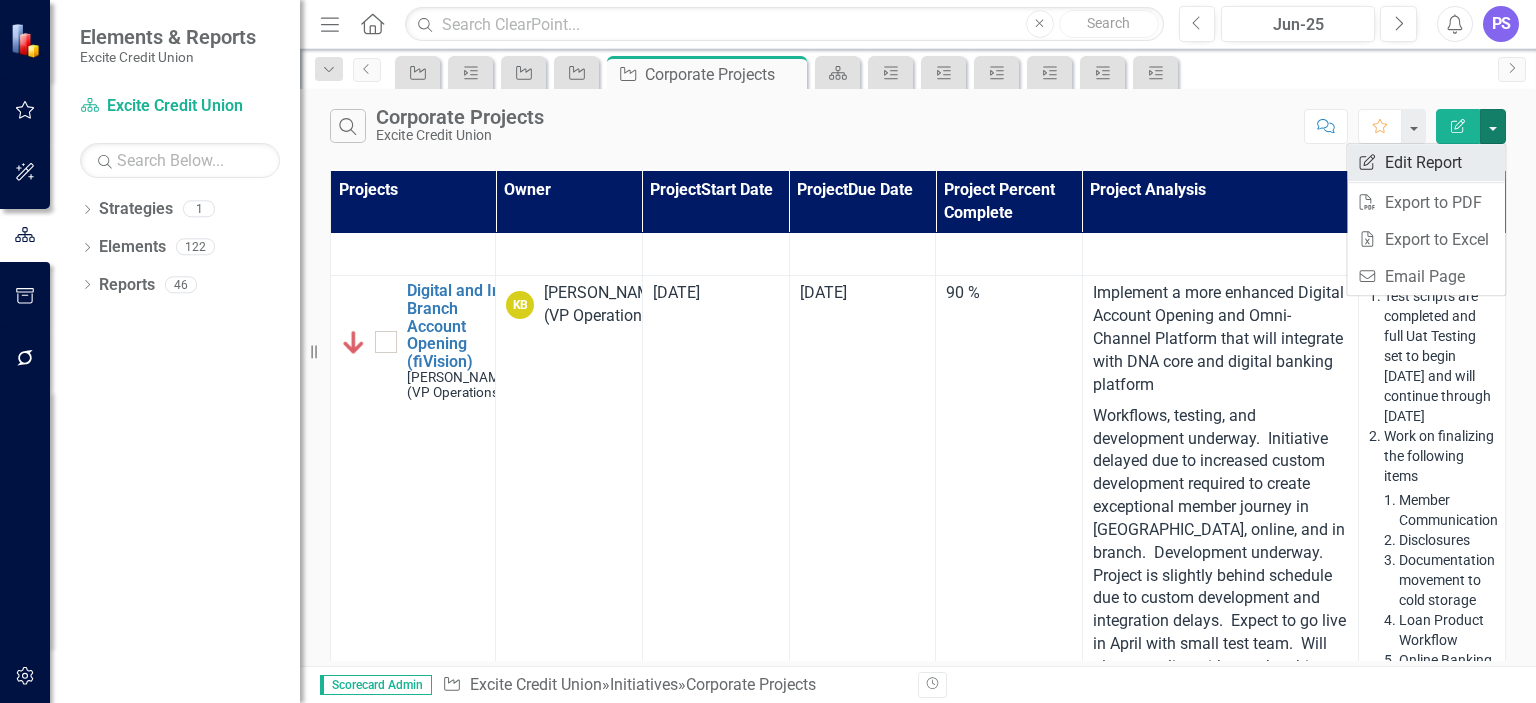 click on "Edit Report Edit Report" at bounding box center (1426, 162) 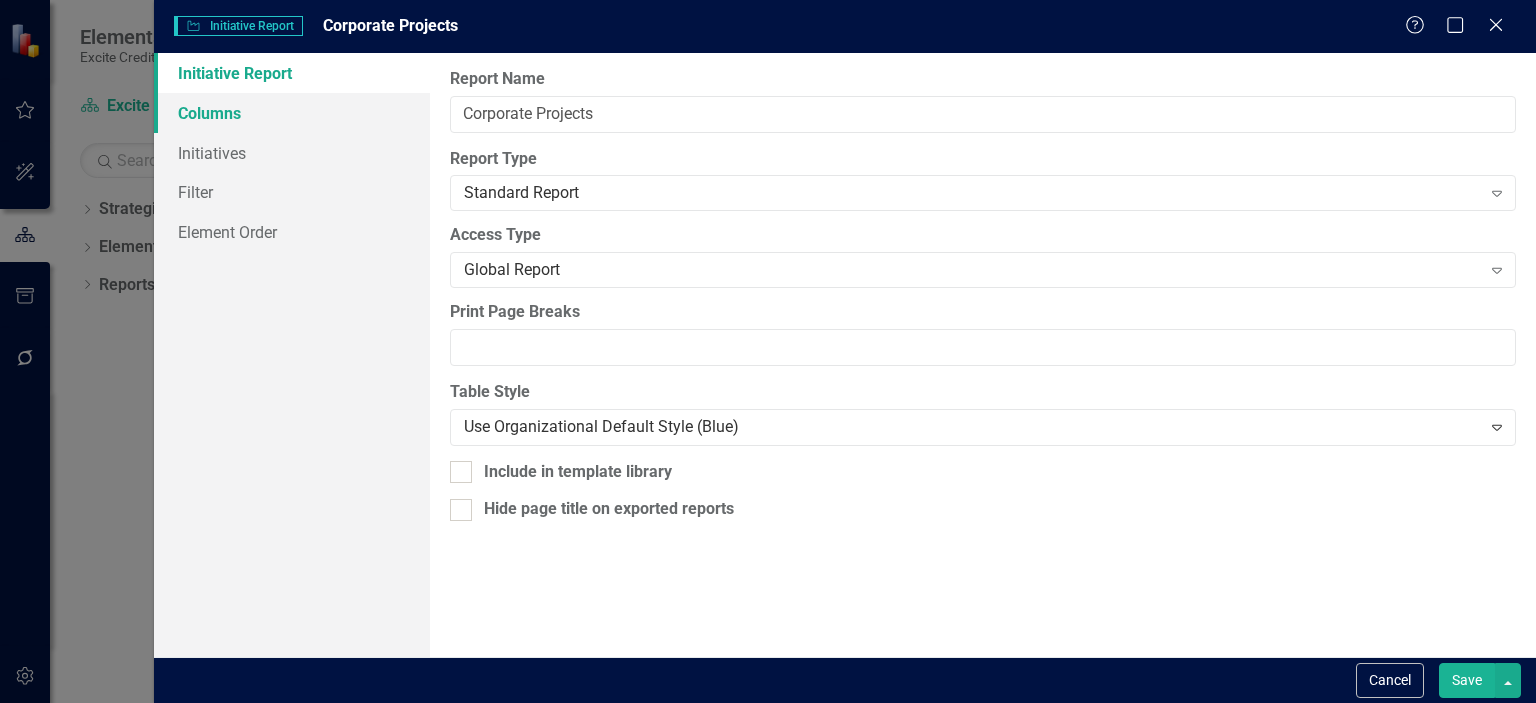 click on "Columns" at bounding box center [292, 113] 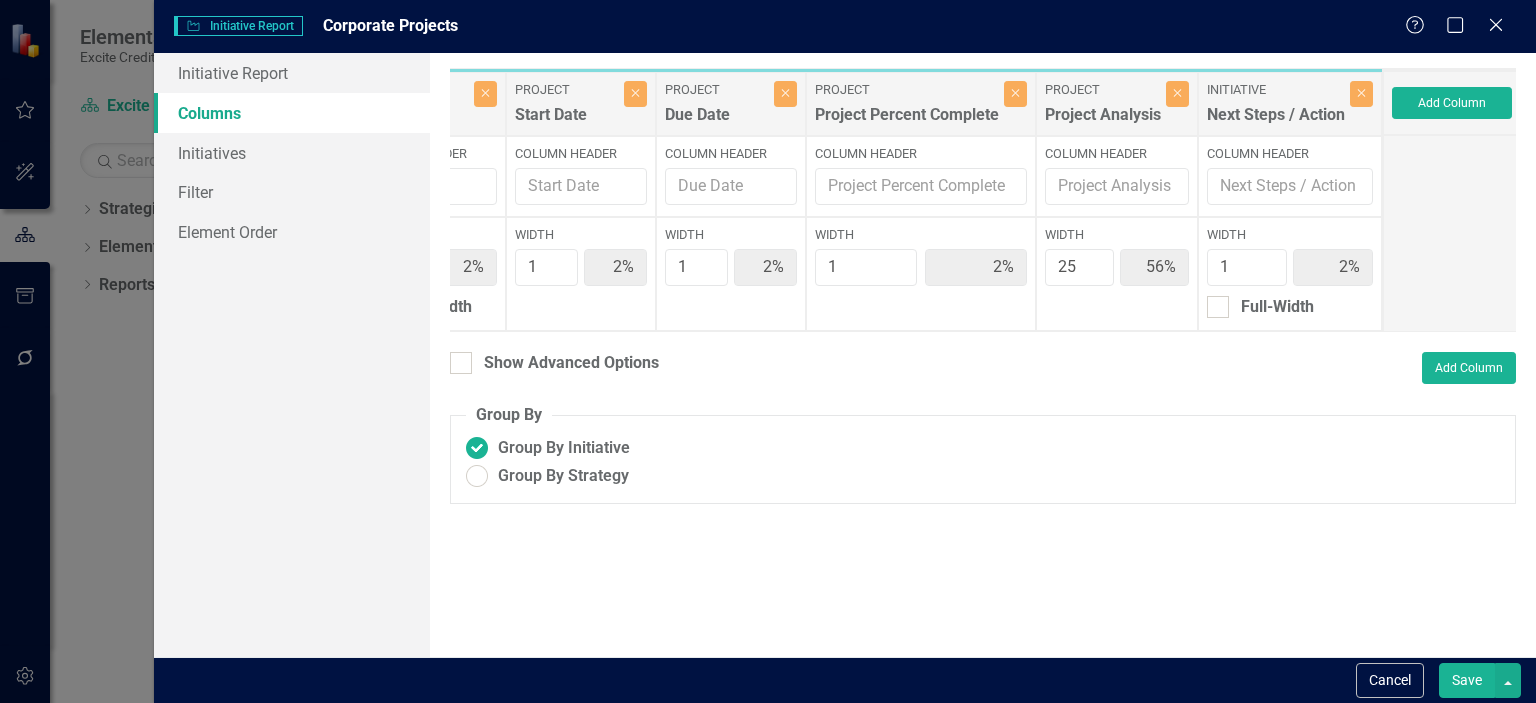 scroll, scrollTop: 0, scrollLeft: 249, axis: horizontal 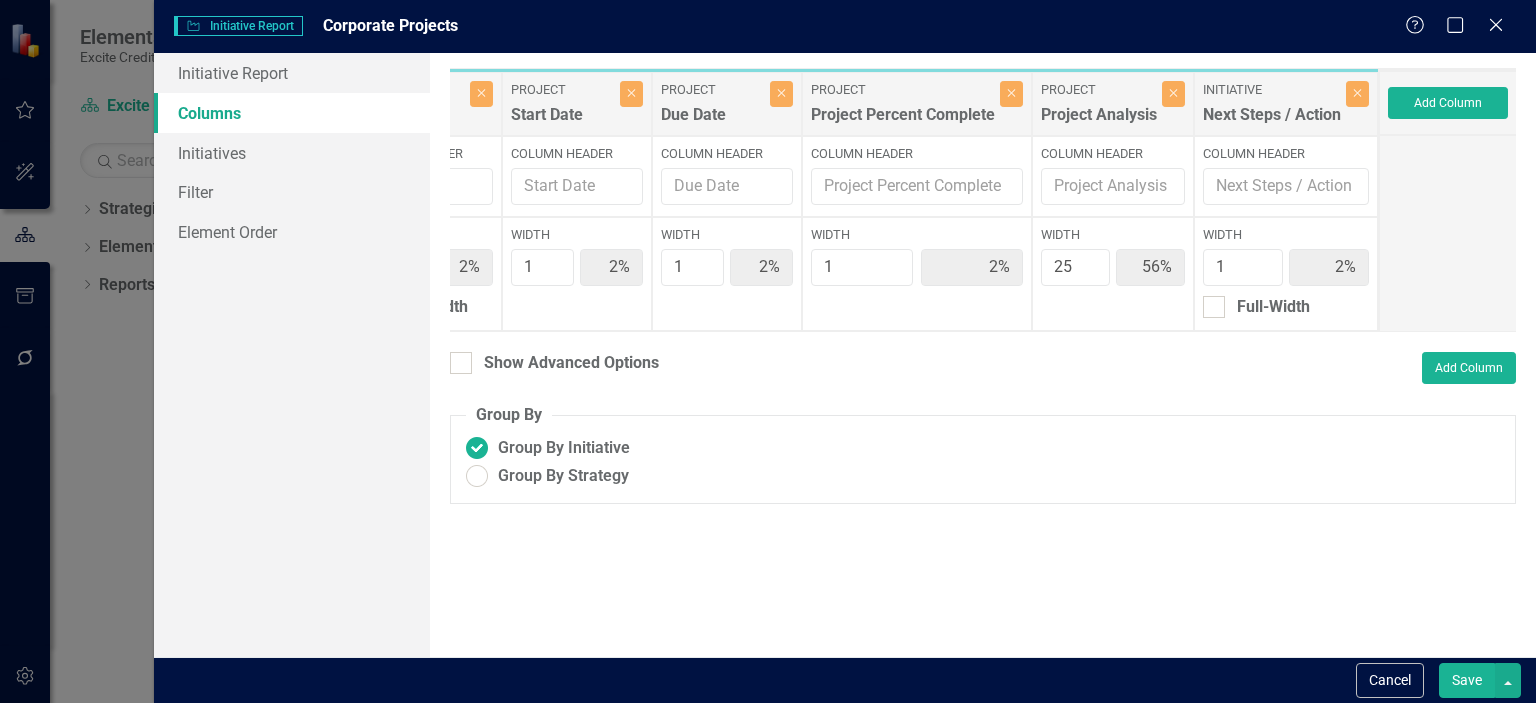 click on "Close" at bounding box center [1011, 104] 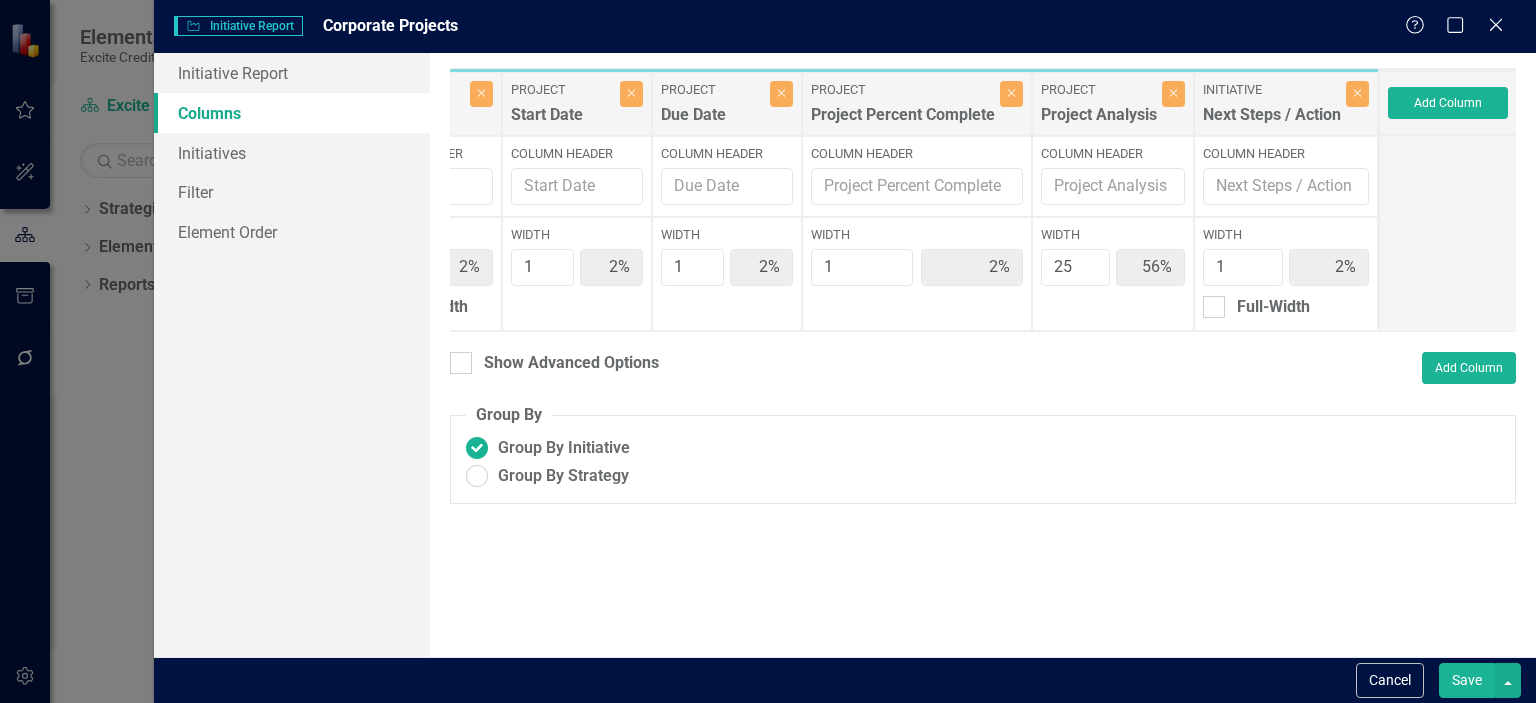 click on "Project Percent Complete" at bounding box center (903, 120) 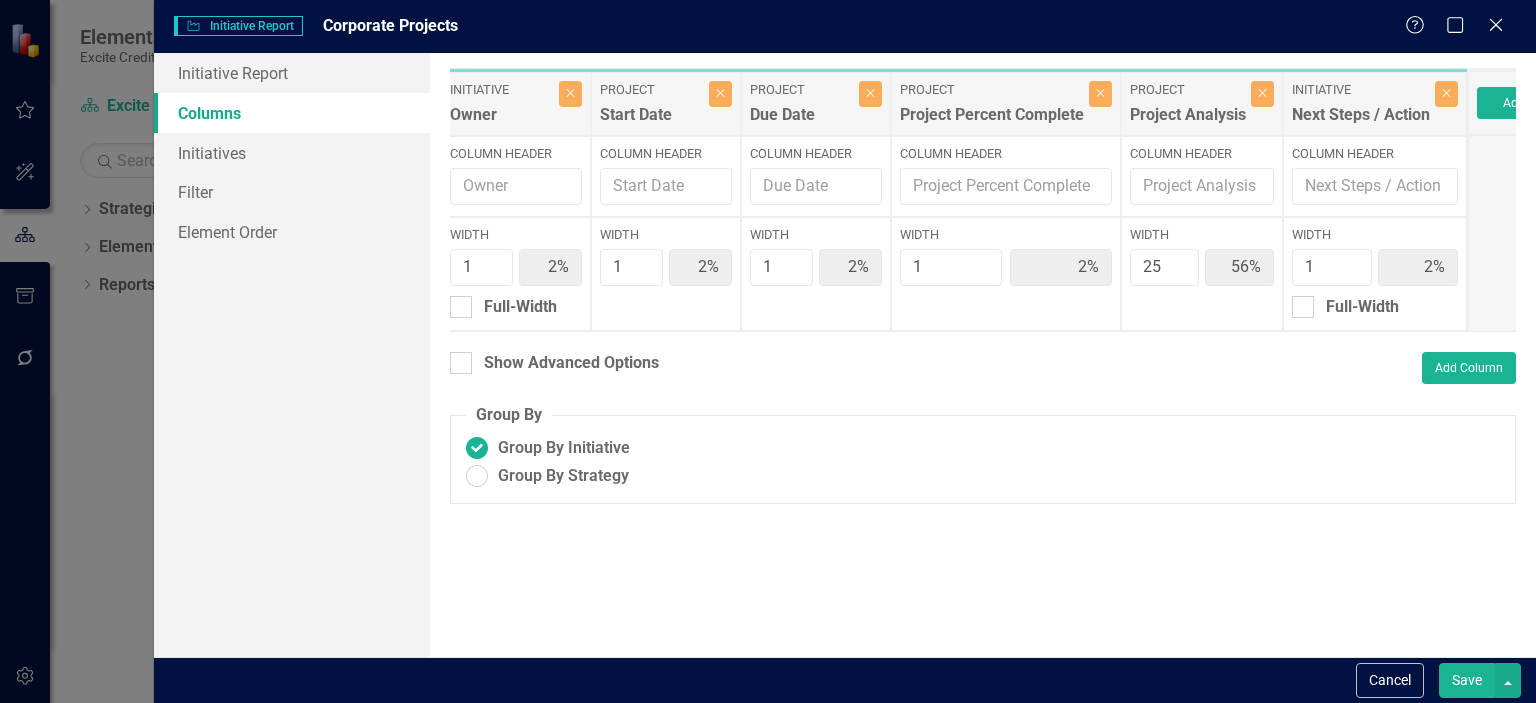 scroll, scrollTop: 0, scrollLeft: 0, axis: both 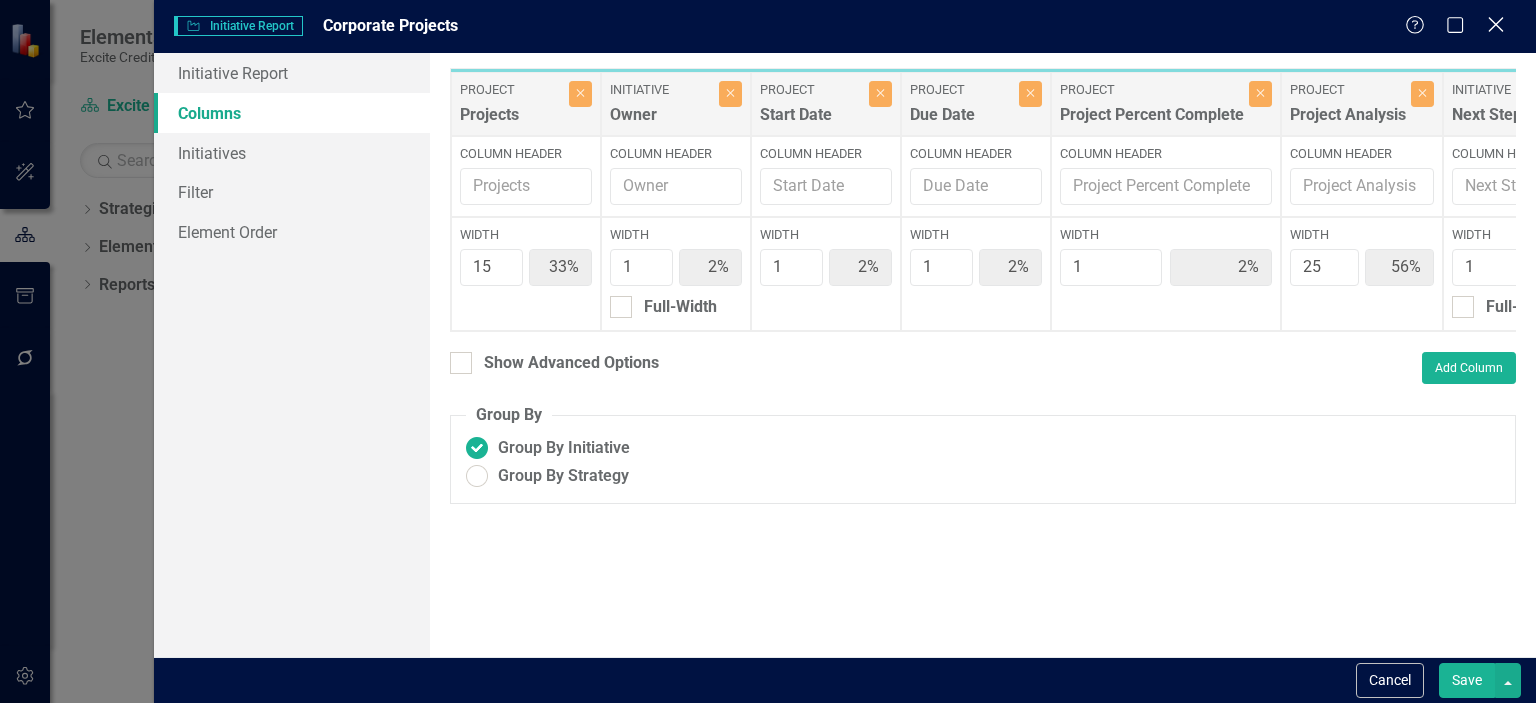 click on "Close" 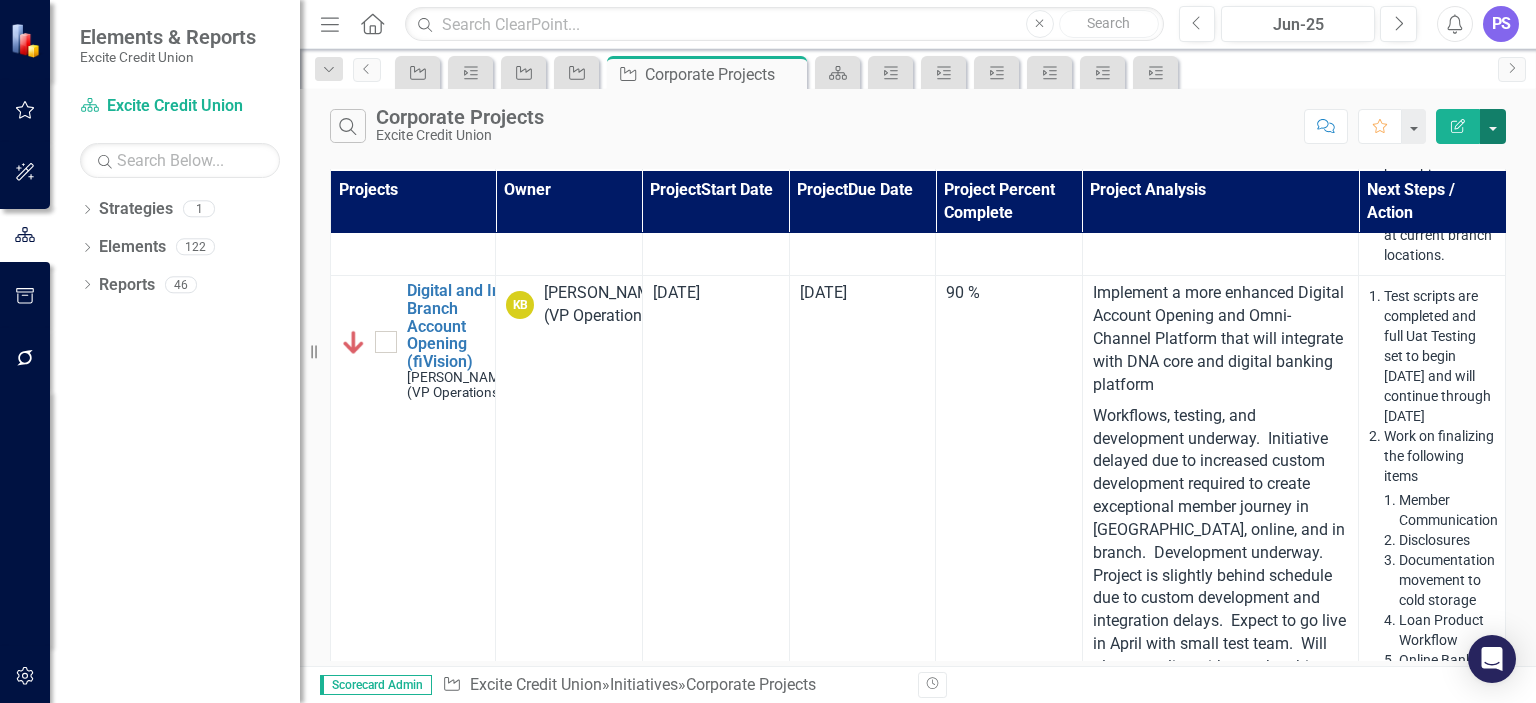 click at bounding box center (1493, 126) 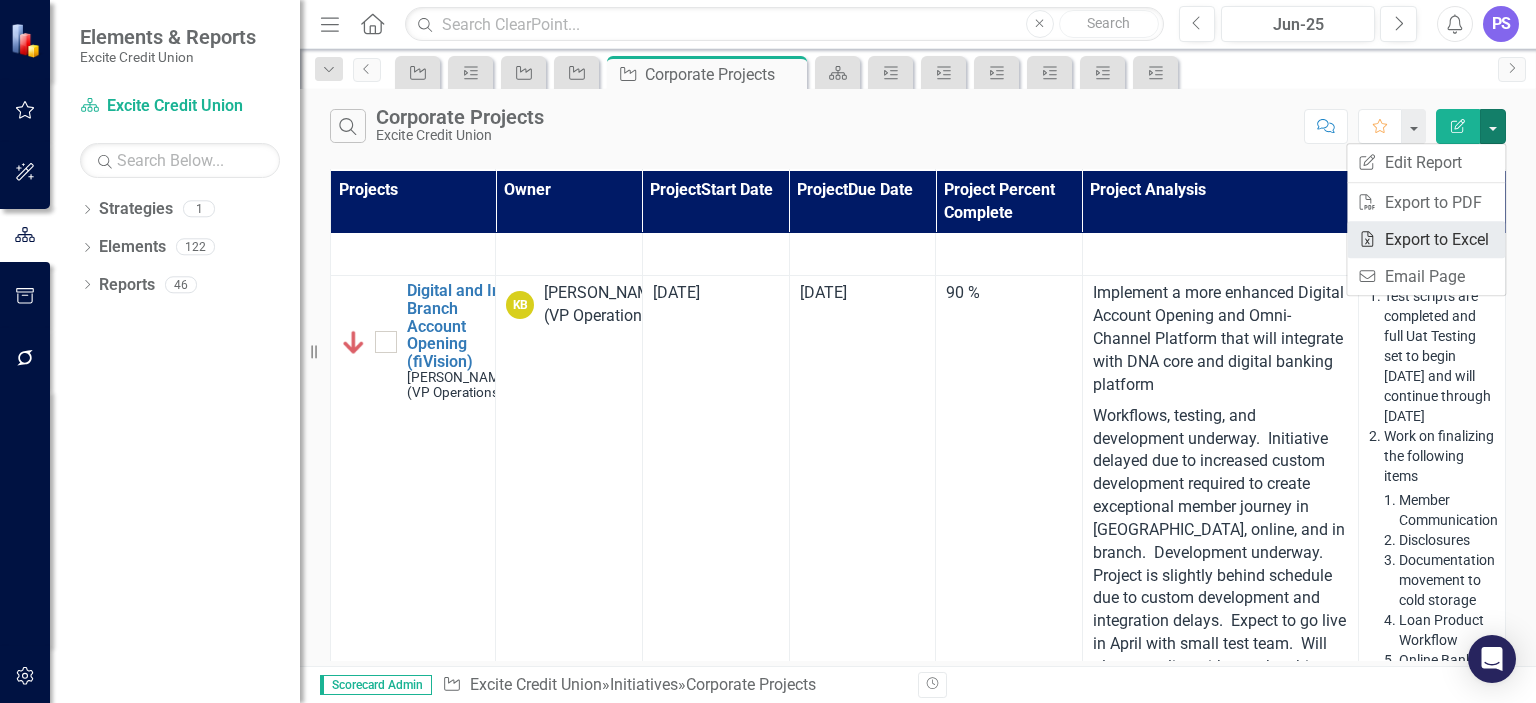 click on "Excel Export to Excel" at bounding box center [1426, 239] 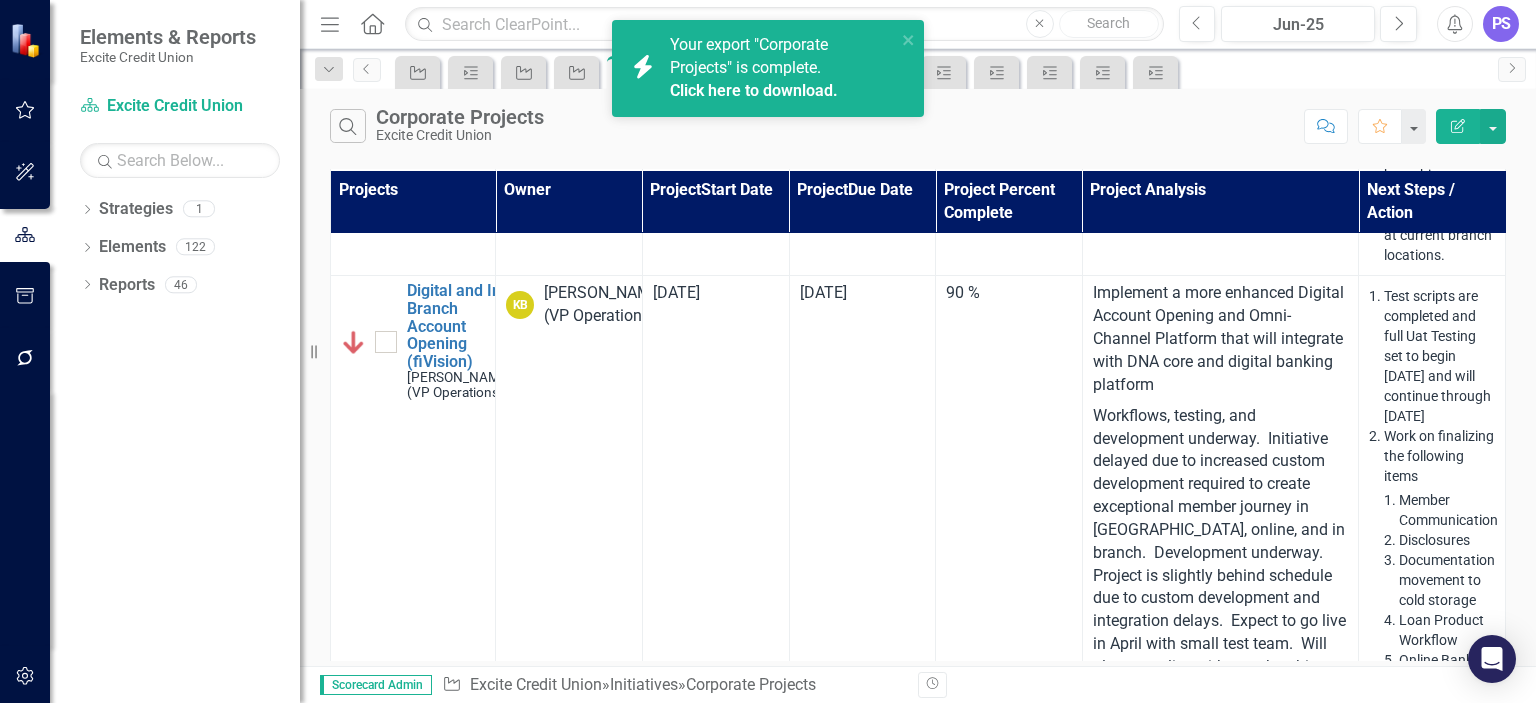 click on "Click here to download." at bounding box center [754, 90] 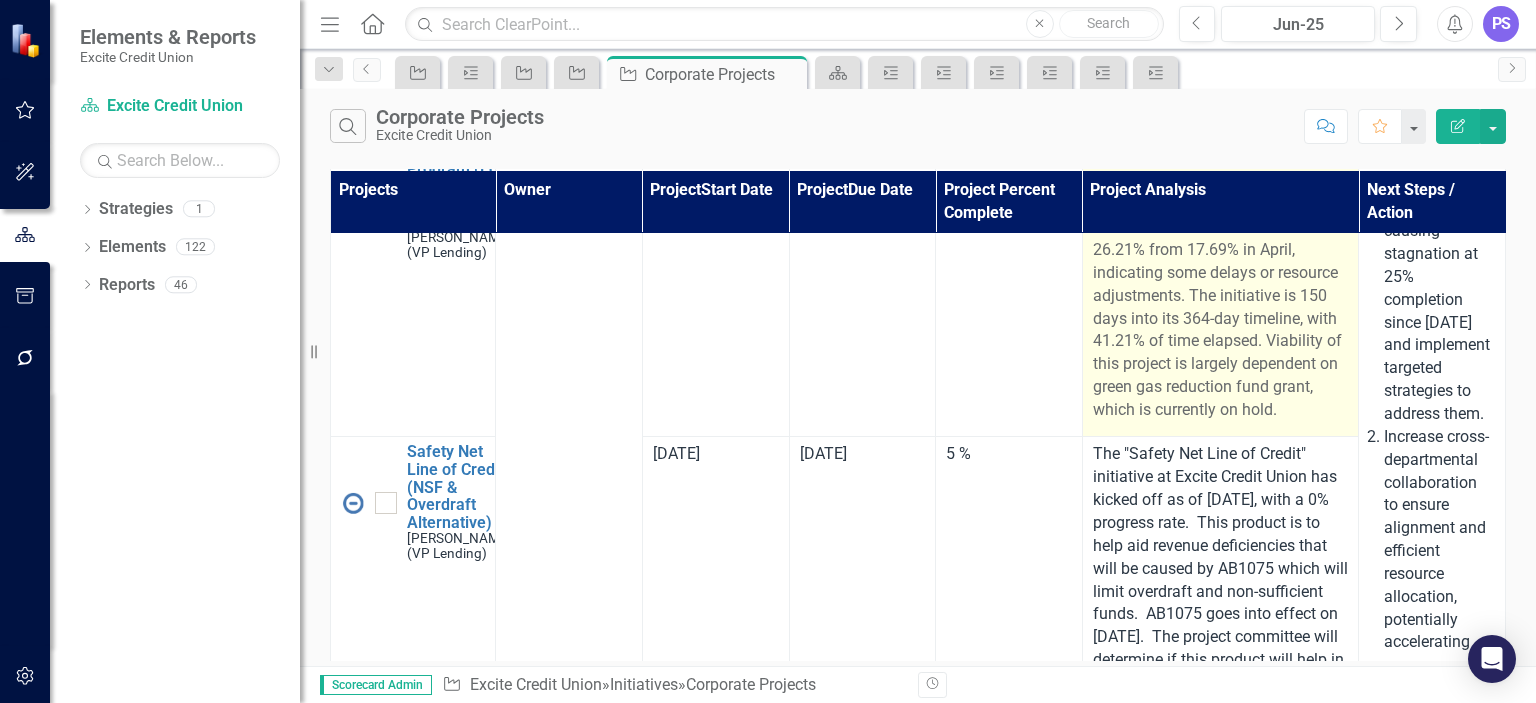 scroll, scrollTop: 2478, scrollLeft: 0, axis: vertical 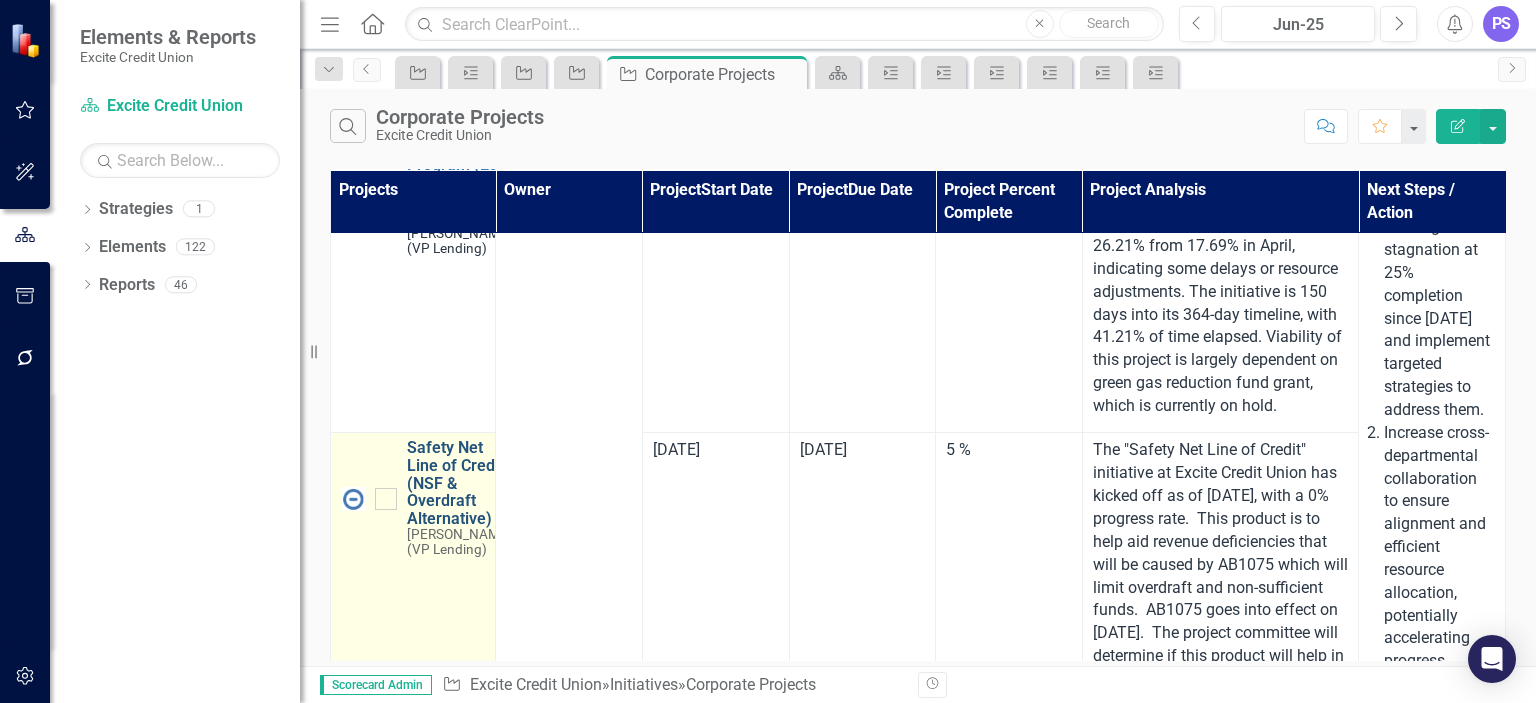 click on "Safety Net Line of Credit (NSF & Overdraft Alternative)" at bounding box center [459, 483] 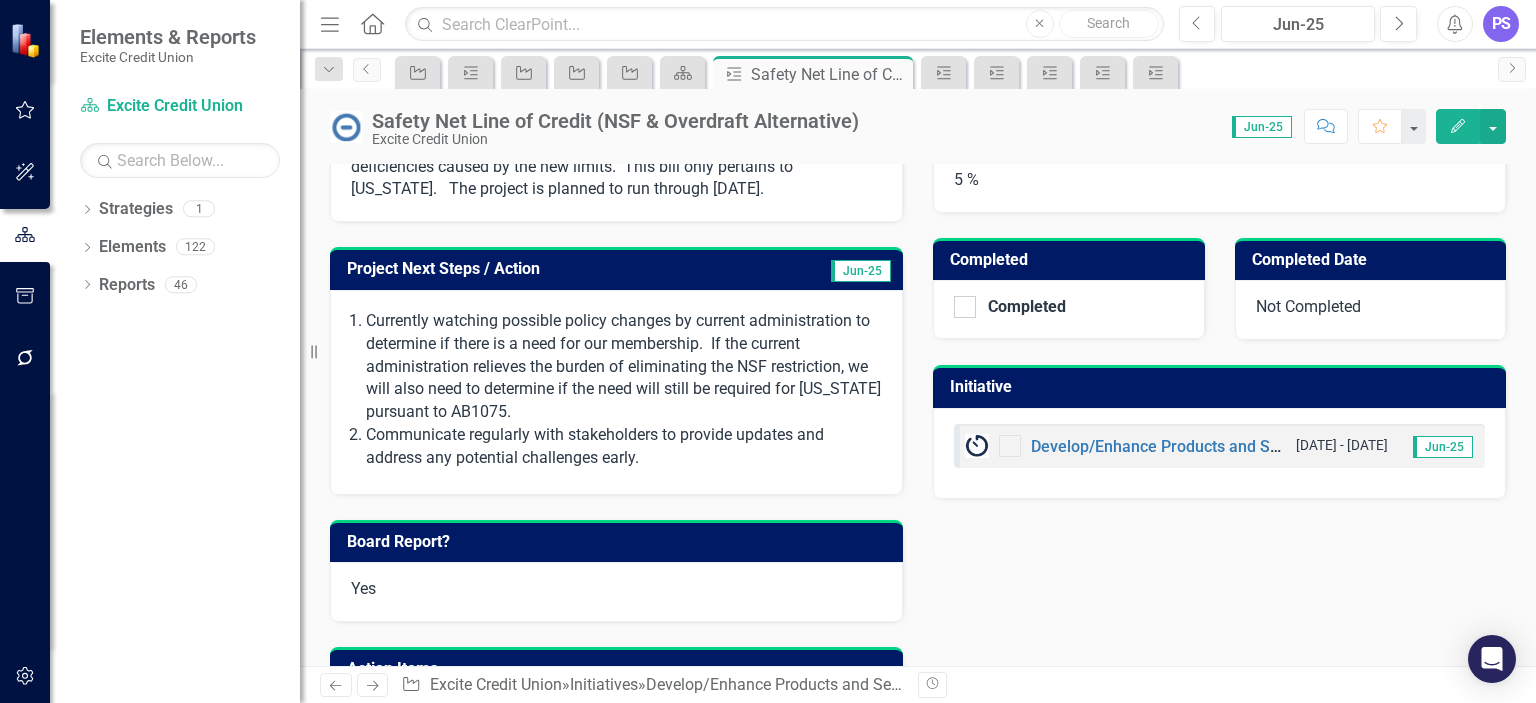 scroll, scrollTop: 596, scrollLeft: 0, axis: vertical 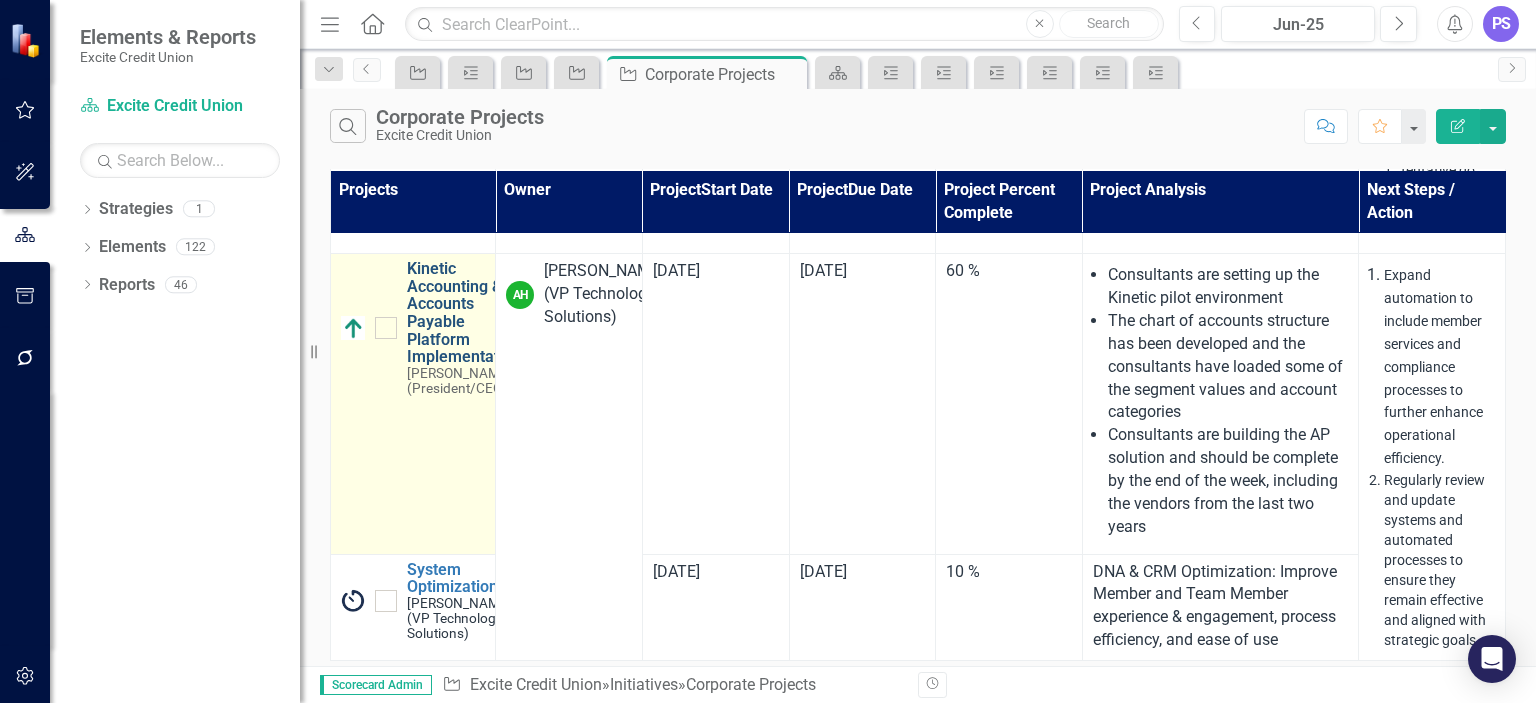 click on "Kinetic Accounting & Accounts Payable Platform Implementation" at bounding box center (464, 313) 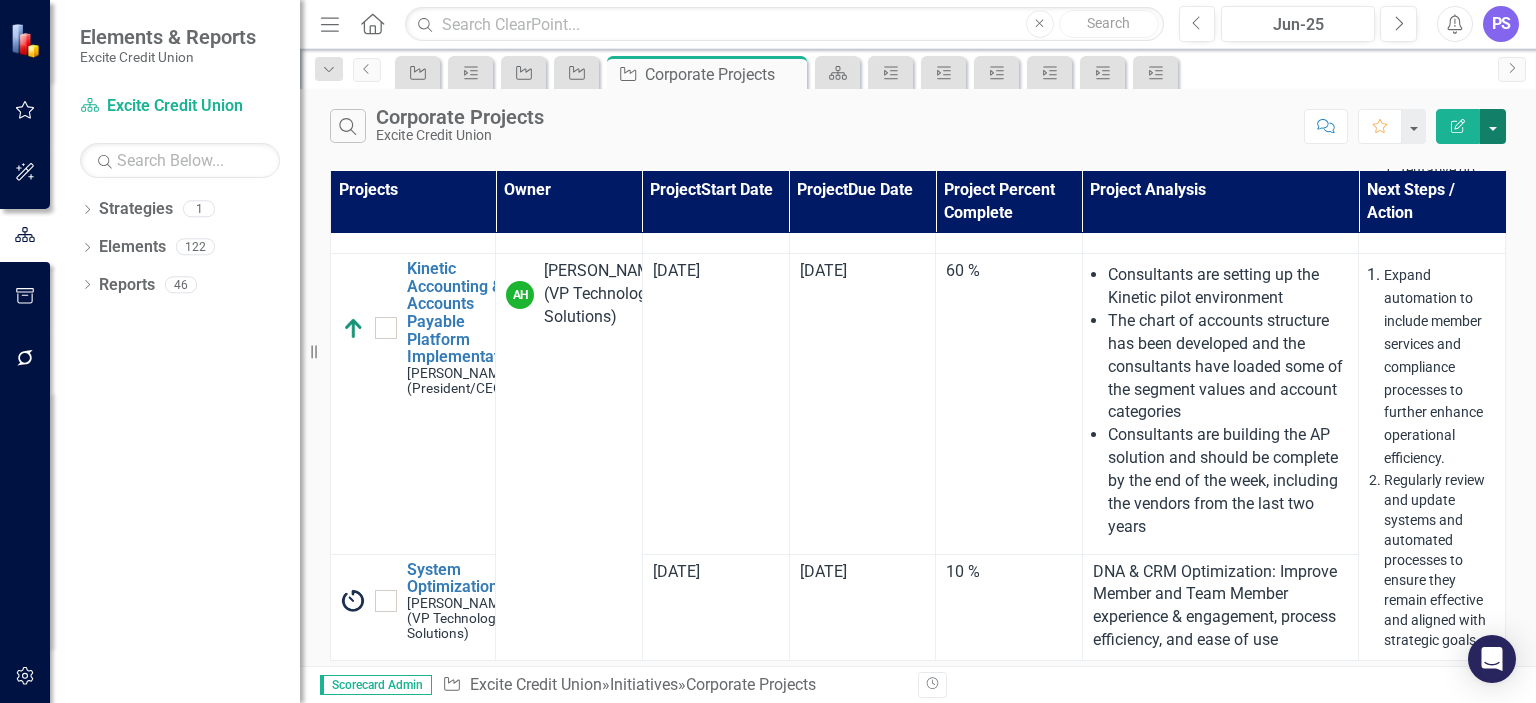 click at bounding box center (1493, 126) 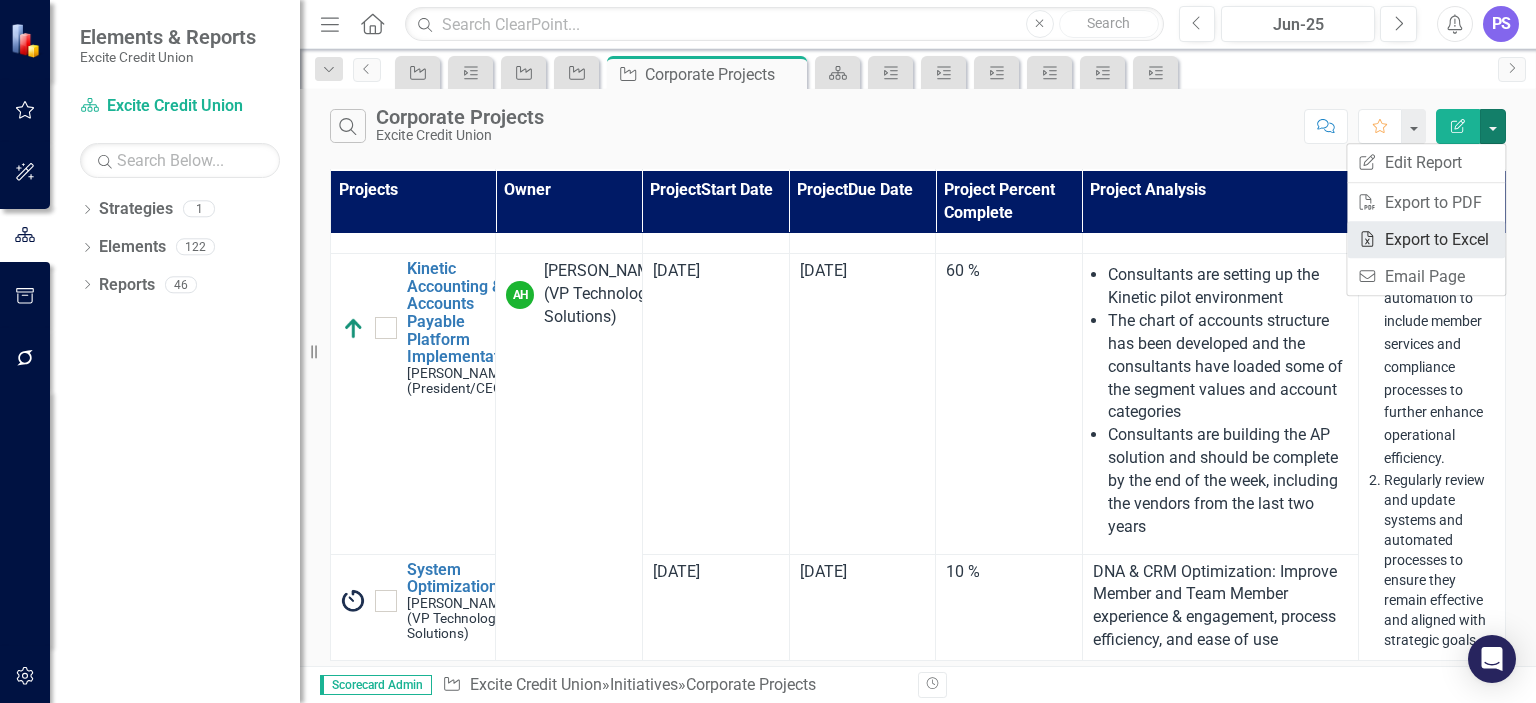 click on "Excel Export to Excel" at bounding box center (1426, 239) 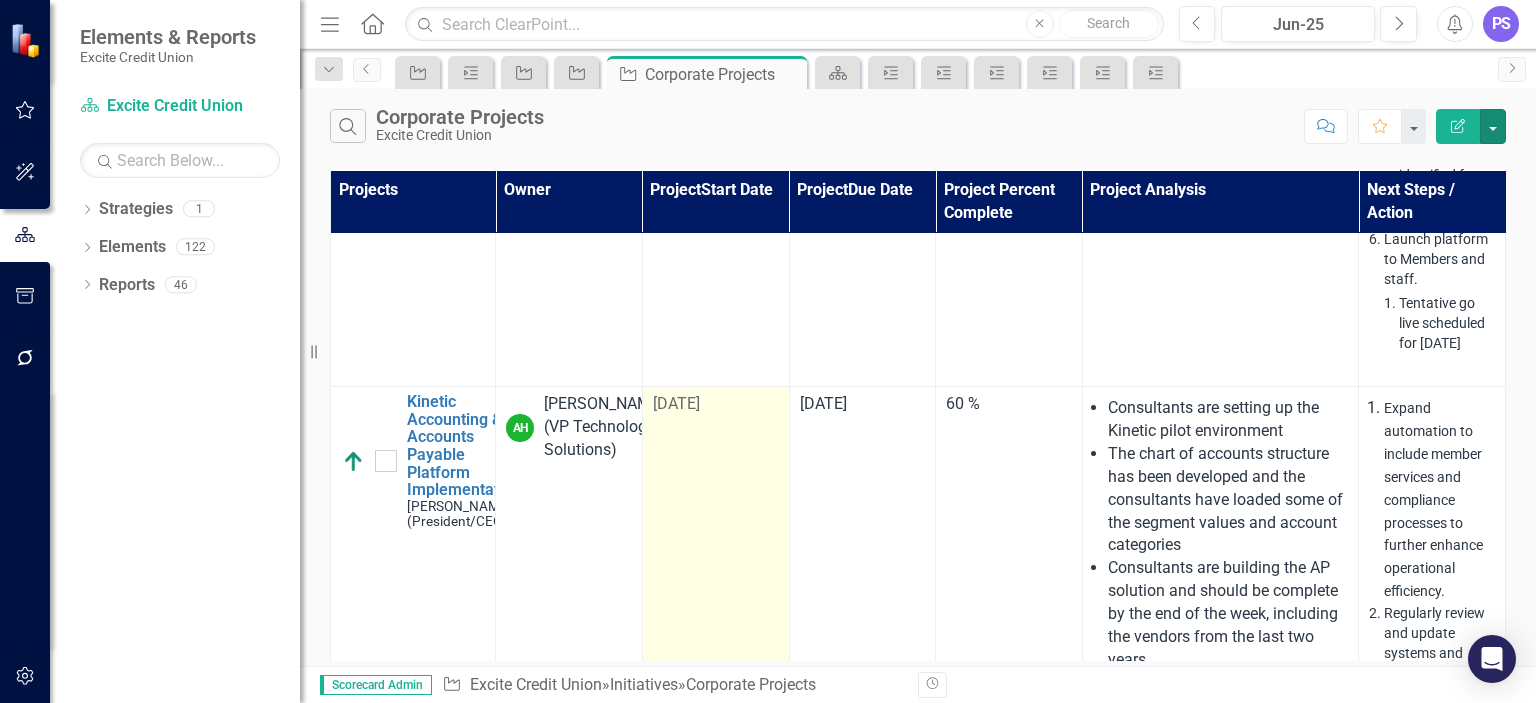 scroll, scrollTop: 1748, scrollLeft: 0, axis: vertical 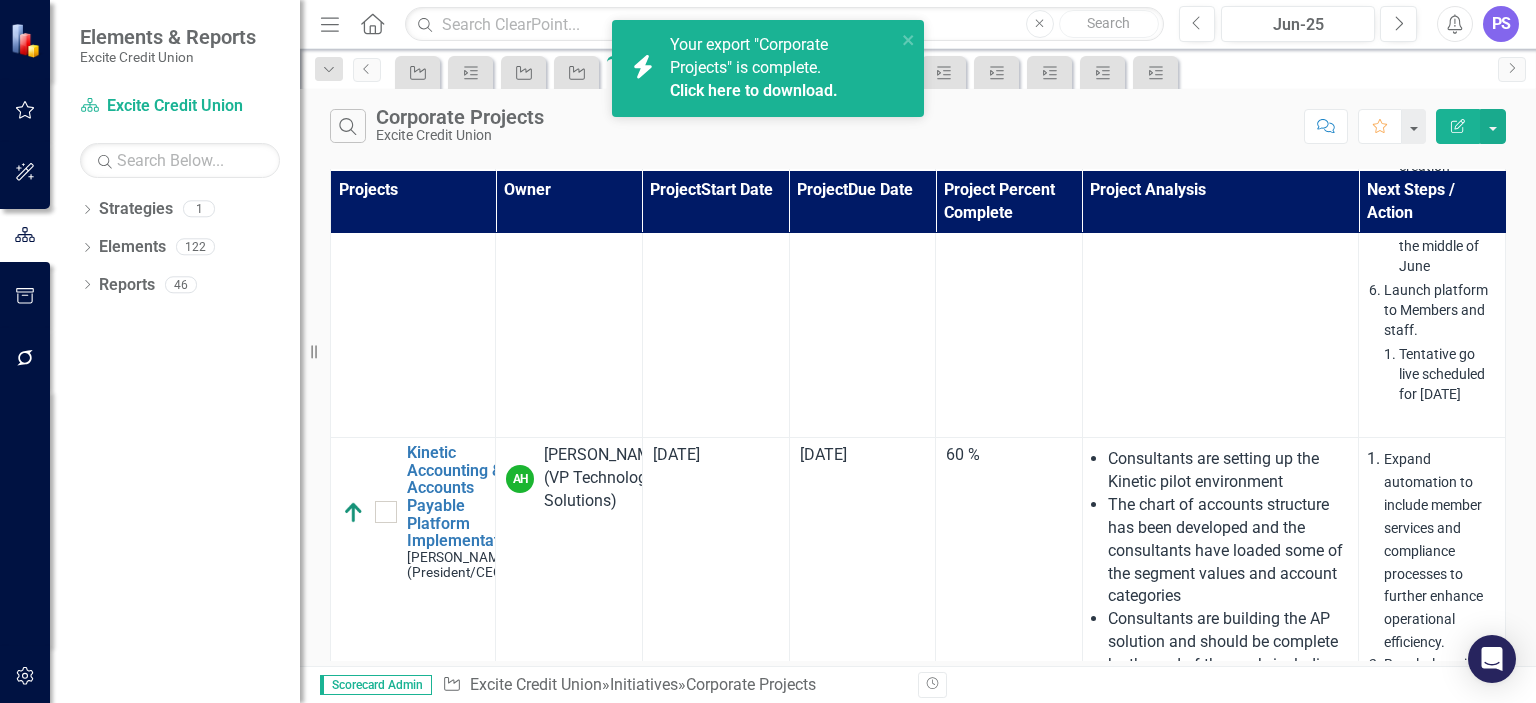 click on "Your export "Corporate Projects" is complete.  Click here to download." at bounding box center (780, 69) 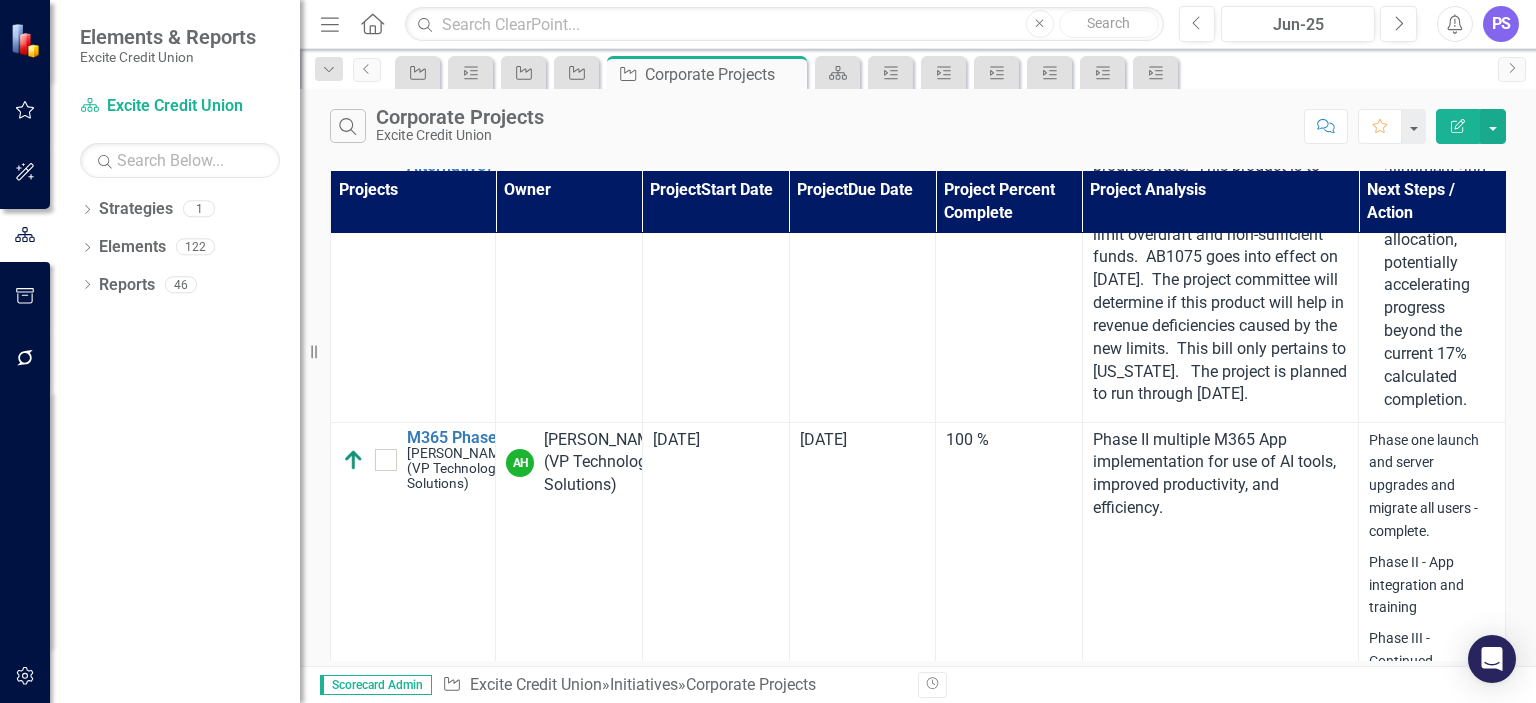 scroll, scrollTop: 2935, scrollLeft: 0, axis: vertical 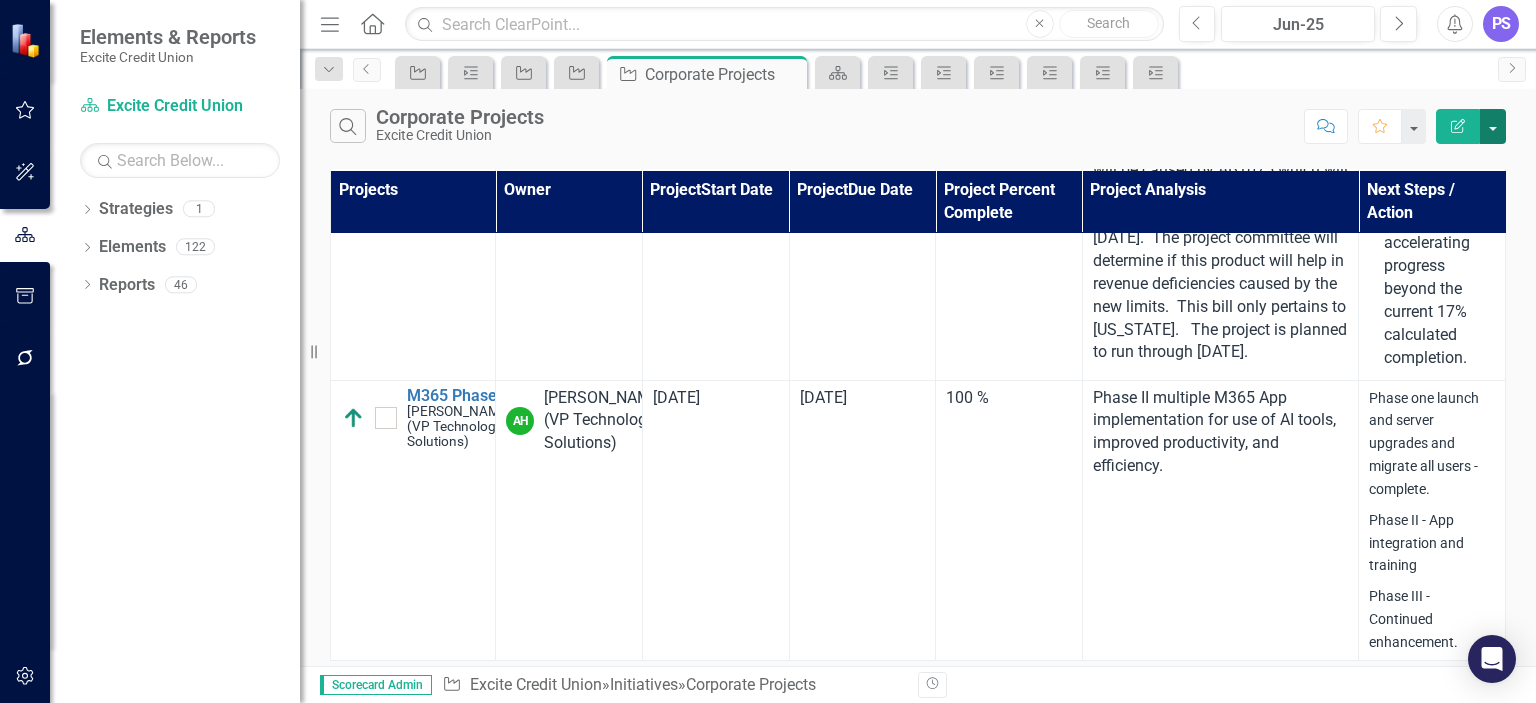 click at bounding box center [1493, 126] 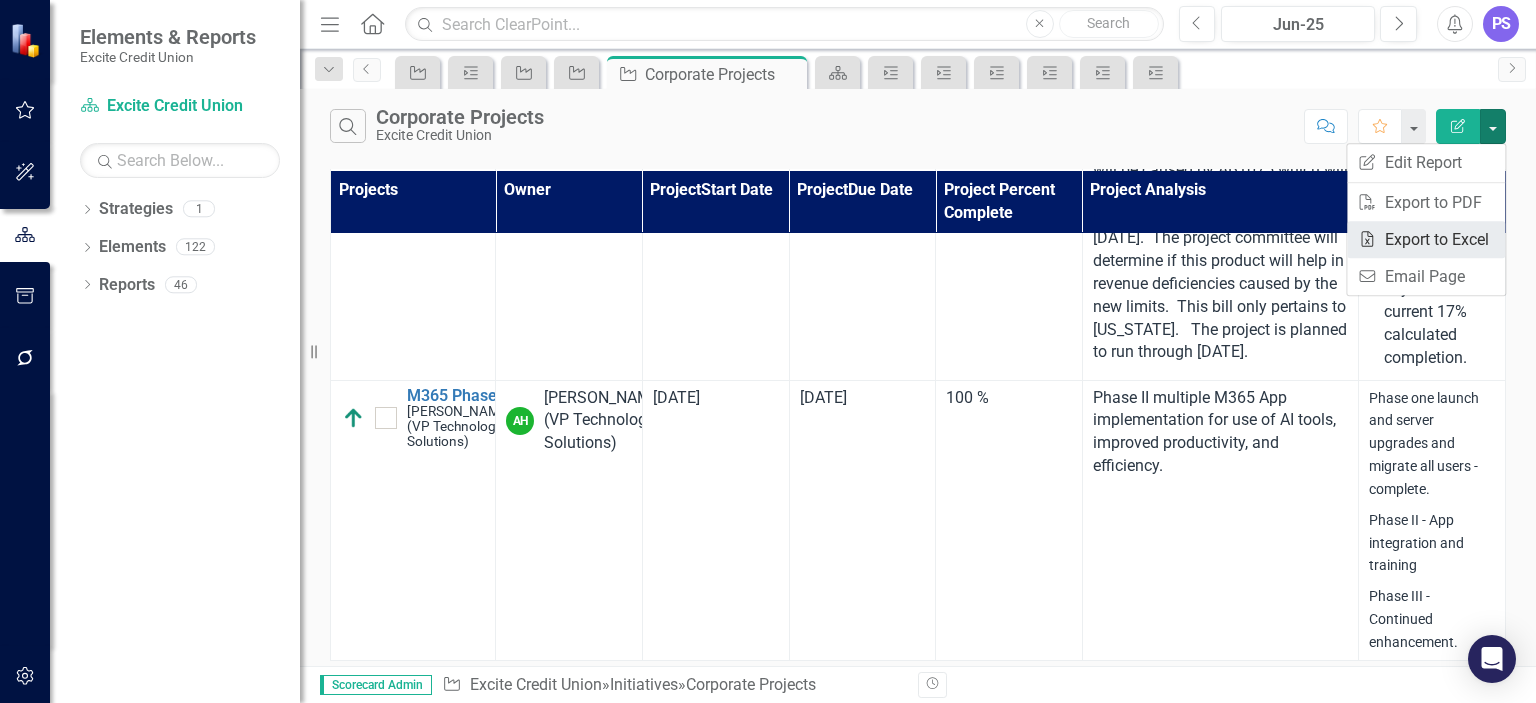 click on "Excel Export to Excel" at bounding box center (1426, 239) 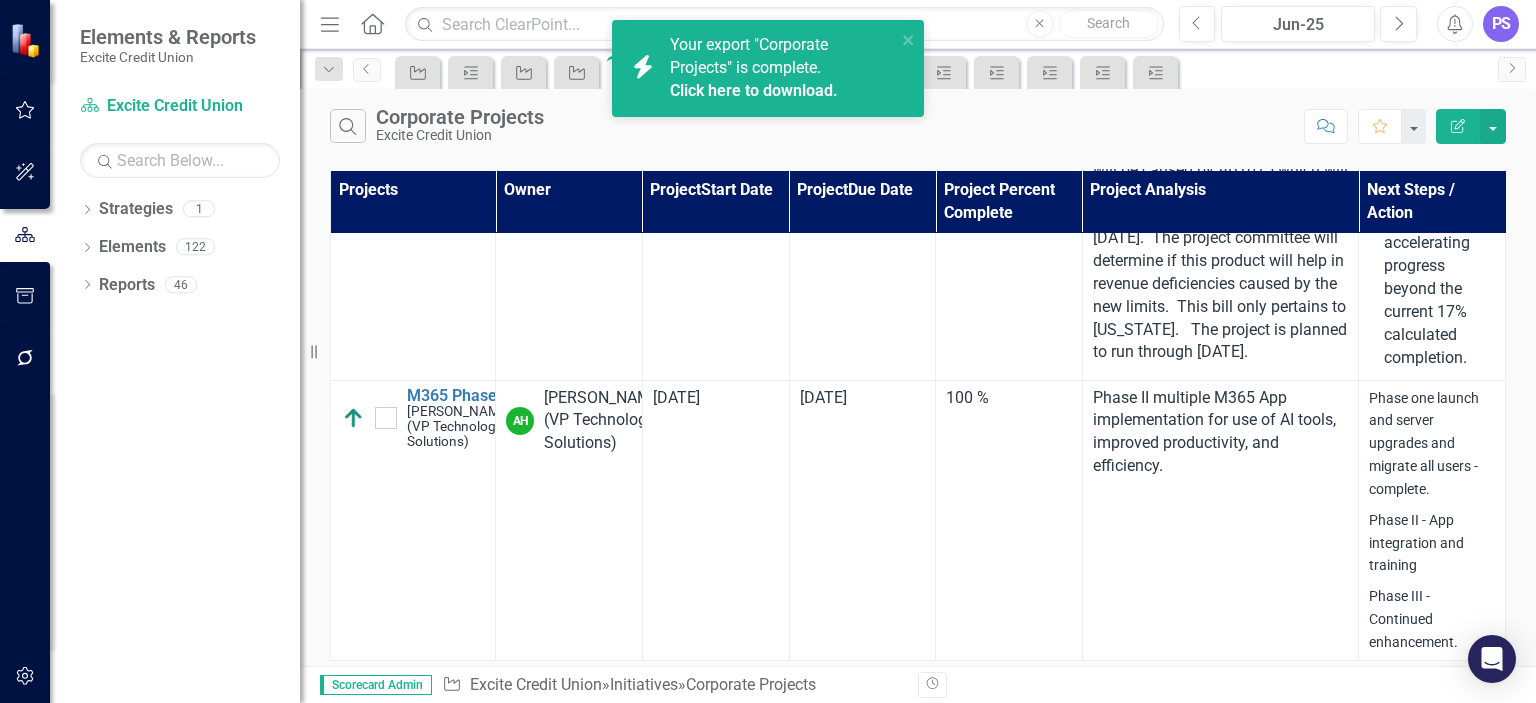 click on "Your export "Corporate Projects" is complete.  Click here to download." at bounding box center [780, 69] 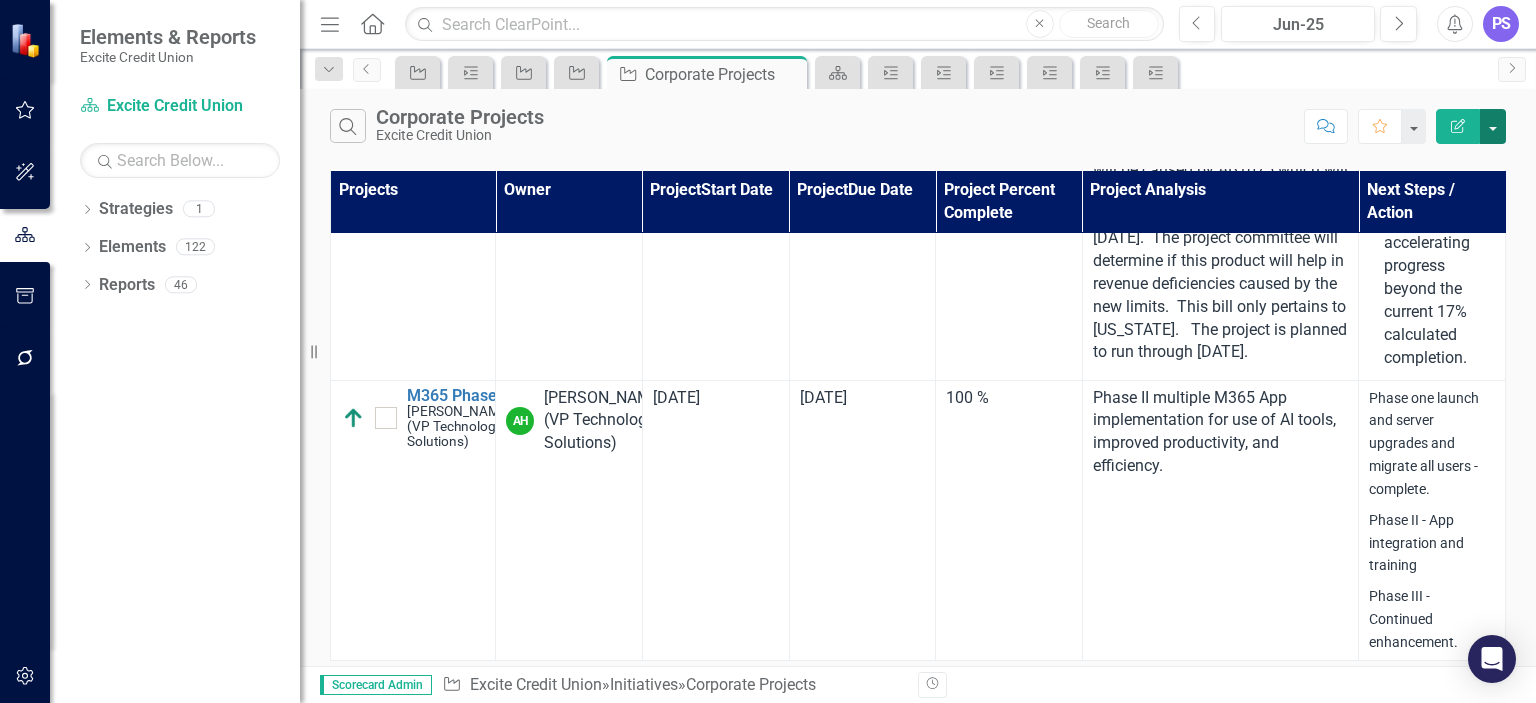 click at bounding box center [1493, 126] 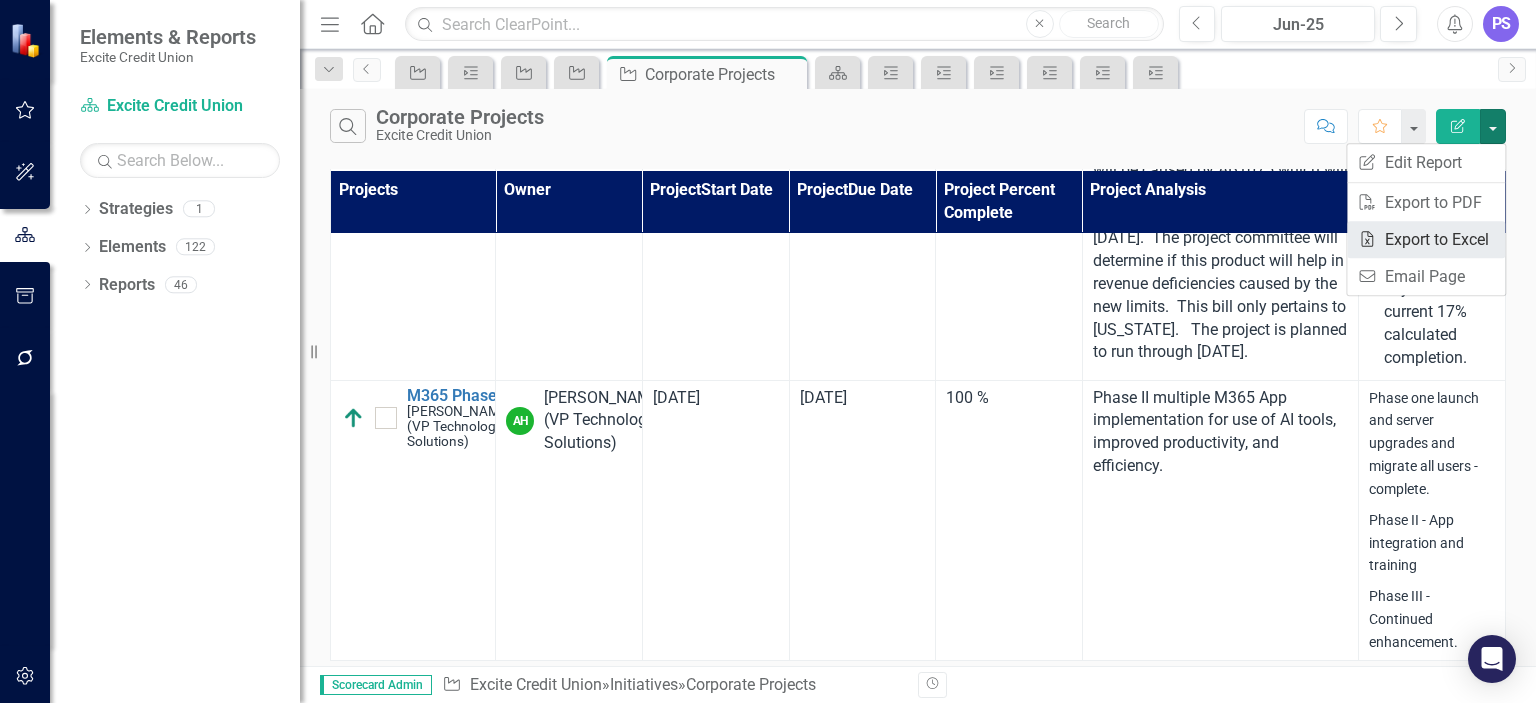 click on "Excel Export to Excel" at bounding box center (1426, 239) 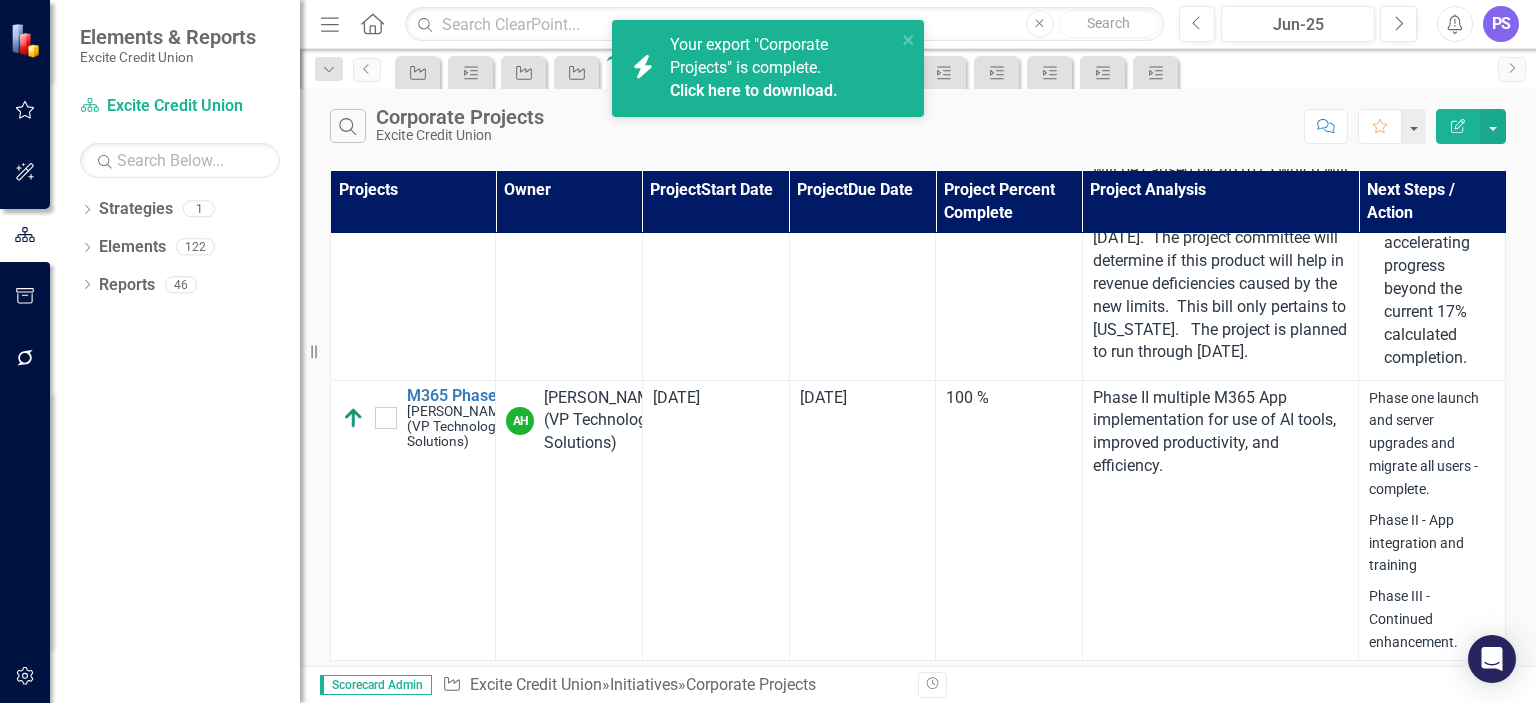 click on "Click here to download." at bounding box center (754, 90) 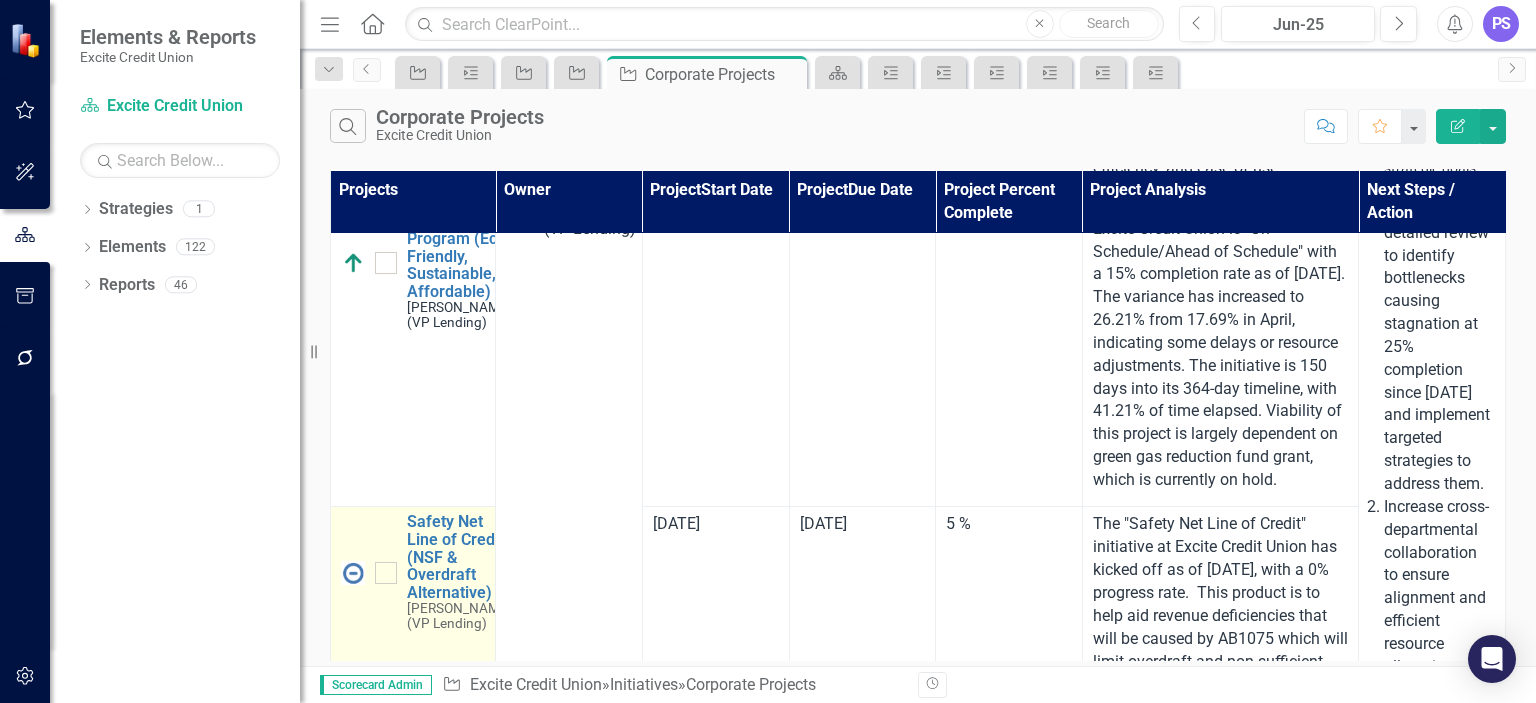 scroll, scrollTop: 2471, scrollLeft: 0, axis: vertical 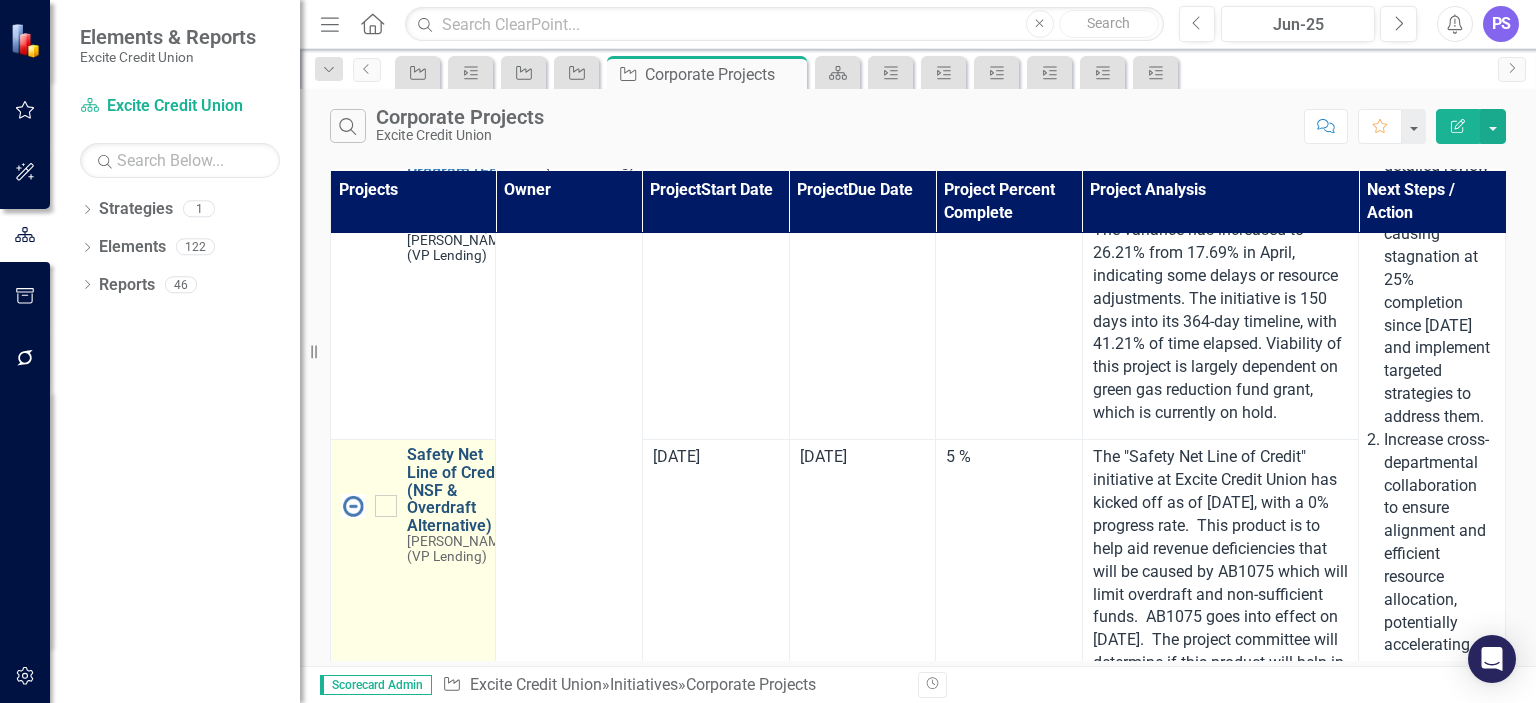 click on "Safety Net Line of Credit (NSF & Overdraft Alternative)" at bounding box center (459, 490) 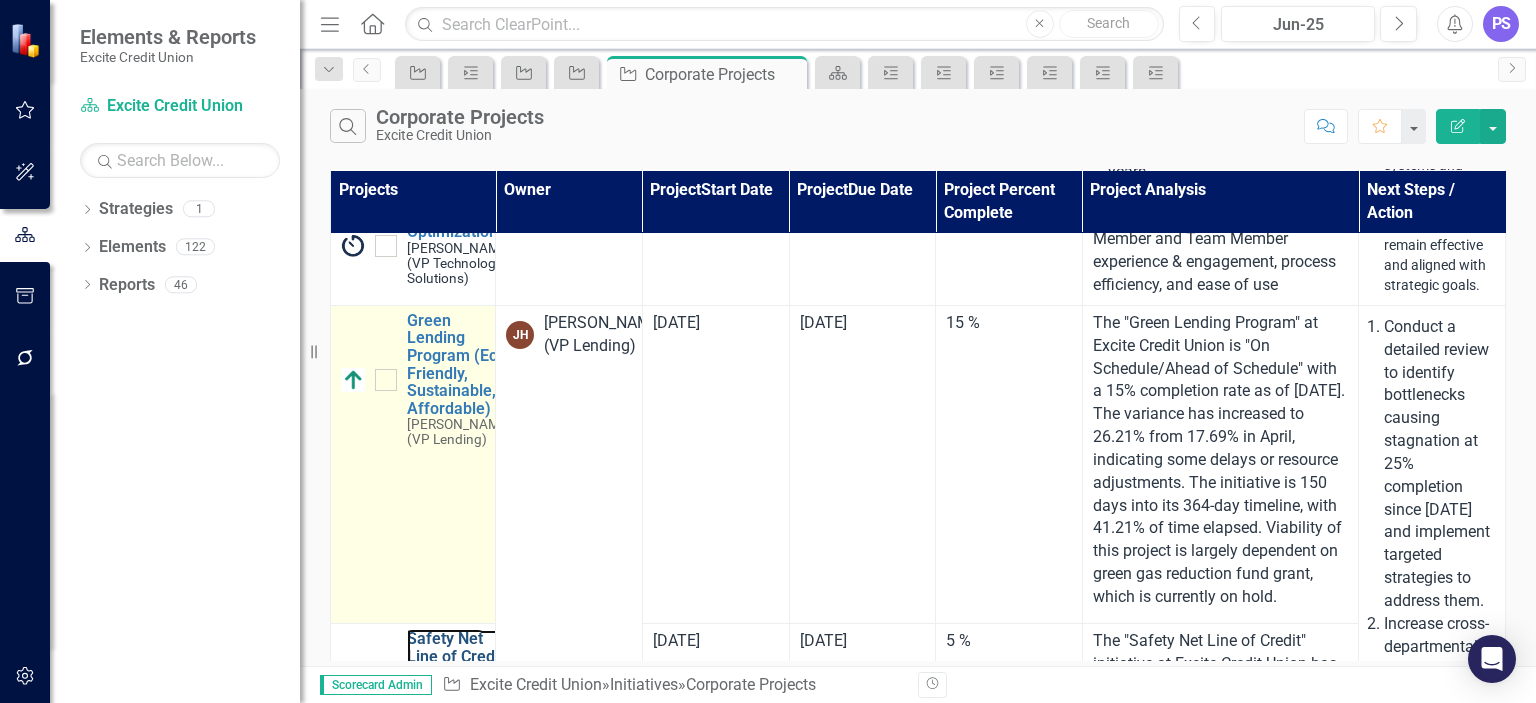 scroll, scrollTop: 2280, scrollLeft: 0, axis: vertical 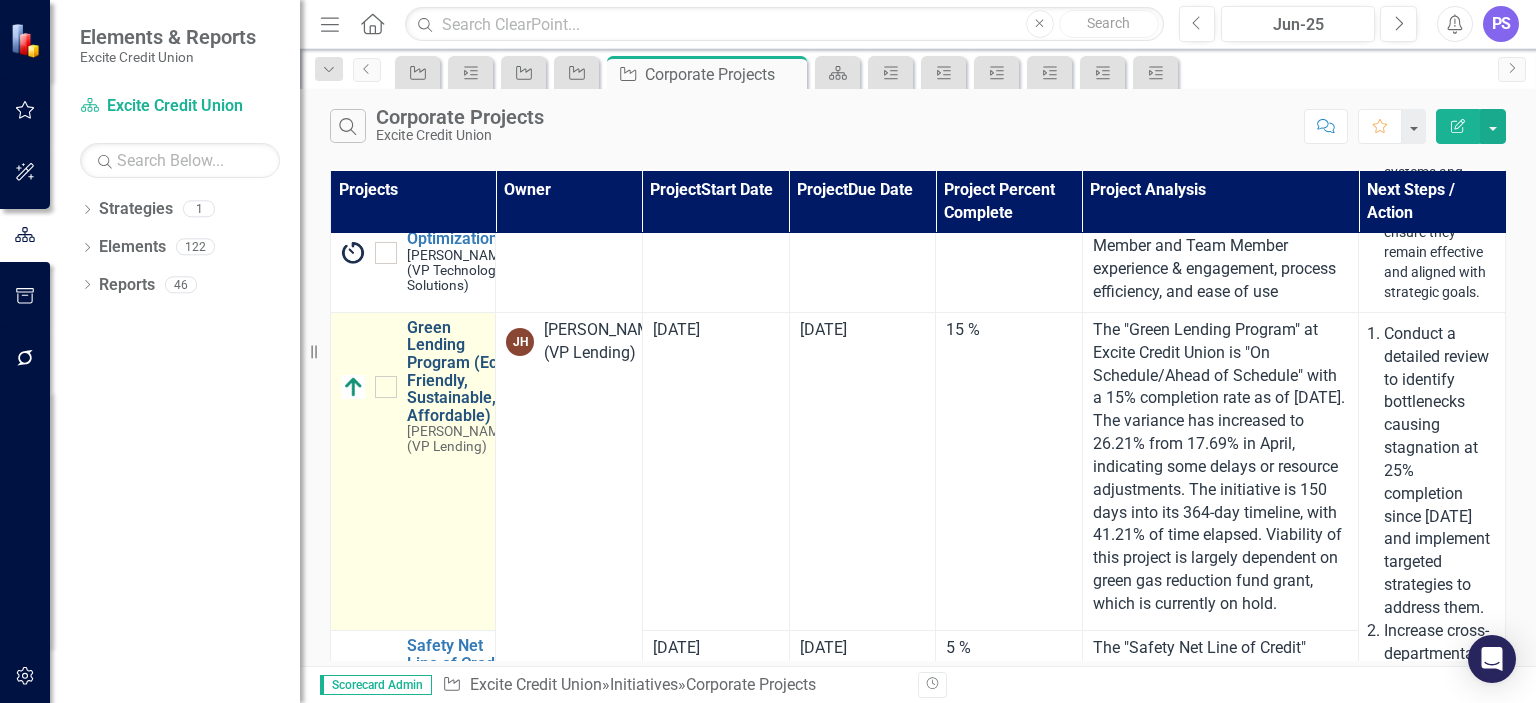 click on "Green Lending Program (Eco-Friendly, Sustainable, & Affordable)" at bounding box center [459, 372] 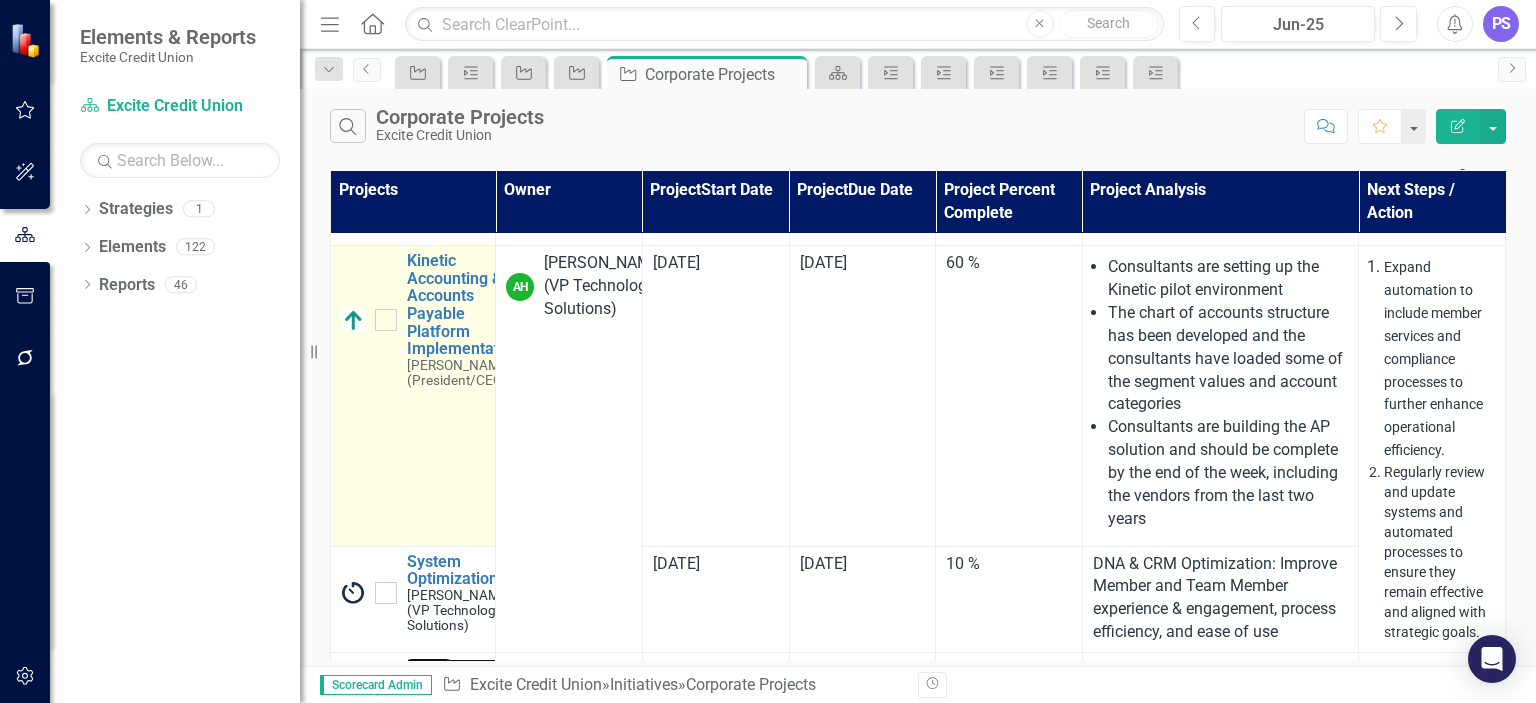 scroll, scrollTop: 1940, scrollLeft: 0, axis: vertical 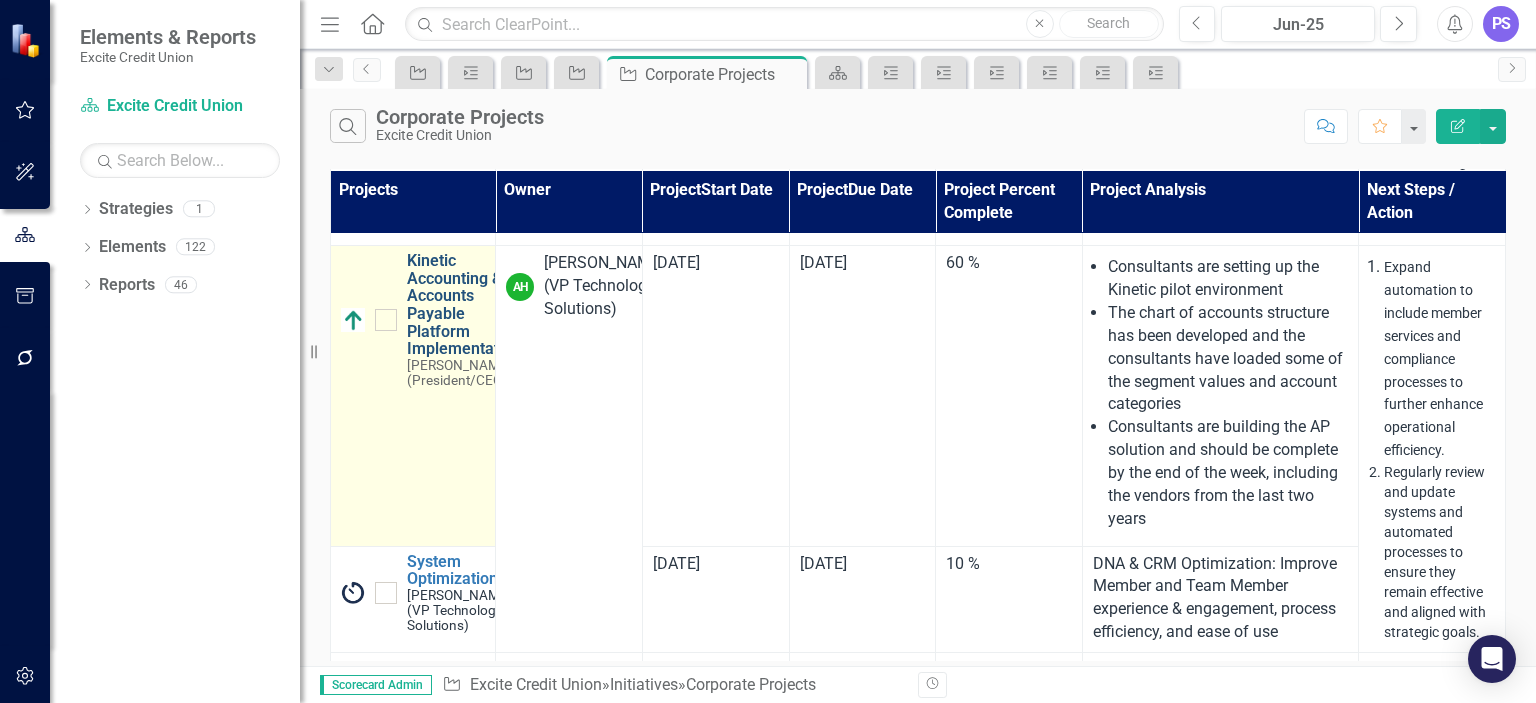 click on "Kinetic Accounting & Accounts Payable Platform Implementation" at bounding box center (464, 305) 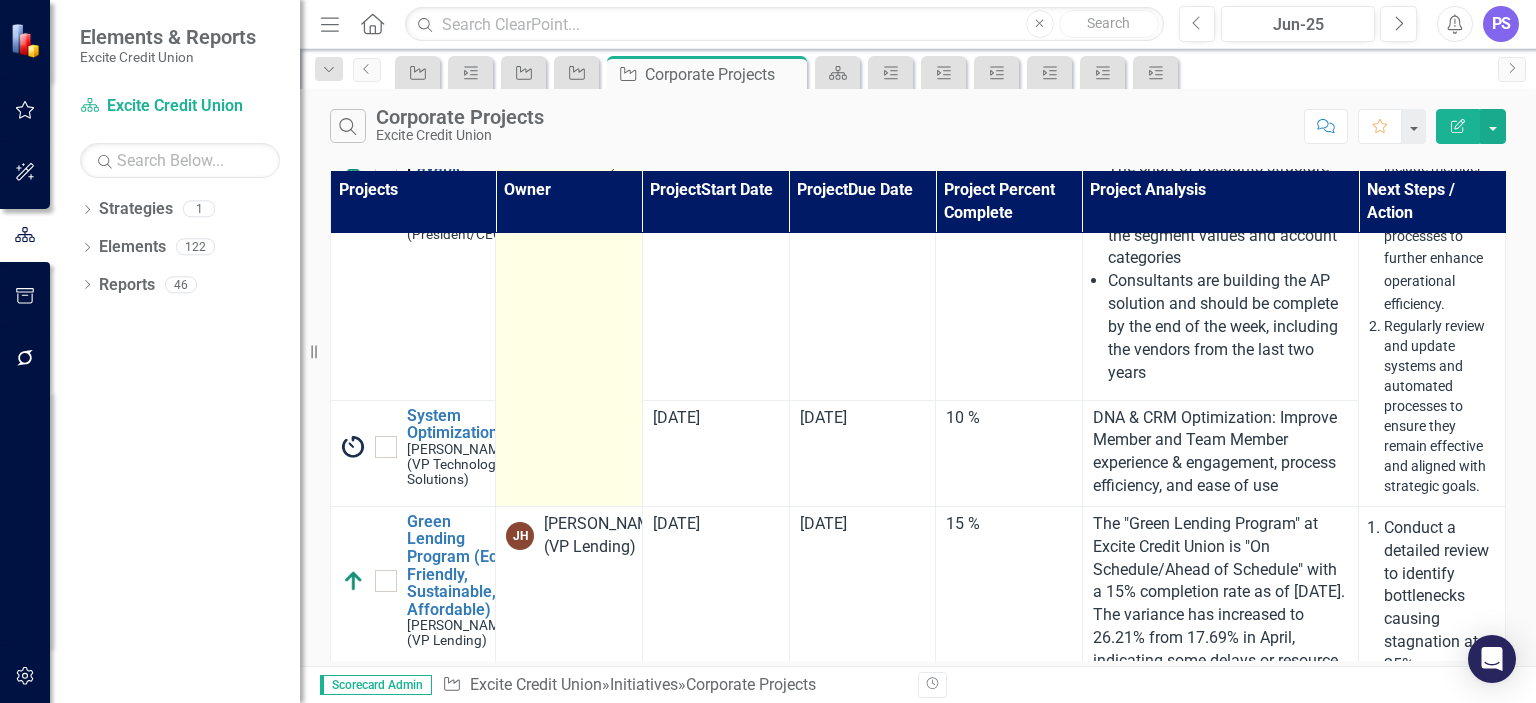 scroll, scrollTop: 2128, scrollLeft: 0, axis: vertical 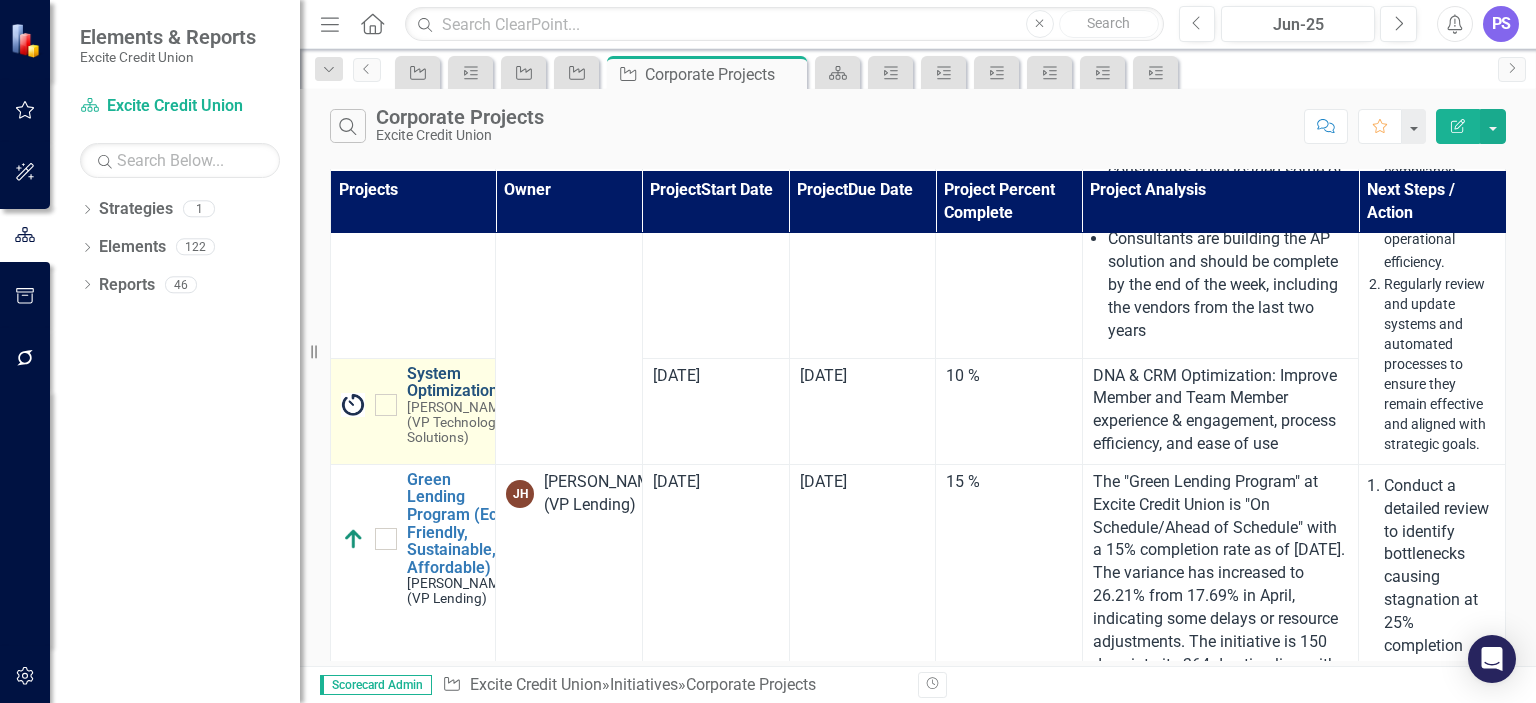 click on "System Optimization" at bounding box center [459, 382] 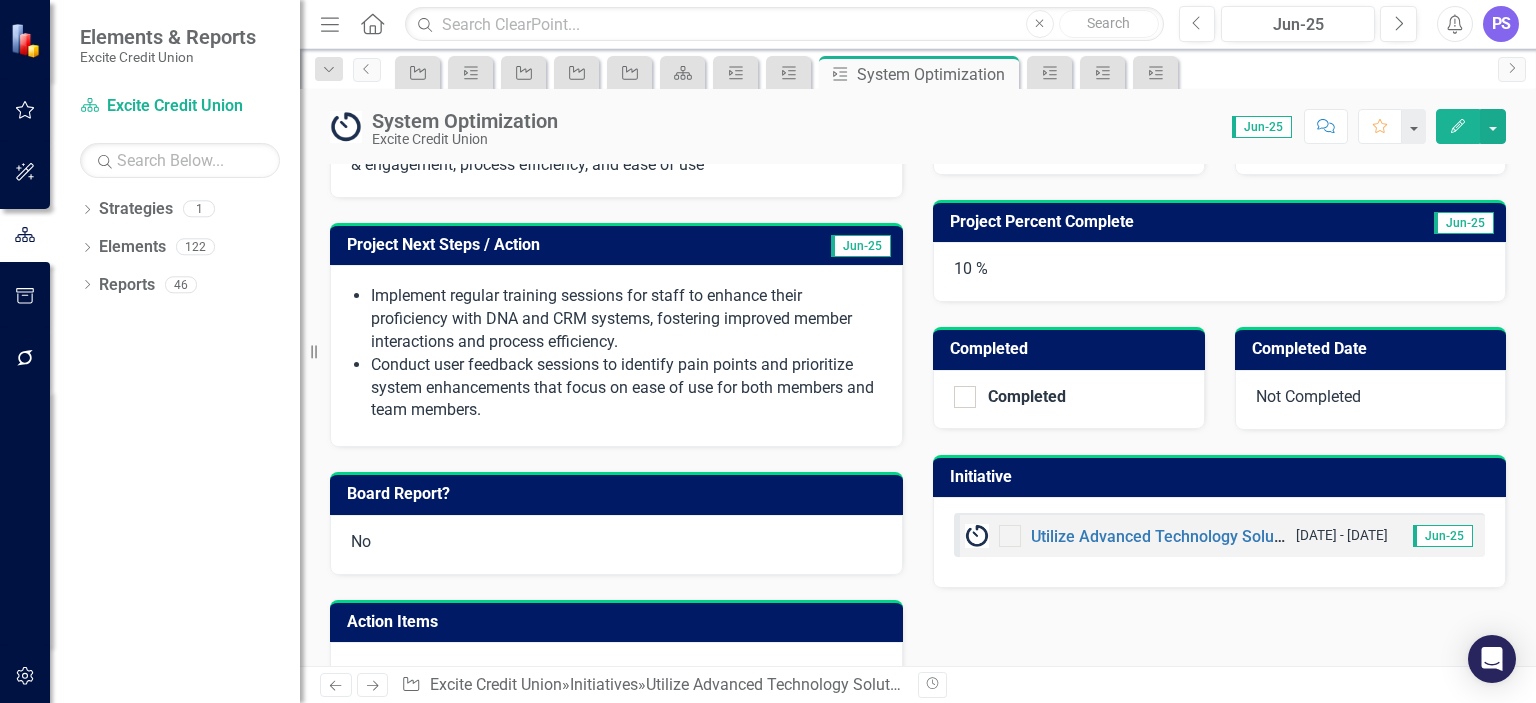 scroll, scrollTop: 593, scrollLeft: 0, axis: vertical 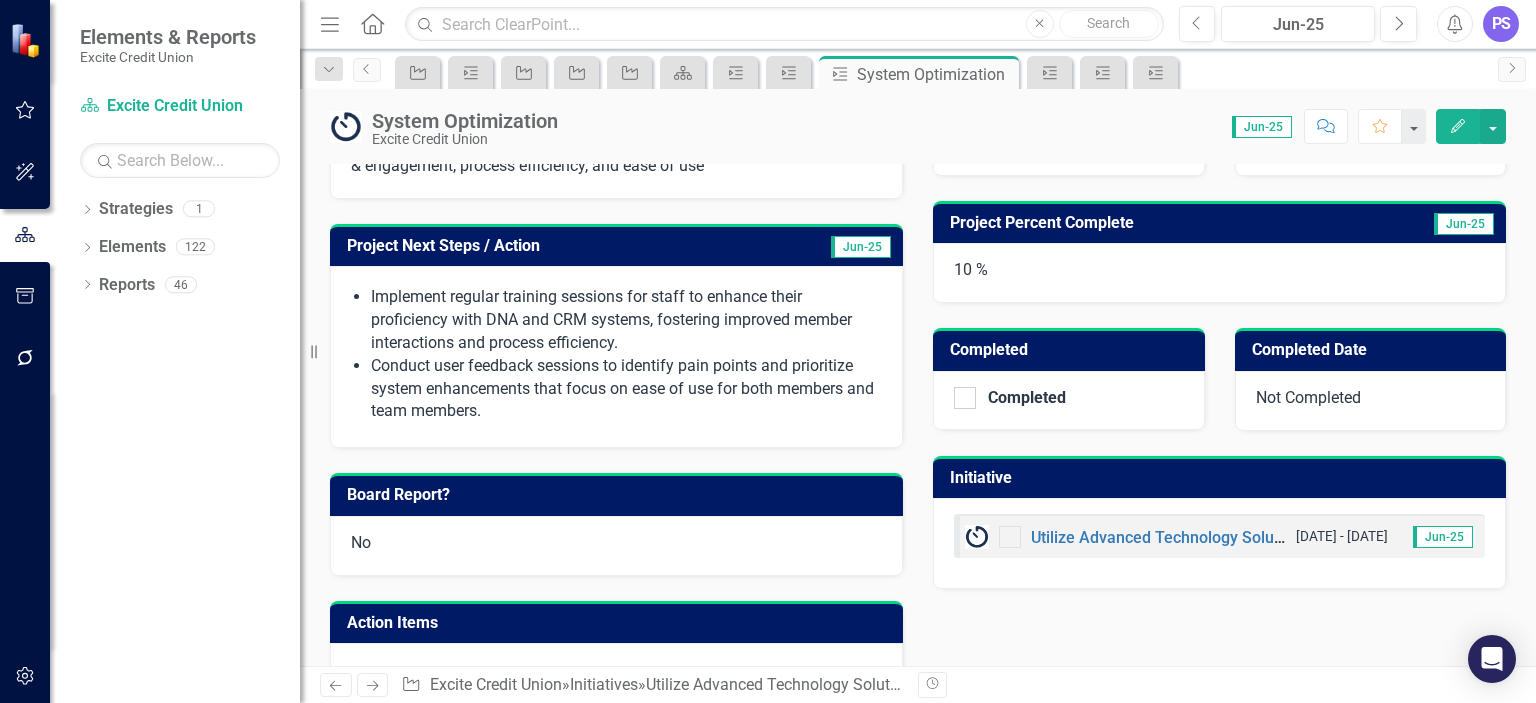 click on "Implement regular training sessions for staff to enhance their proficiency with DNA and CRM systems, fostering improved member interactions and process efficiency." at bounding box center [626, 320] 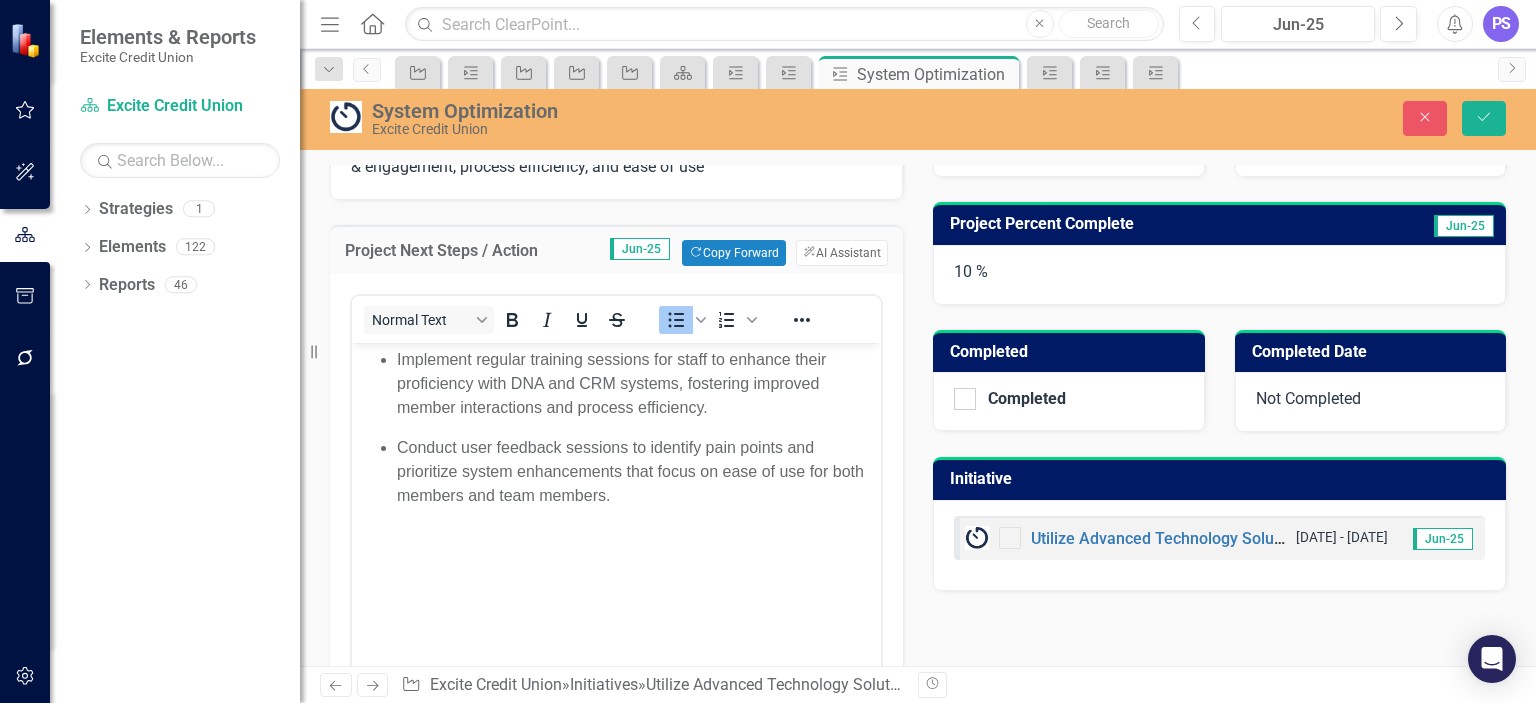 scroll, scrollTop: 0, scrollLeft: 0, axis: both 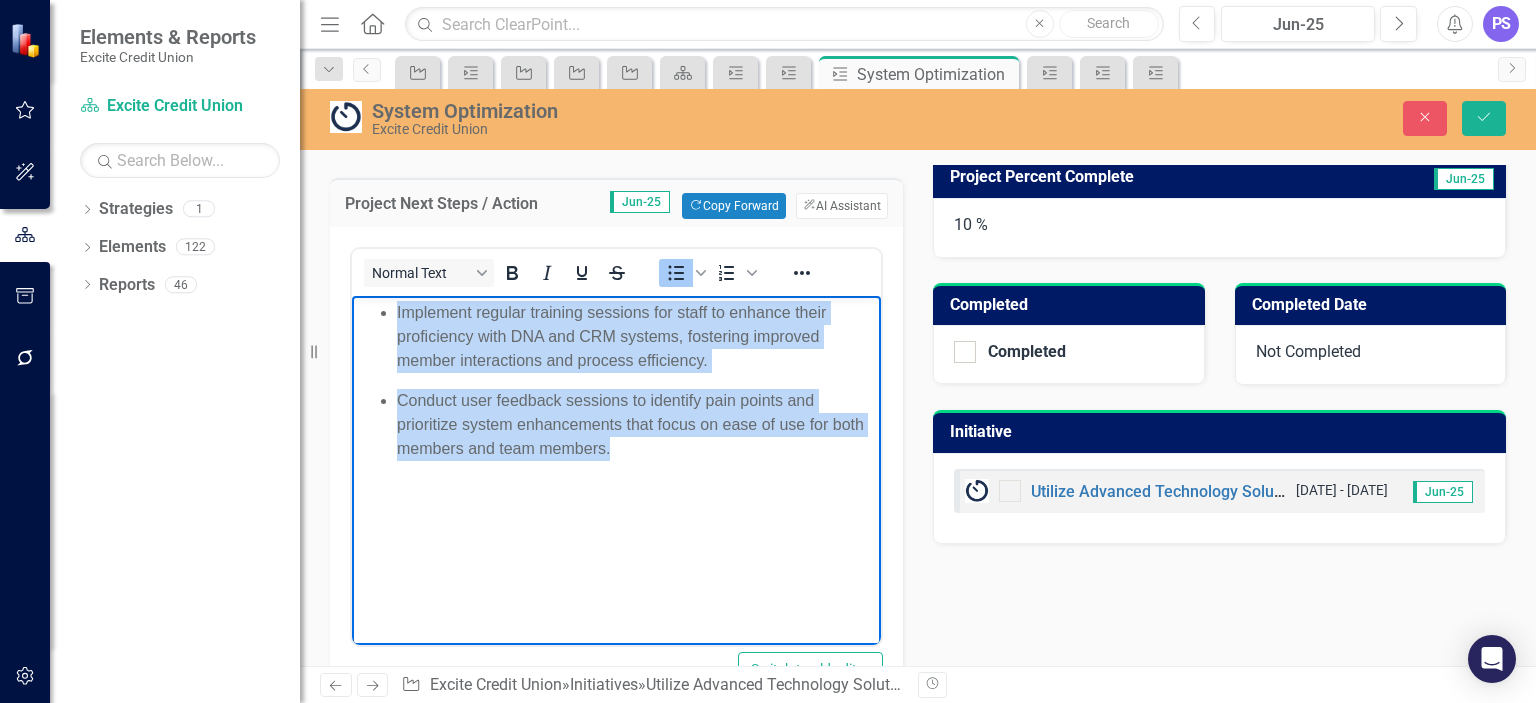 drag, startPoint x: 625, startPoint y: 450, endPoint x: 394, endPoint y: 314, distance: 268.06155 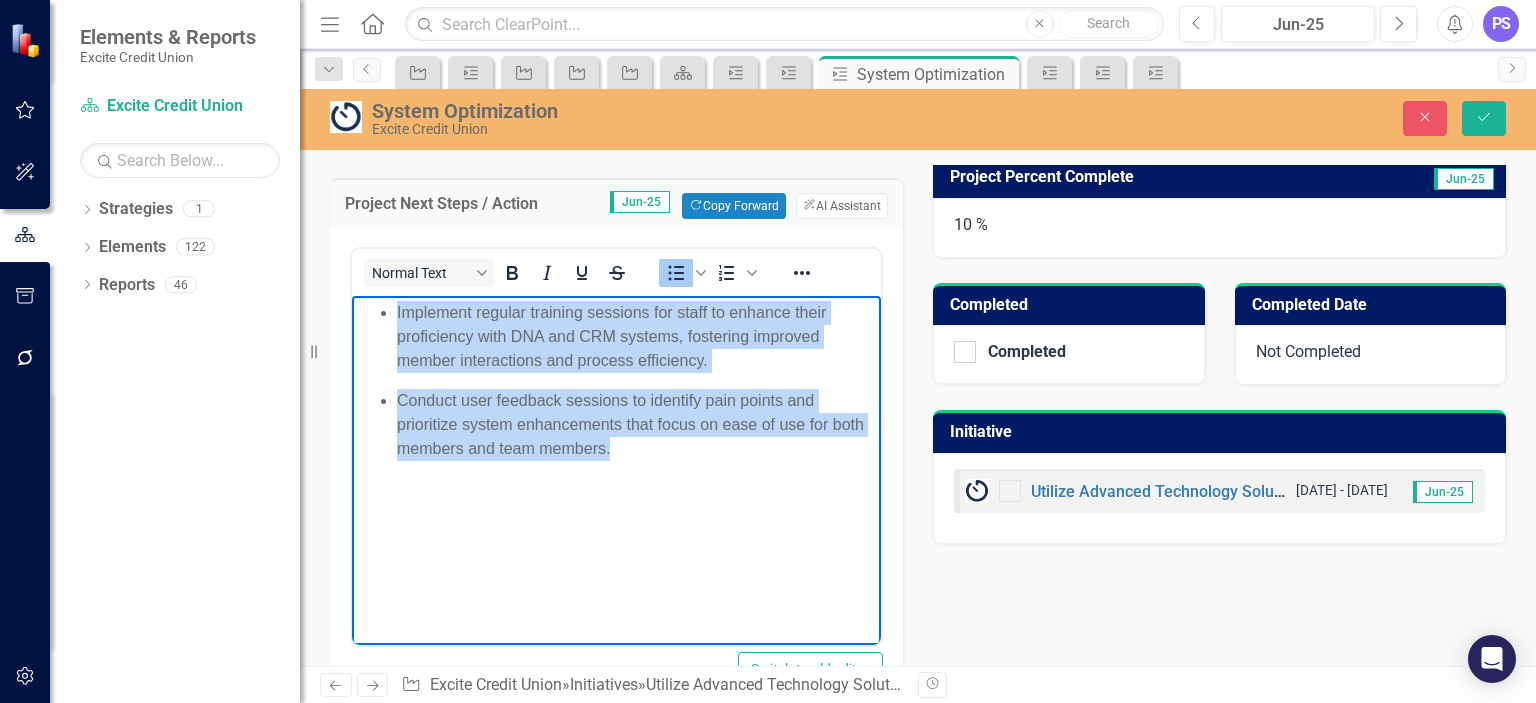 click on "Implement regular training sessions for staff to enhance their proficiency with DNA and CRM systems, fostering improved member interactions and process efficiency. Conduct user feedback sessions to identify pain points and prioritize system enhancements that focus on ease of use for both members and team members." at bounding box center (616, 381) 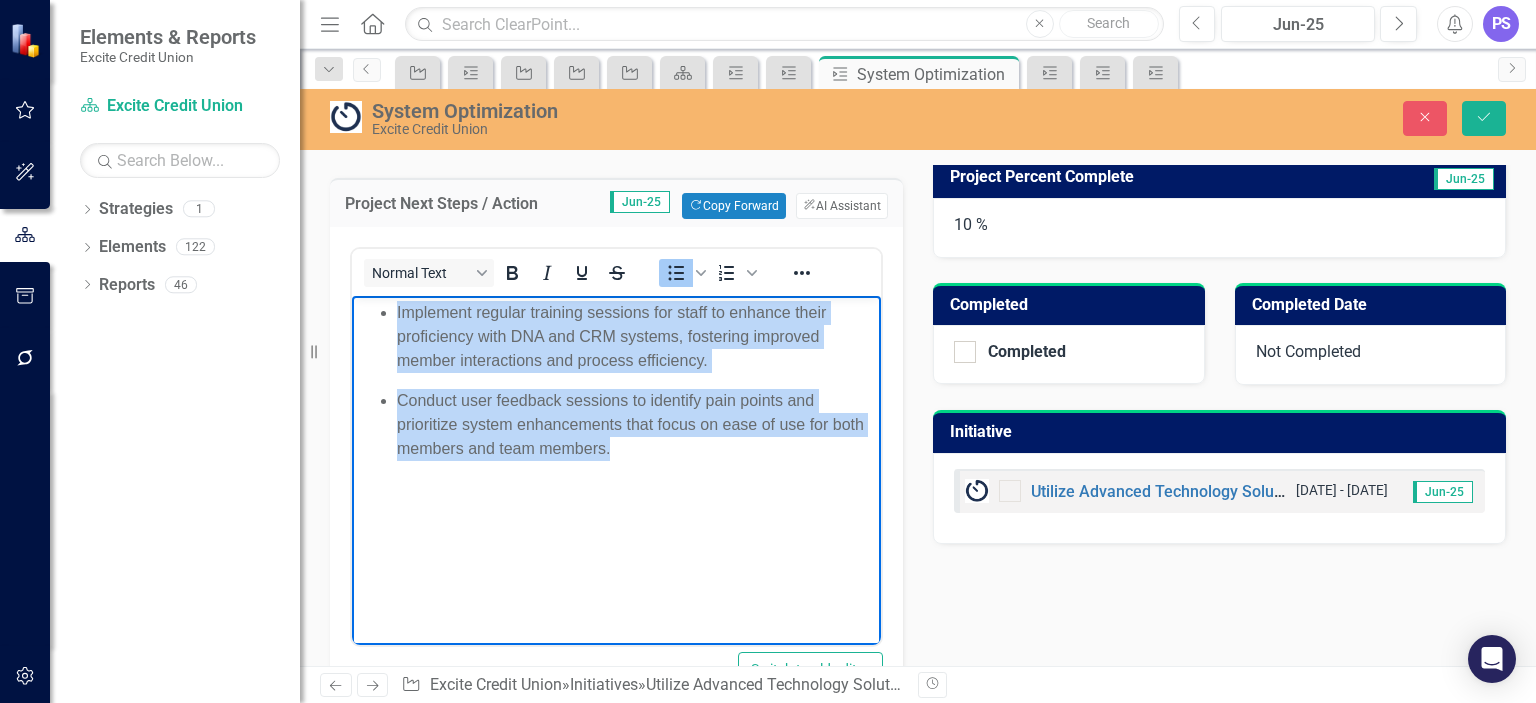 copy on "Implement regular training sessions for staff to enhance their proficiency with DNA and CRM systems, fostering improved member interactions and process efficiency. Conduct user feedback sessions to identify pain points and prioritize system enhancements that focus on ease of use for both members and team members." 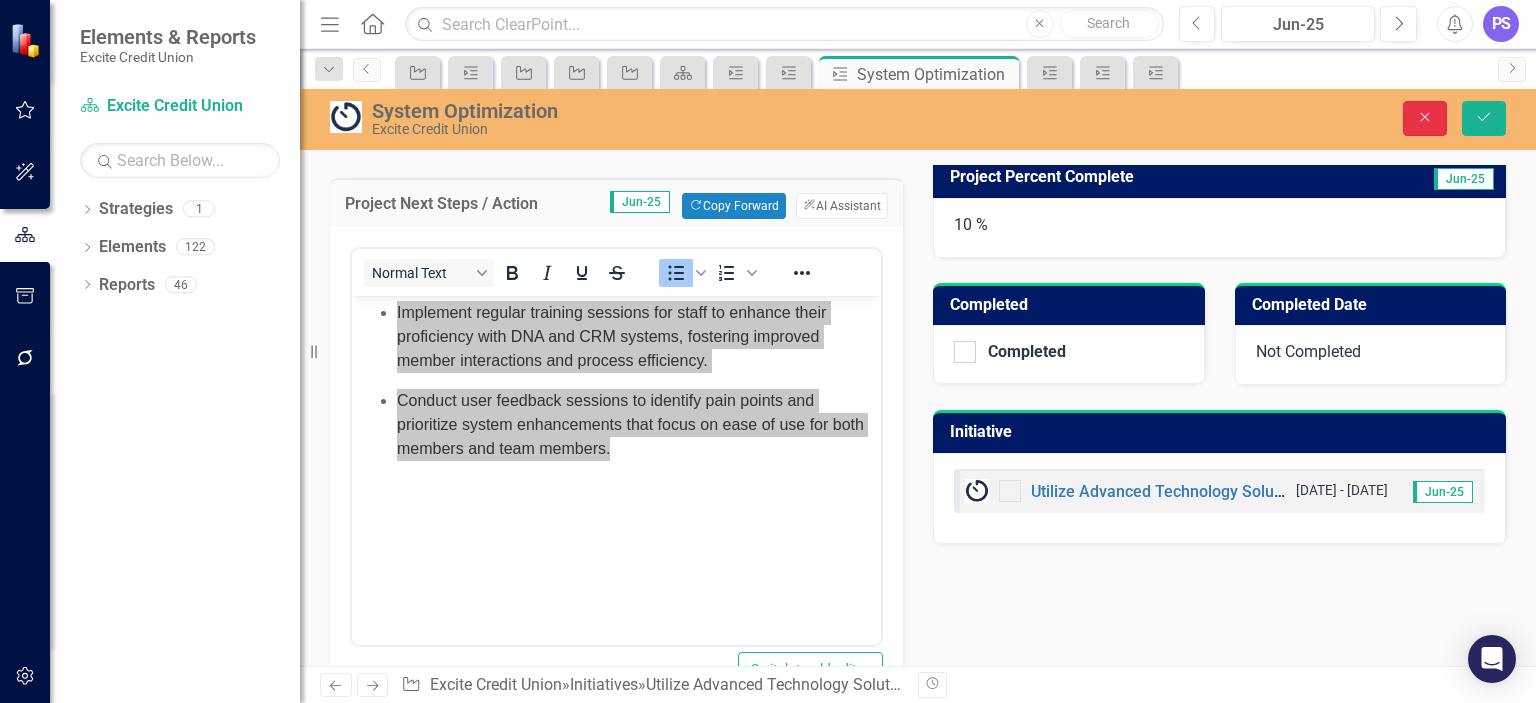 click on "Close" at bounding box center (1425, 118) 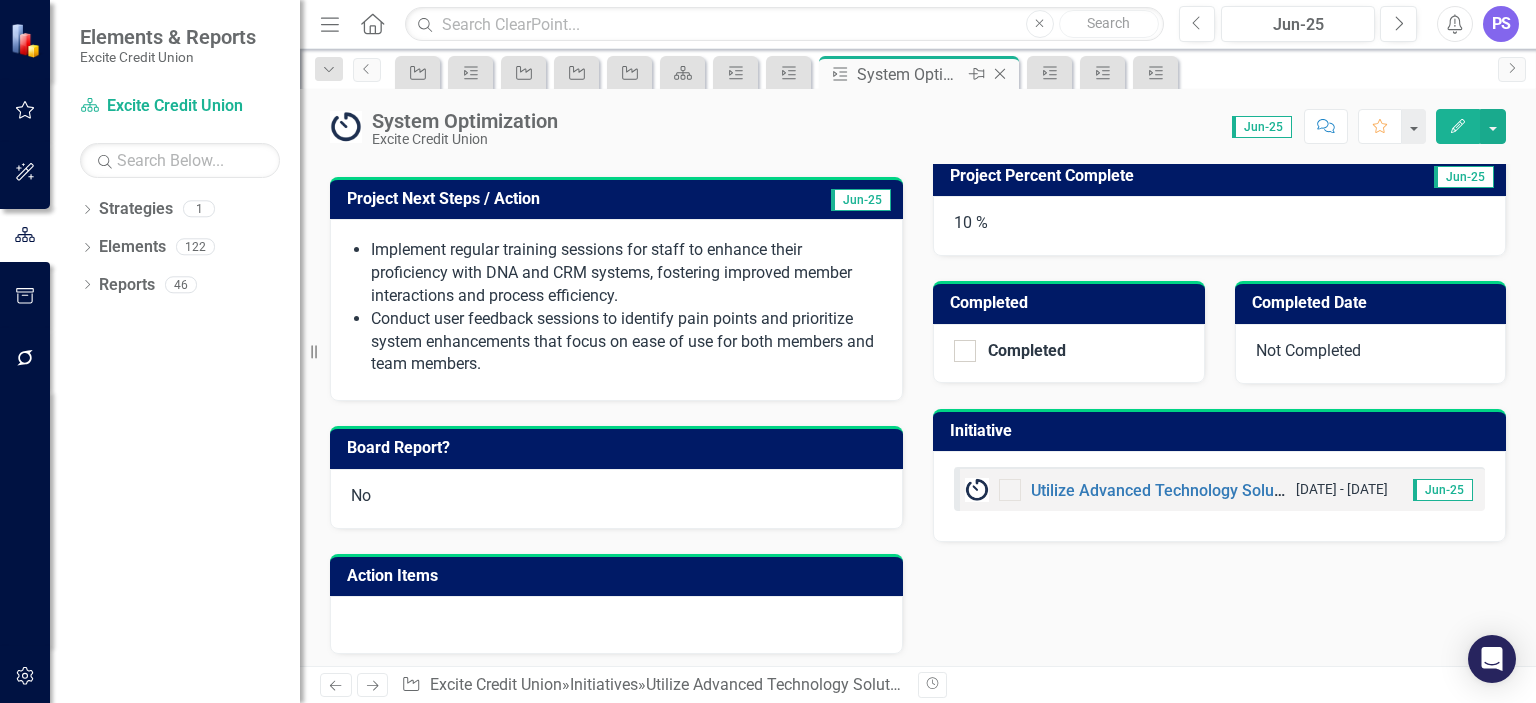 click on "Close" 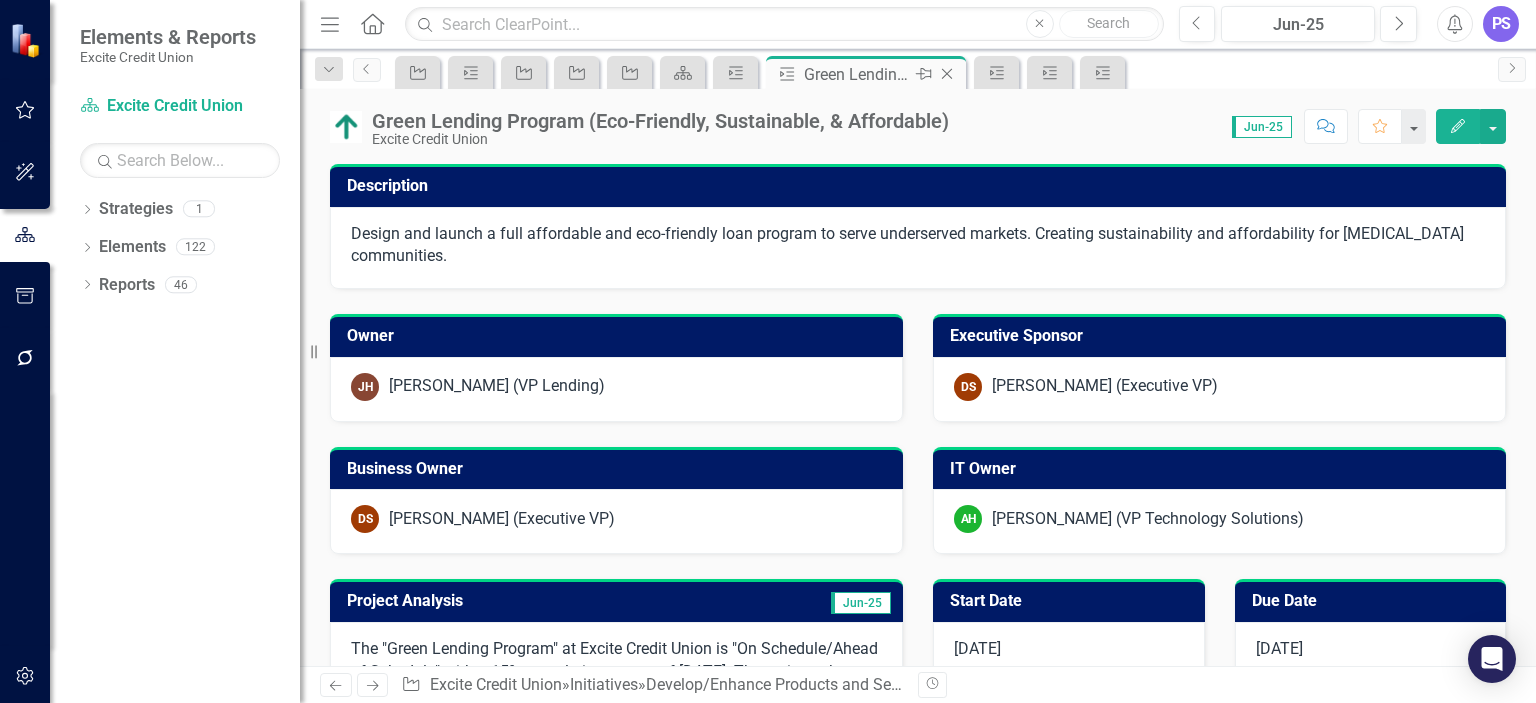 click on "Close" 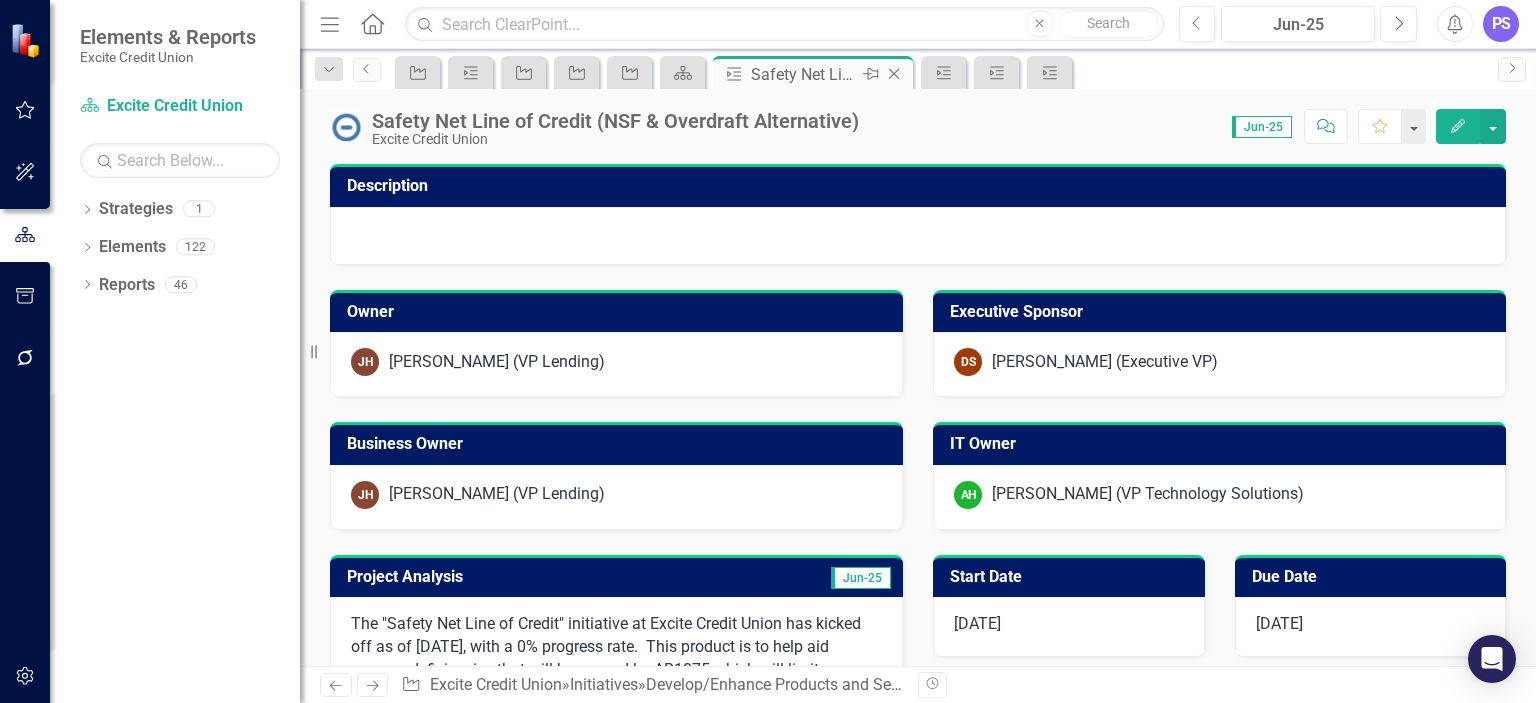 click on "Close" 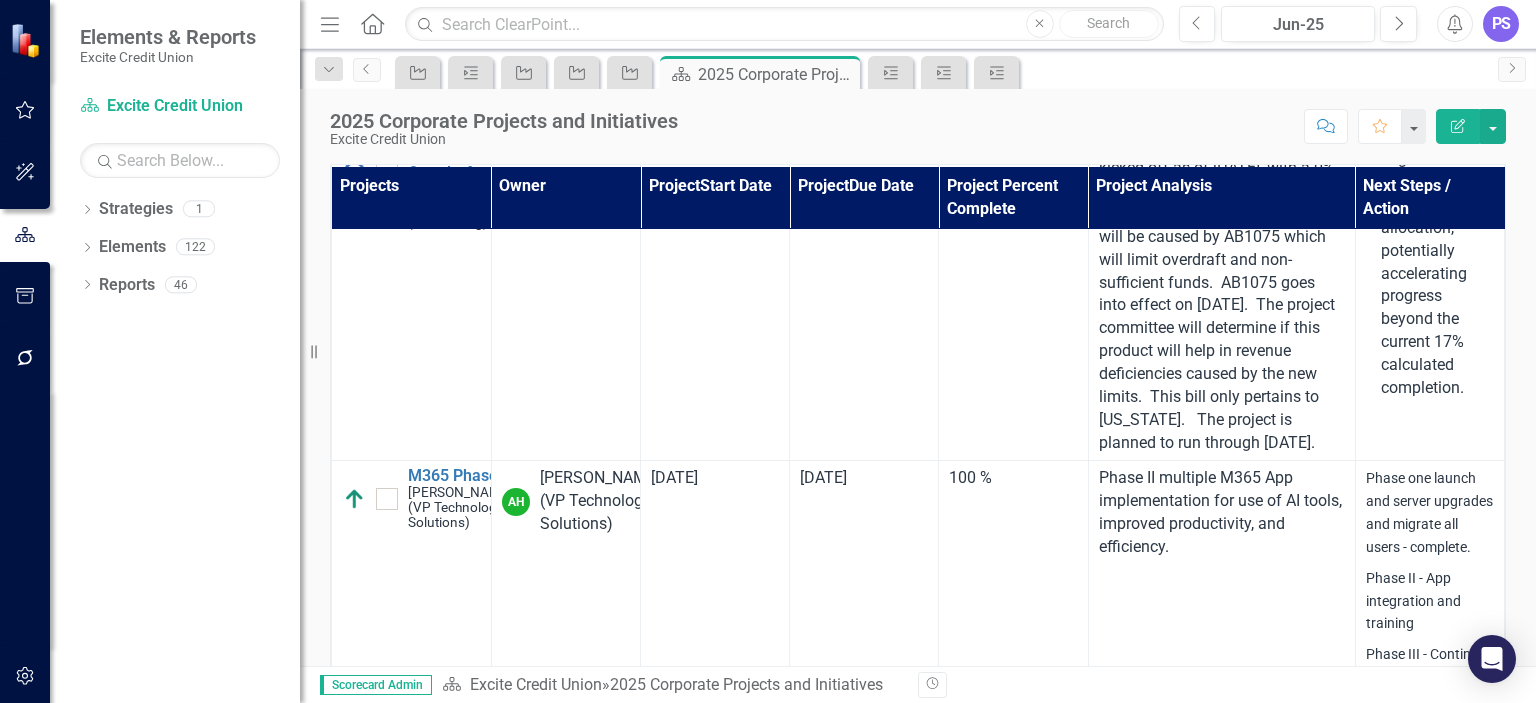 scroll, scrollTop: 2948, scrollLeft: 0, axis: vertical 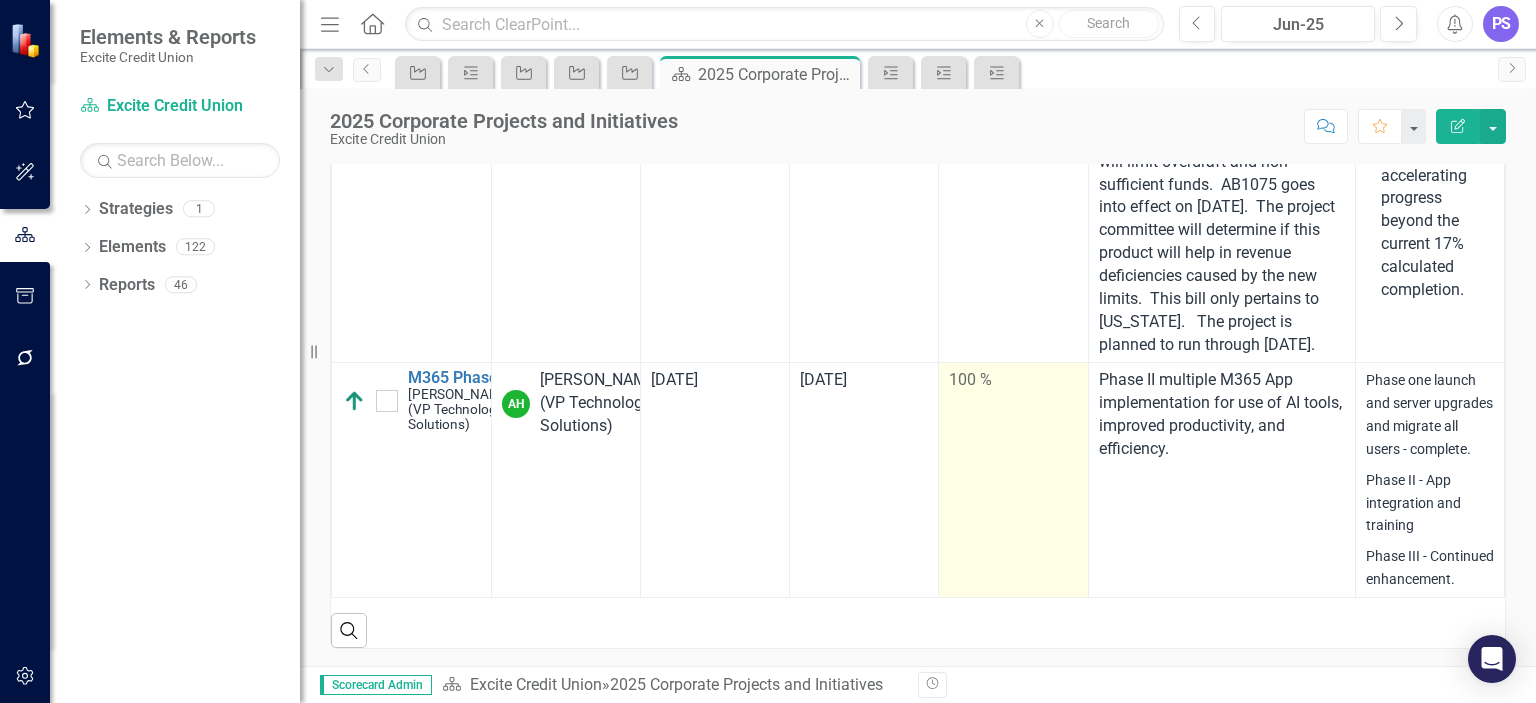 click on "100 %" at bounding box center [1013, 480] 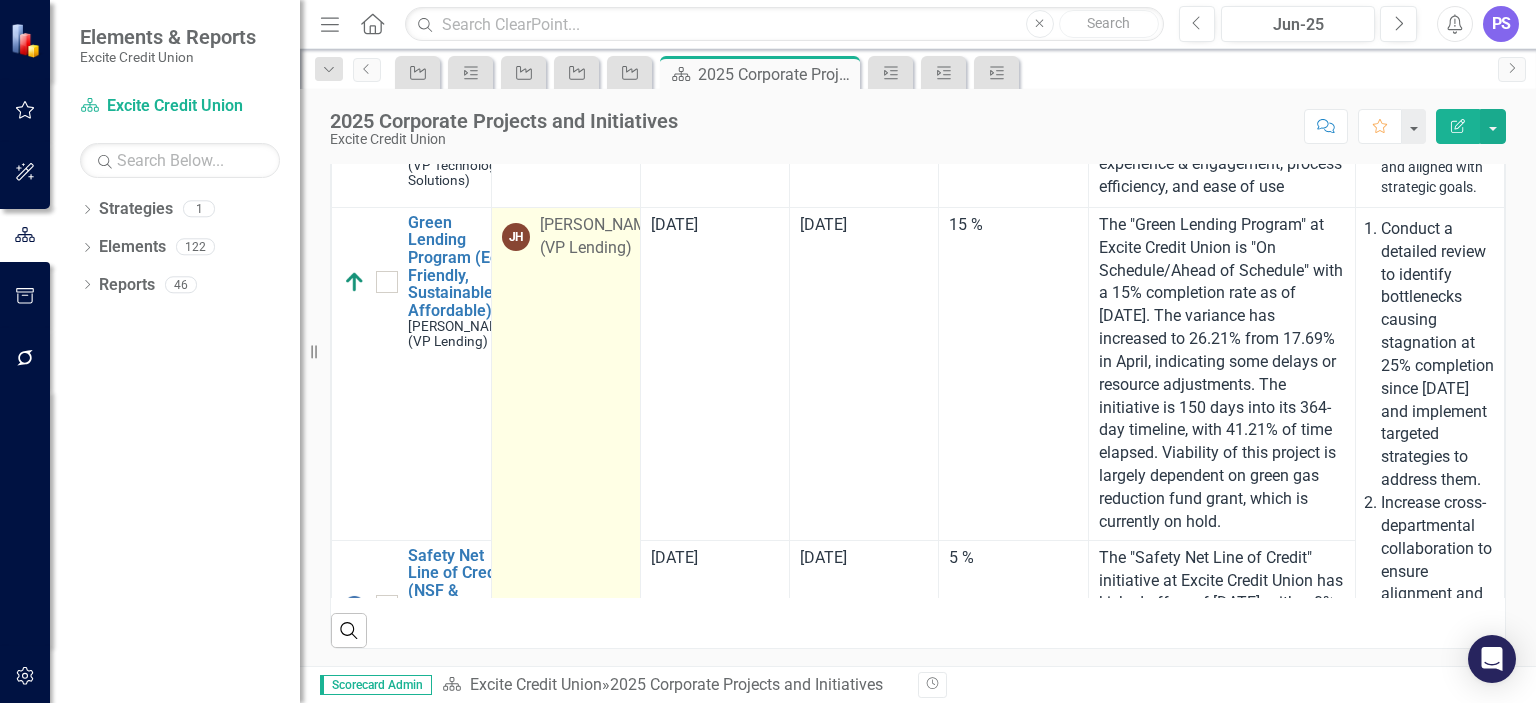 scroll, scrollTop: 2266, scrollLeft: 0, axis: vertical 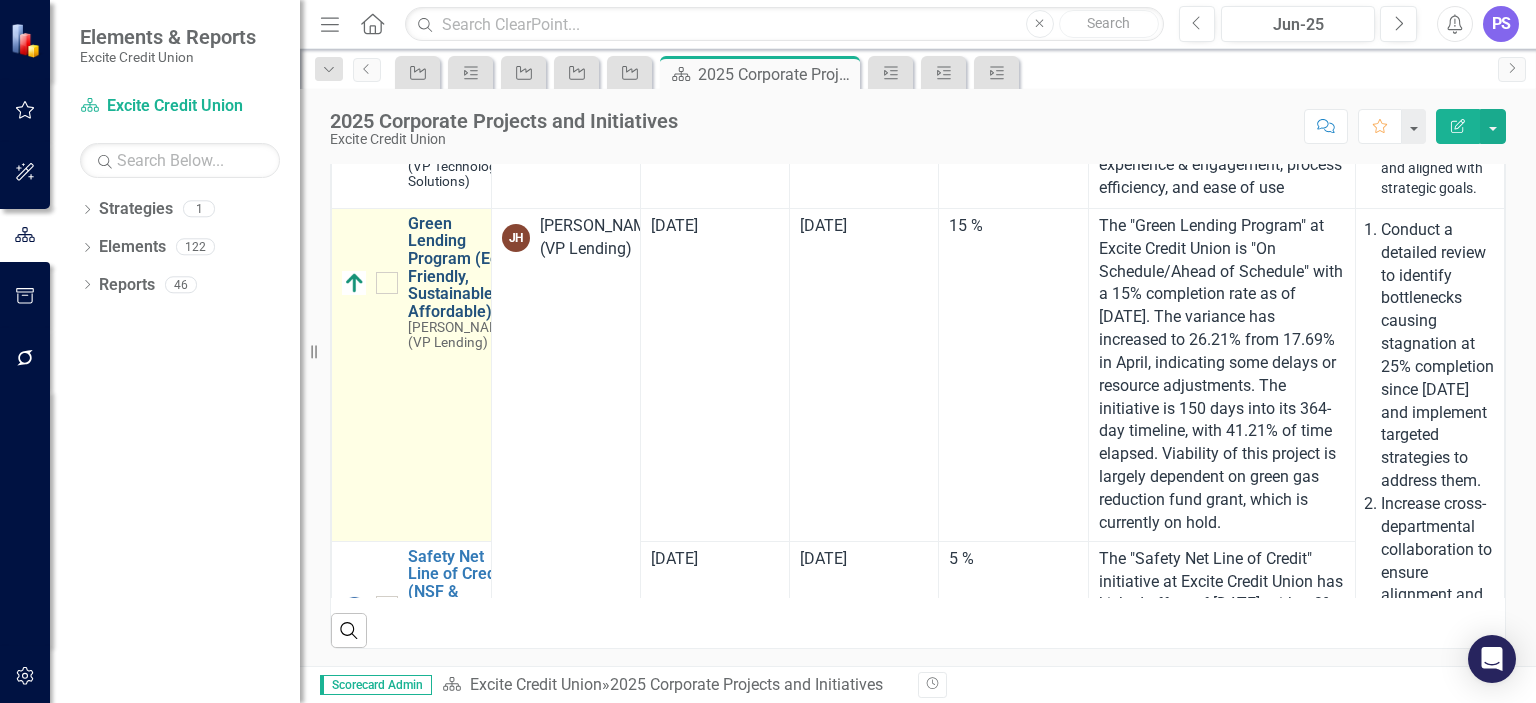 click on "Green Lending Program (Eco-Friendly, Sustainable, & Affordable)" at bounding box center [460, 268] 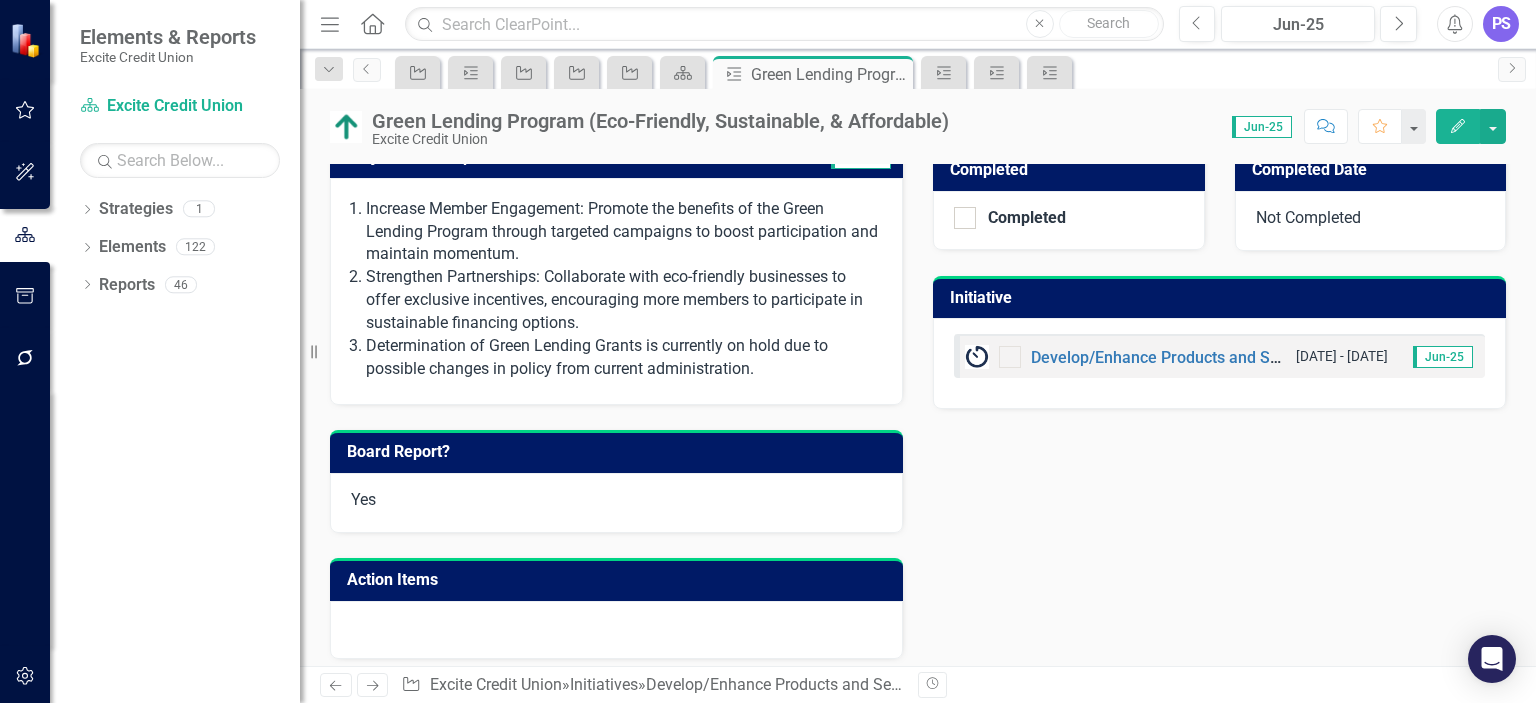 scroll, scrollTop: 695, scrollLeft: 0, axis: vertical 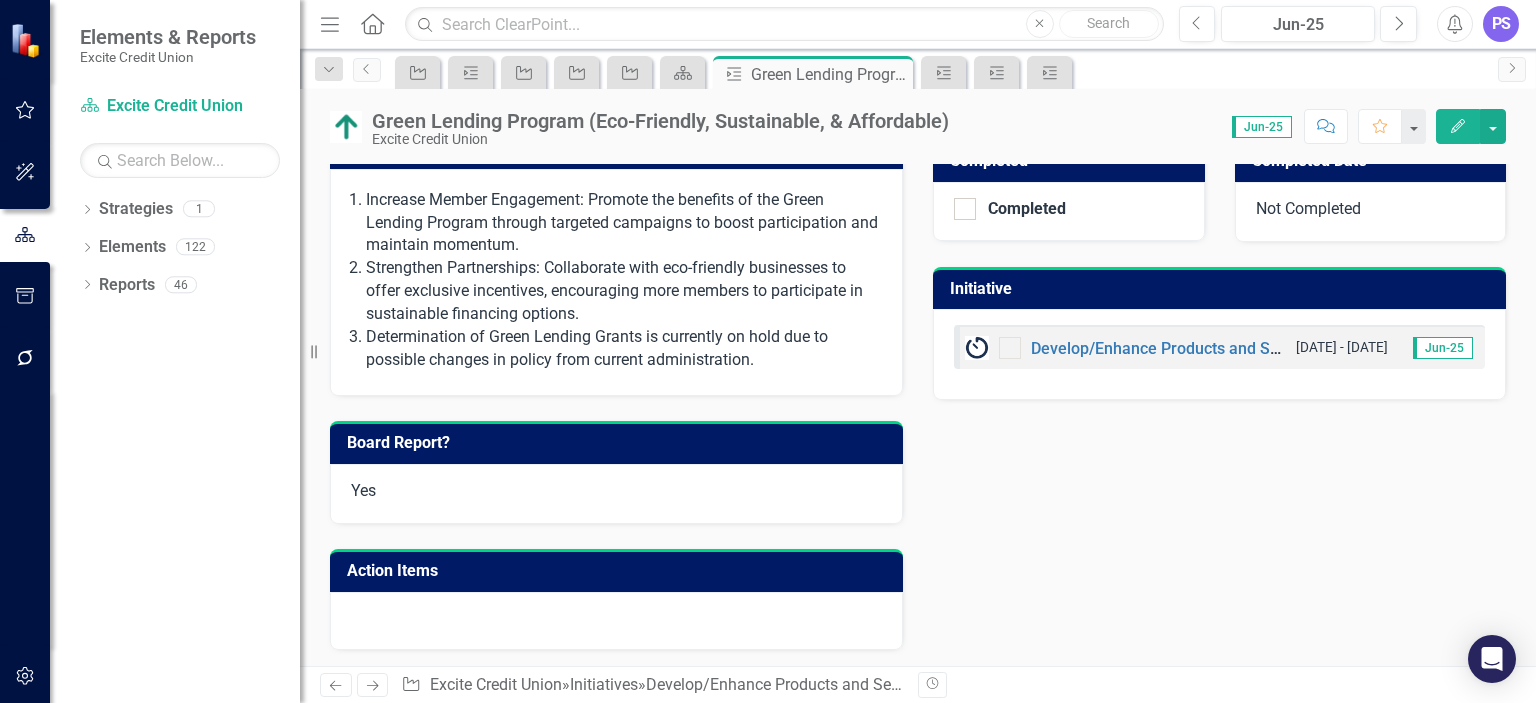 click on "Increase Member Engagement: Promote the benefits of the Green Lending Program through targeted campaigns to boost participation and maintain momentum." at bounding box center [624, 223] 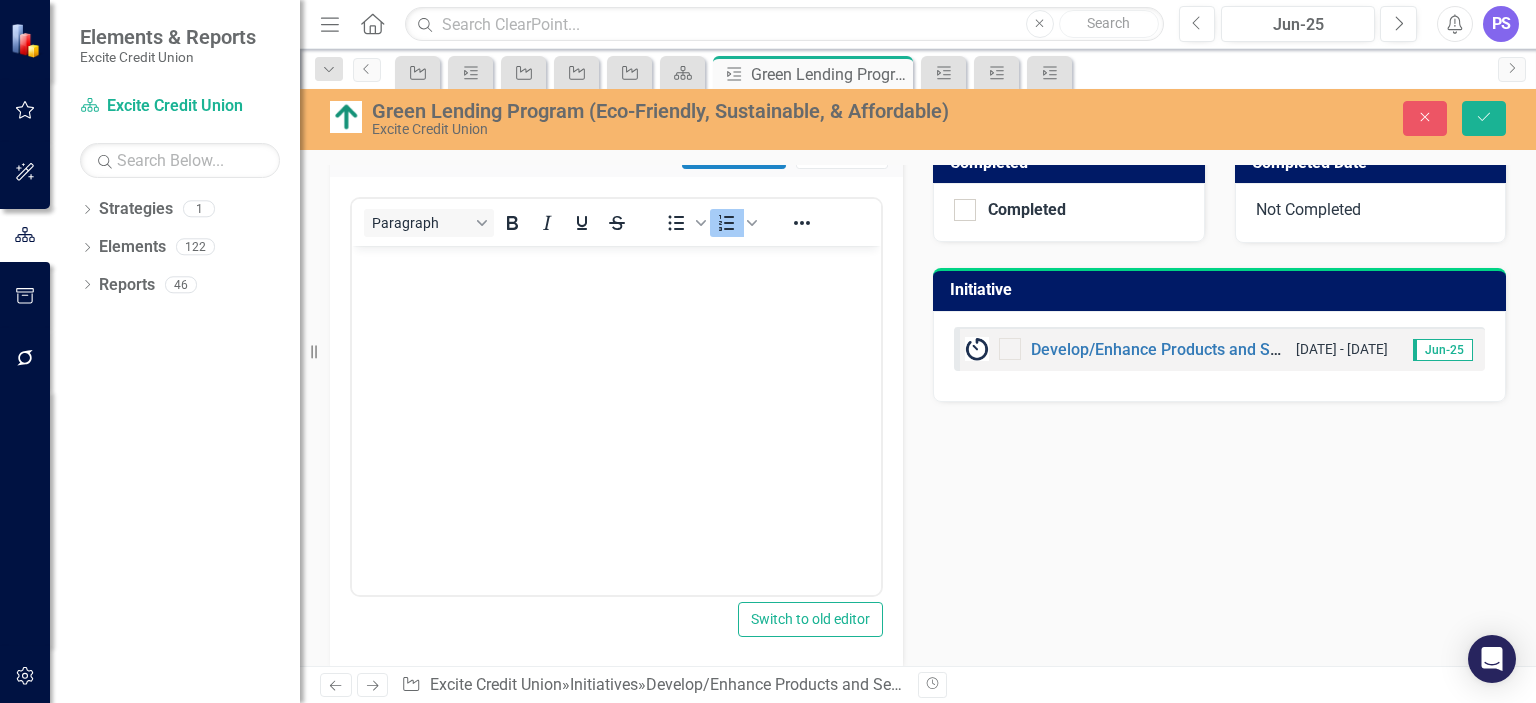 scroll, scrollTop: 646, scrollLeft: 0, axis: vertical 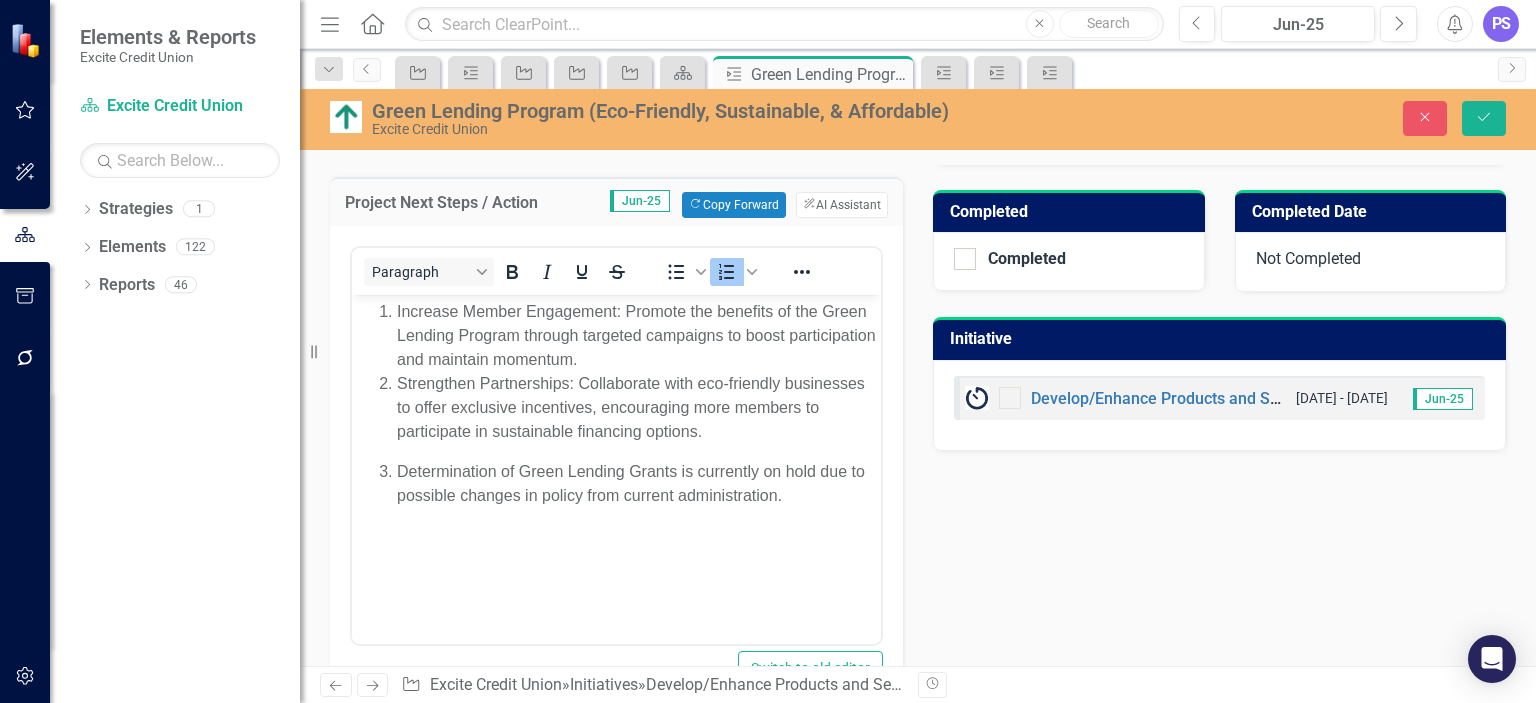 click on "Project Next Steps / Action" at bounding box center [456, 203] 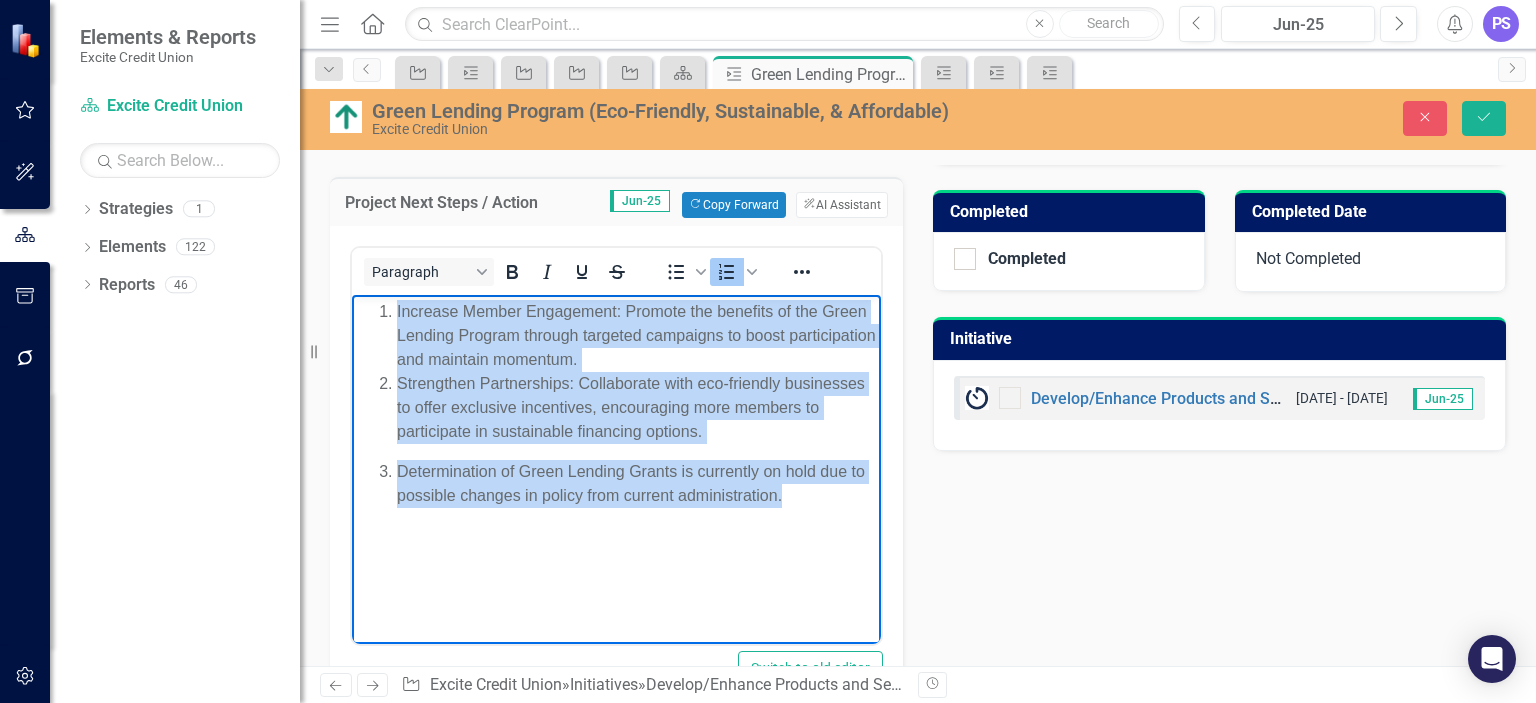 drag, startPoint x: 433, startPoint y: 312, endPoint x: 794, endPoint y: 531, distance: 422.23453 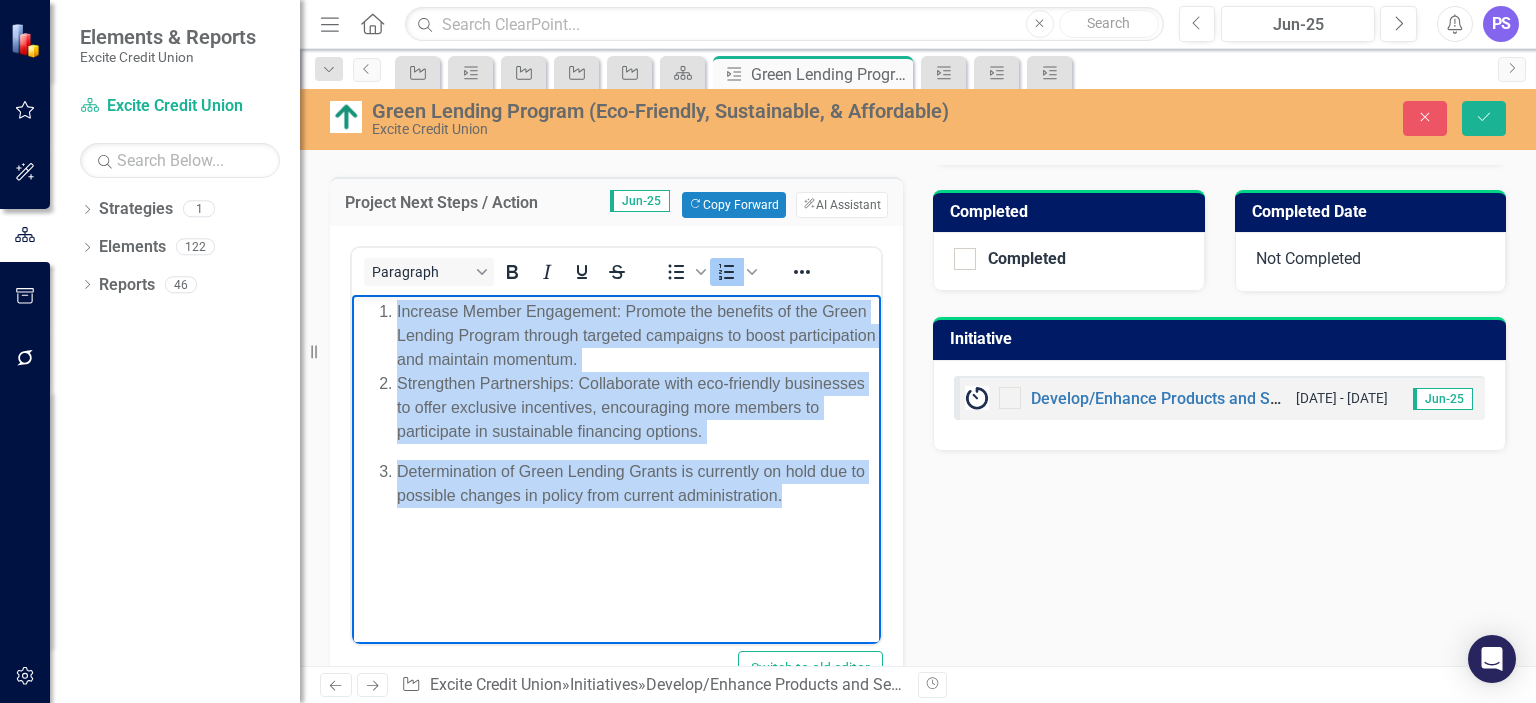 click on "Increase Member Engagement: Promote the benefits of the Green Lending Program through targeted campaigns to boost participation and maintain momentum. Strengthen Partnerships: Collaborate with eco-friendly businesses to offer exclusive incentives, encouraging more members to participate in sustainable financing options. Determination of Green Lending Grants is currently on hold due to possible changes in policy from current administration." at bounding box center (616, 444) 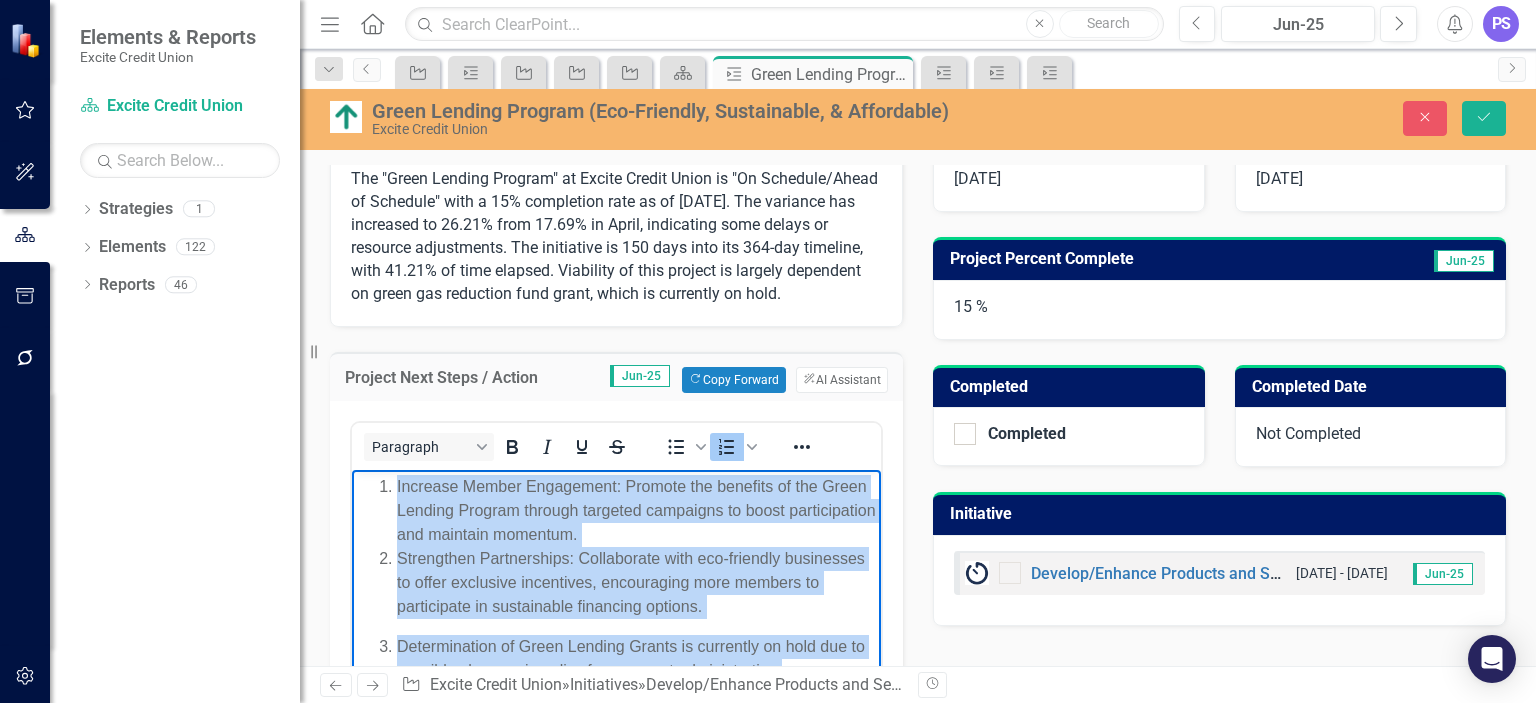 scroll, scrollTop: 660, scrollLeft: 0, axis: vertical 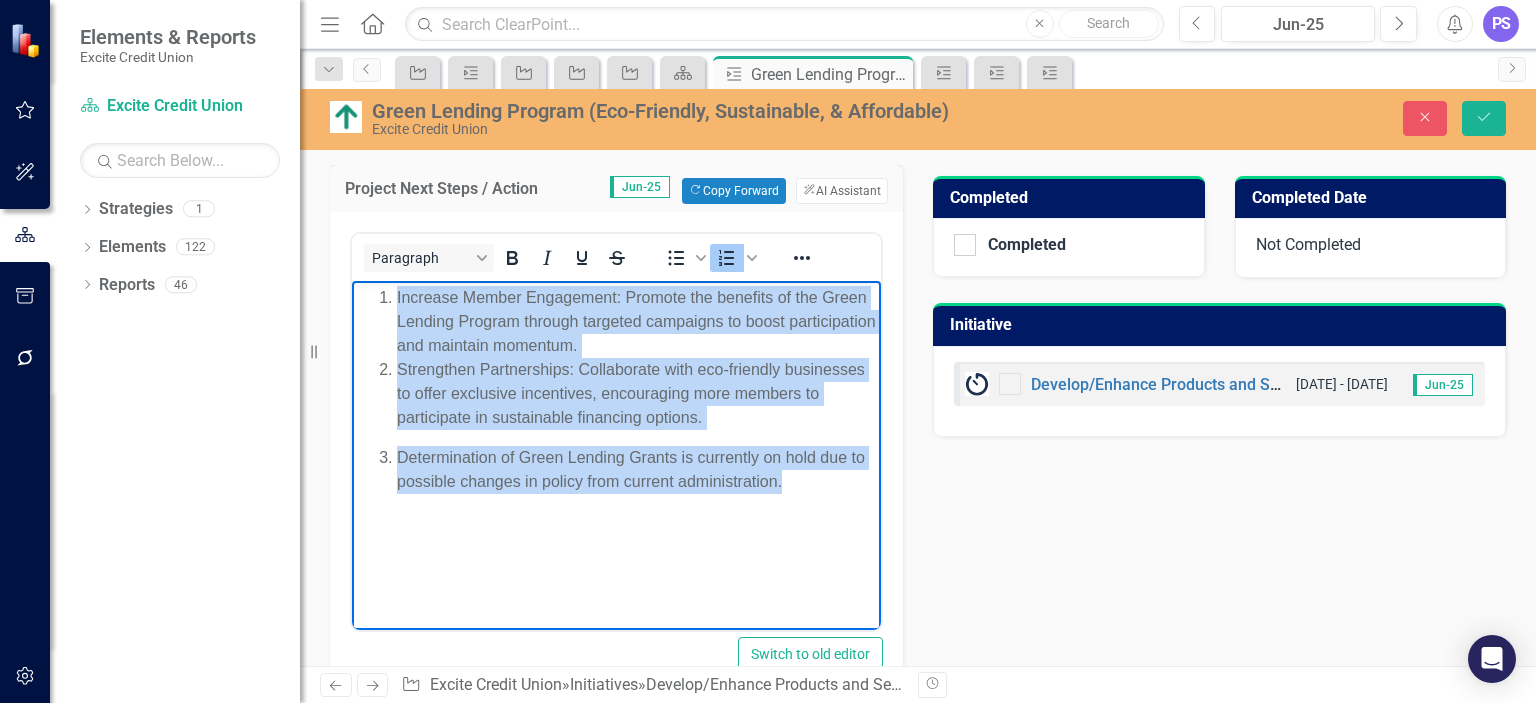 copy on "Increase Member Engagement: Promote the benefits of the Green Lending Program through targeted campaigns to boost participation and maintain momentum. Strengthen Partnerships: Collaborate with eco-friendly businesses to offer exclusive incentives, encouraging more members to participate in sustainable financing options. Determination of Green Lending Grants is currently on hold due to possible changes in policy from current administration." 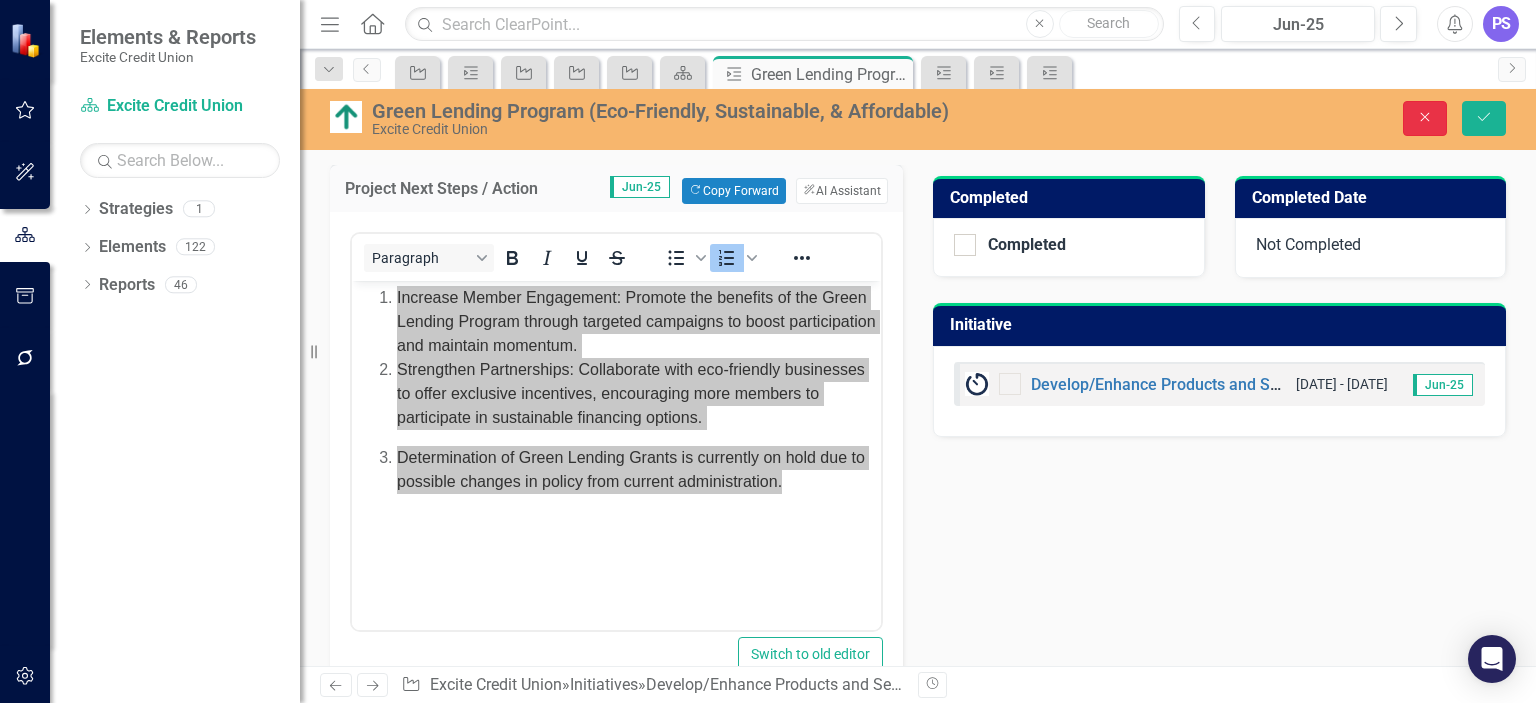 click on "Close" at bounding box center (1425, 118) 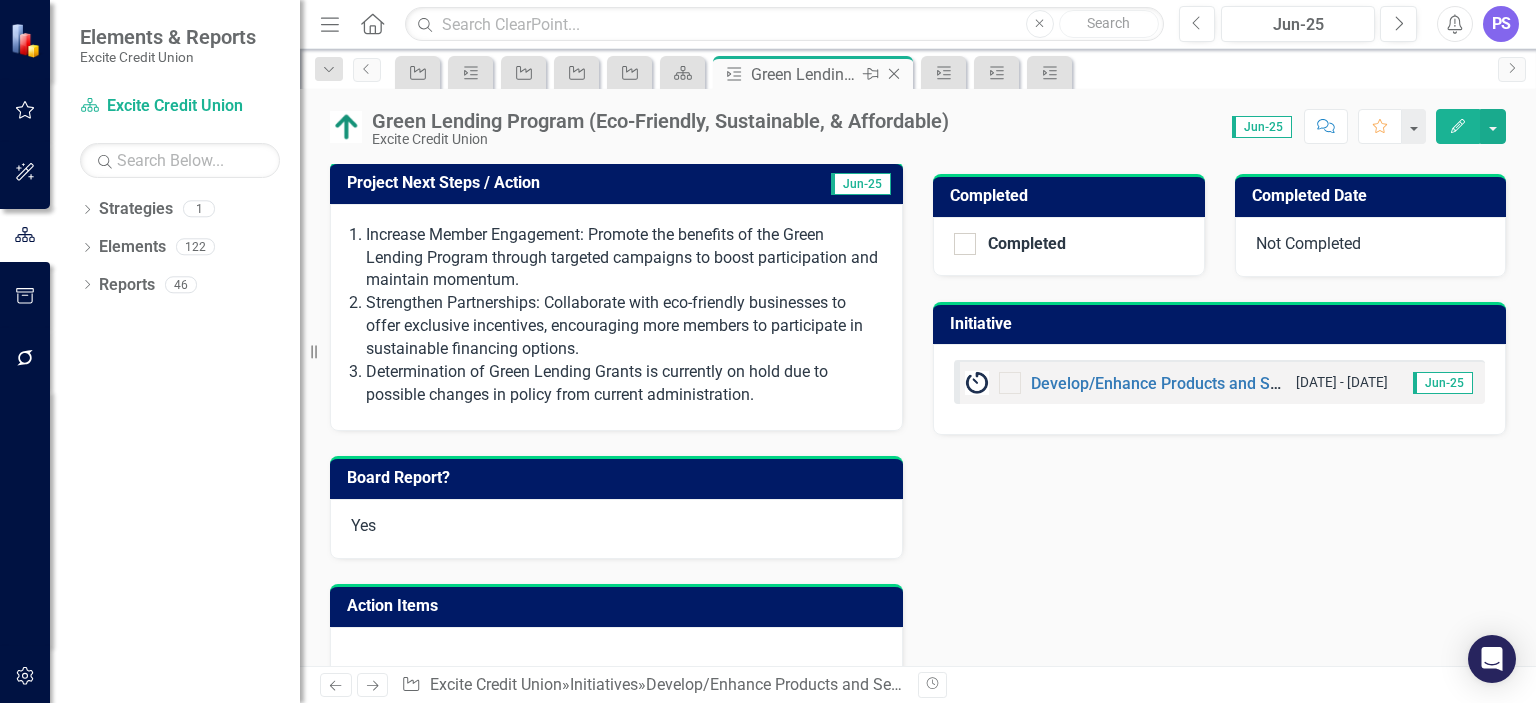 click on "Close" 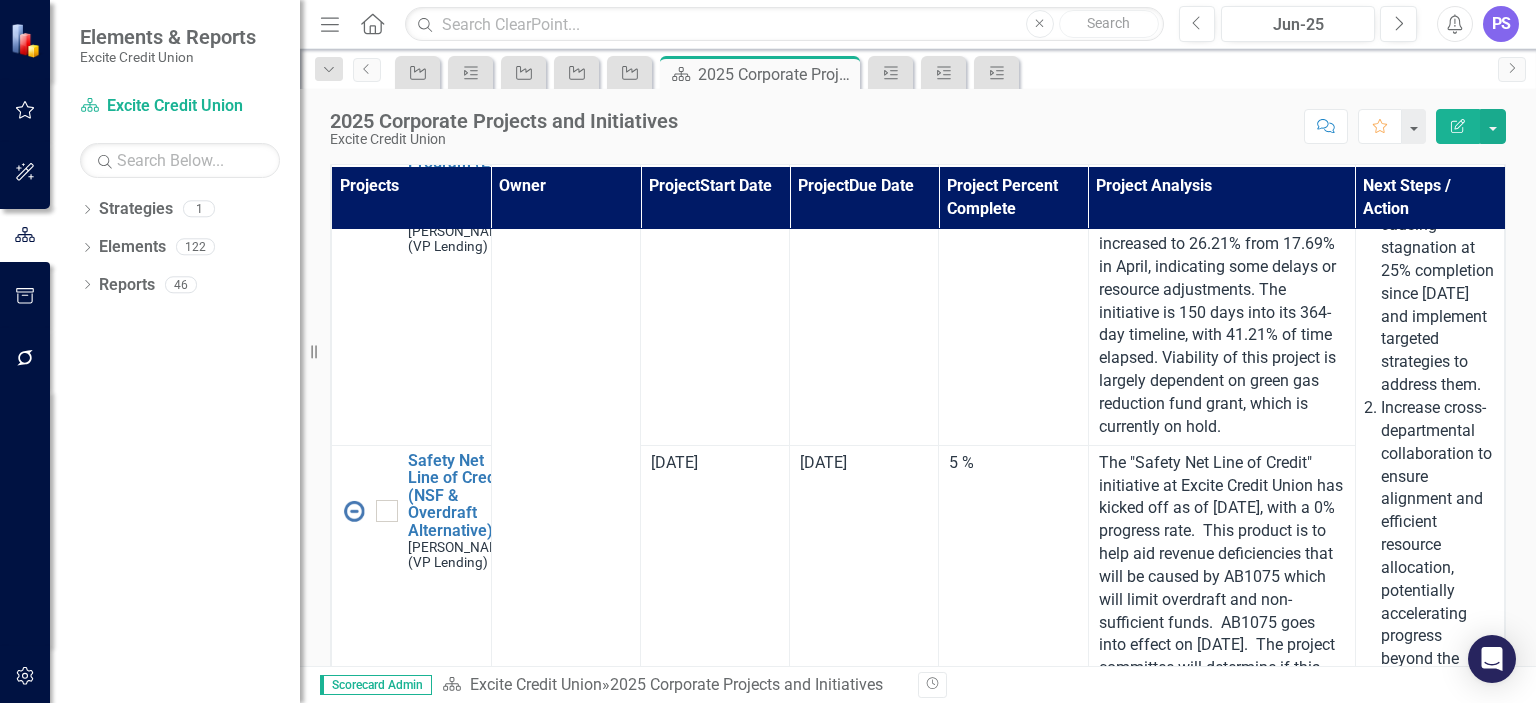 scroll, scrollTop: 2540, scrollLeft: 0, axis: vertical 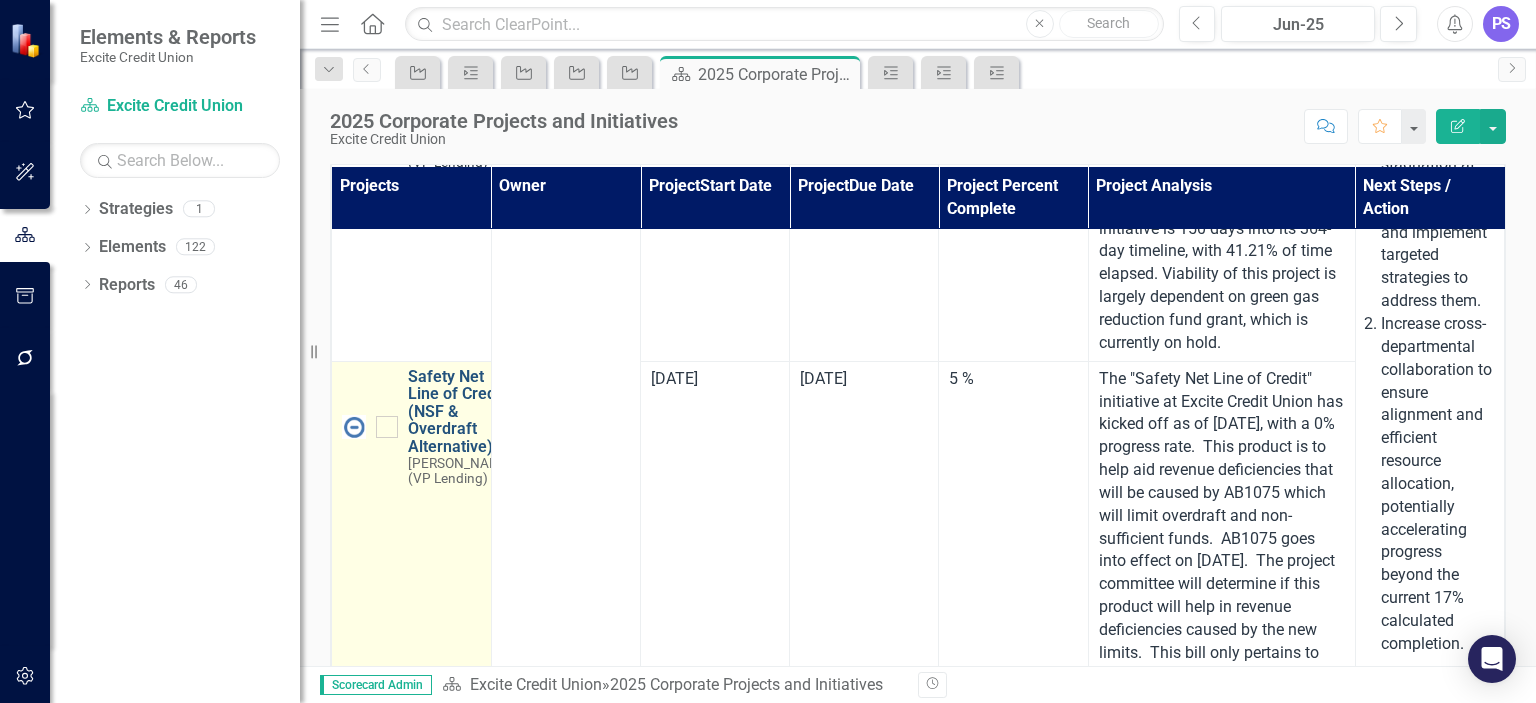click on "Safety Net Line of Credit (NSF & Overdraft Alternative)" at bounding box center [460, 412] 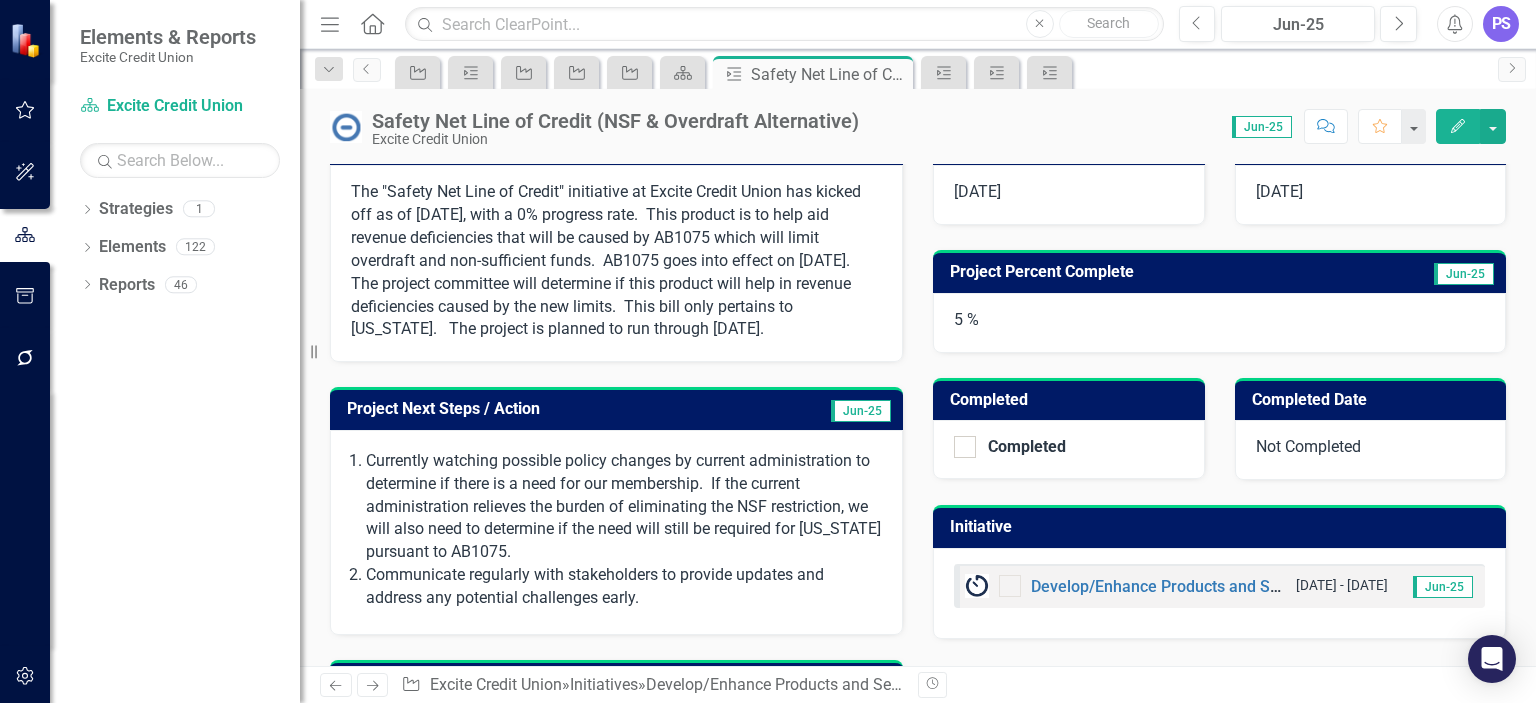 scroll, scrollTop: 522, scrollLeft: 0, axis: vertical 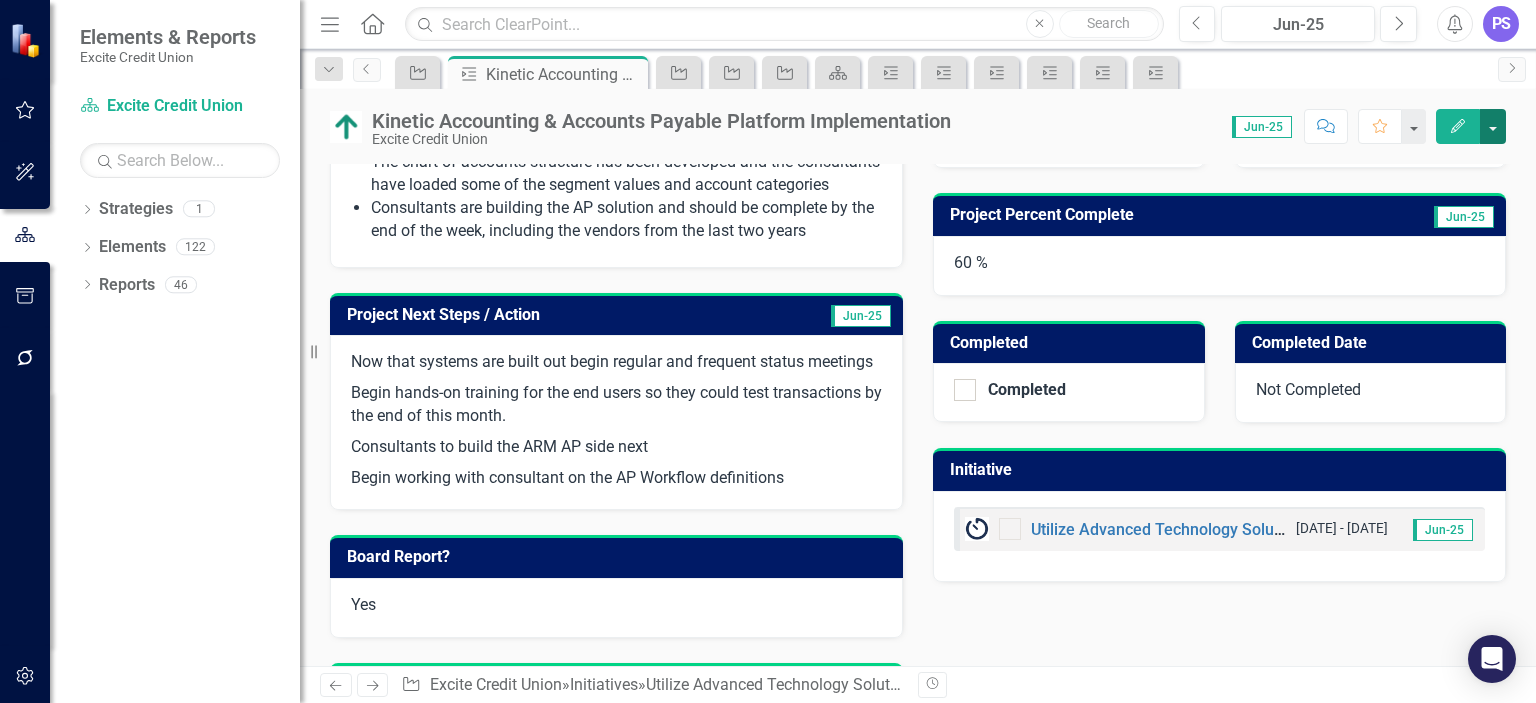 click at bounding box center (1493, 126) 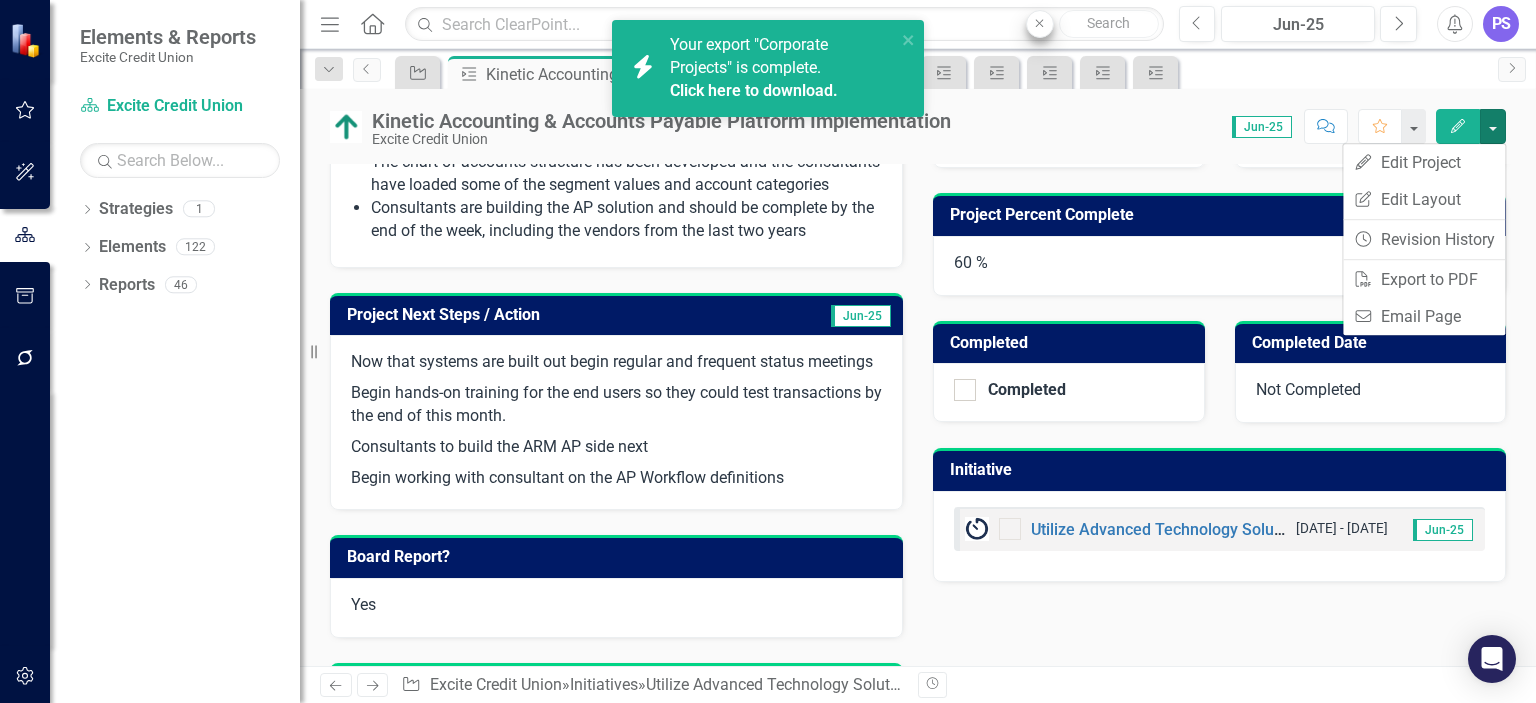 type 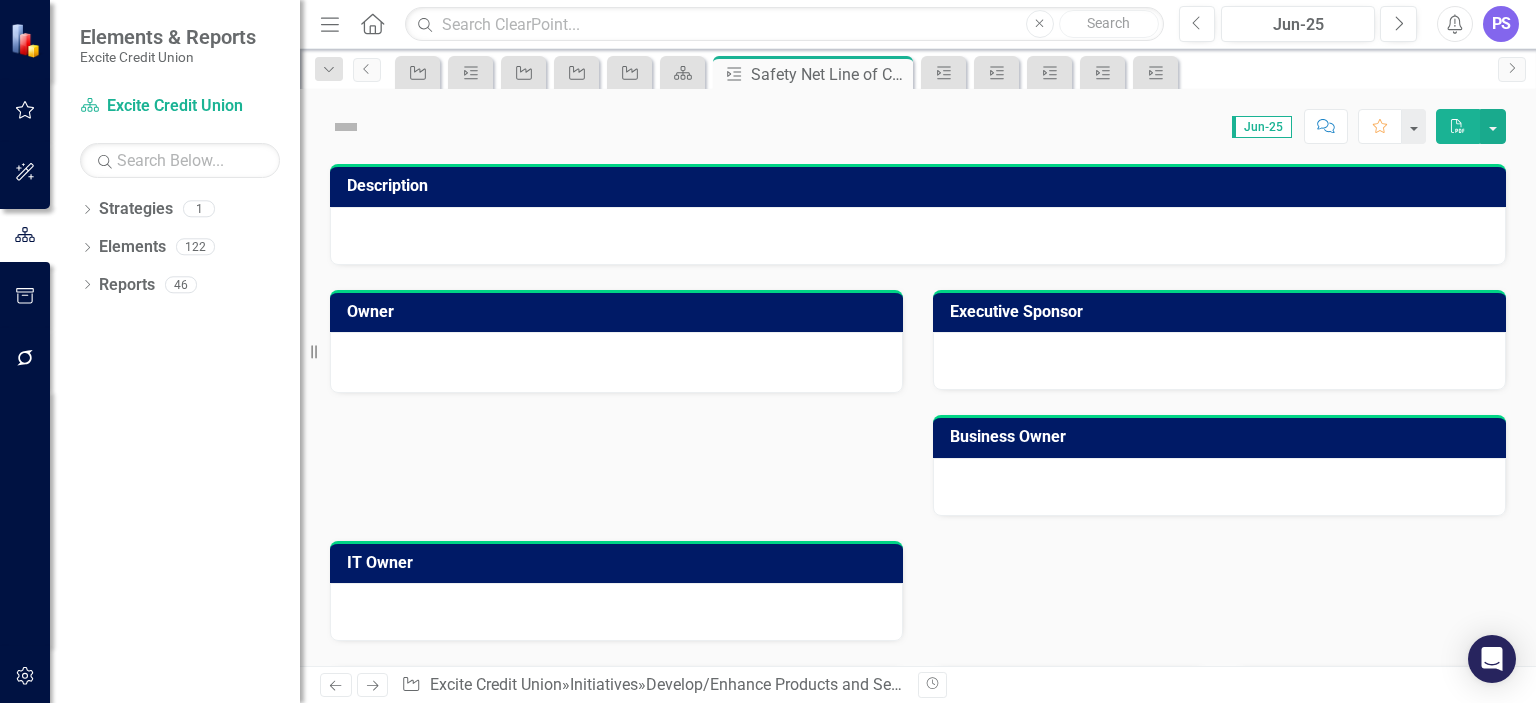 scroll, scrollTop: 0, scrollLeft: 0, axis: both 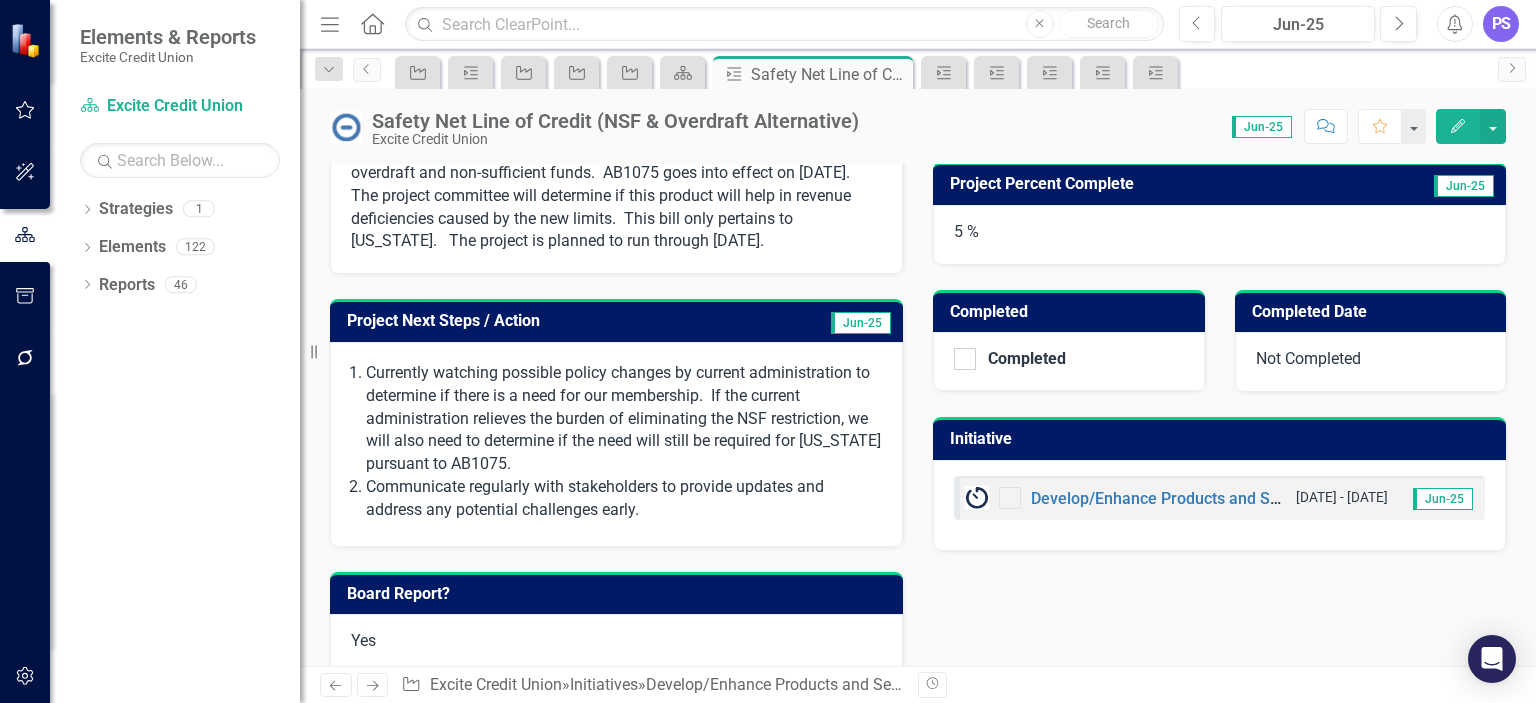 drag, startPoint x: 640, startPoint y: 507, endPoint x: 456, endPoint y: 456, distance: 190.93716 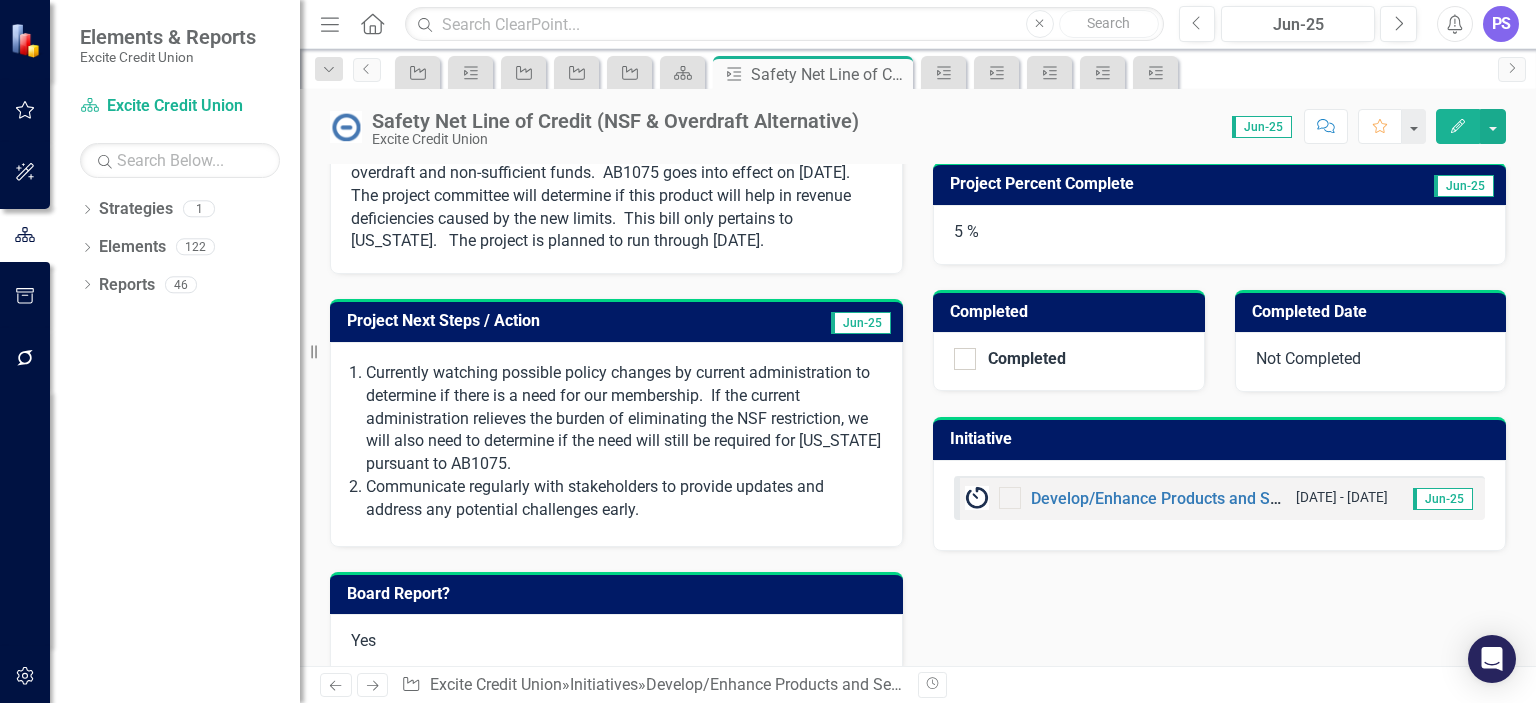 scroll, scrollTop: 515, scrollLeft: 0, axis: vertical 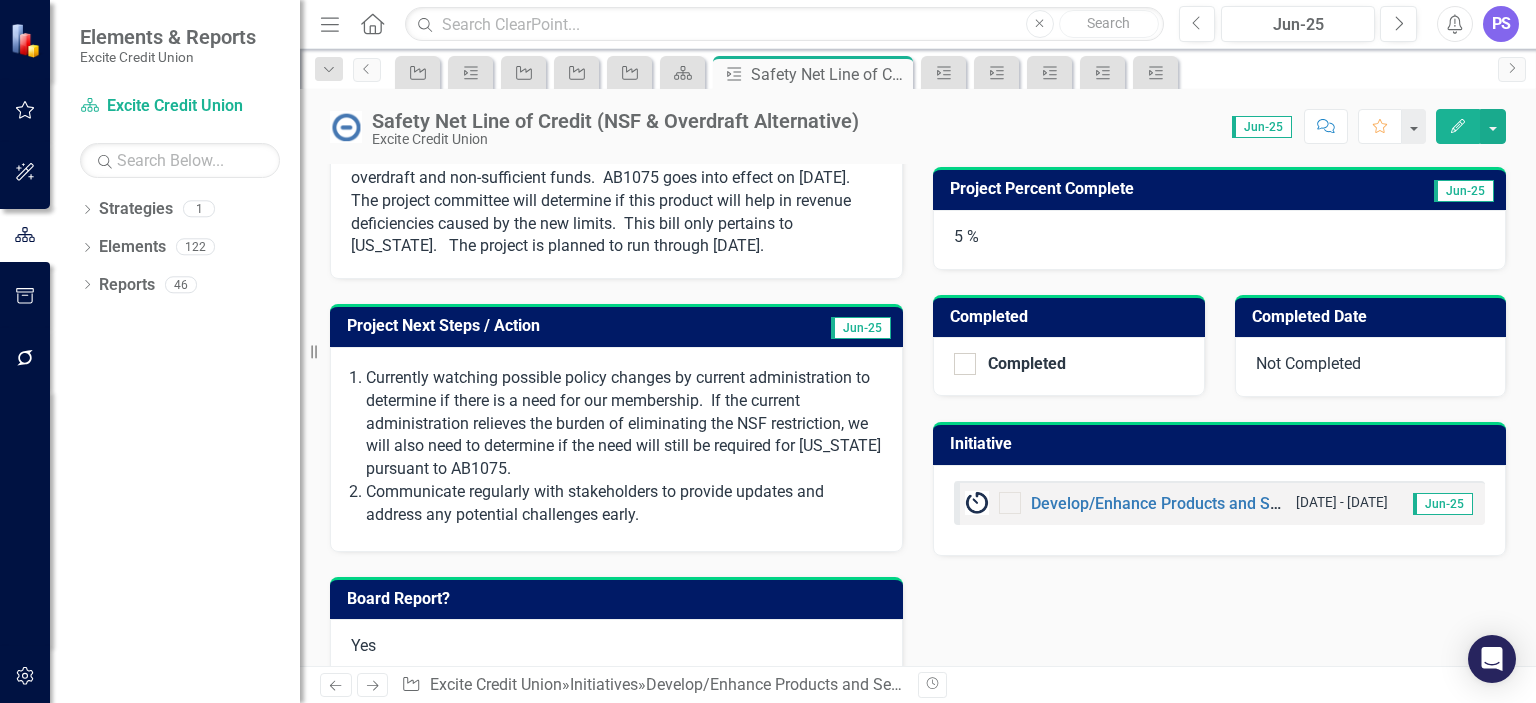 drag, startPoint x: 644, startPoint y: 511, endPoint x: 382, endPoint y: 431, distance: 273.9416 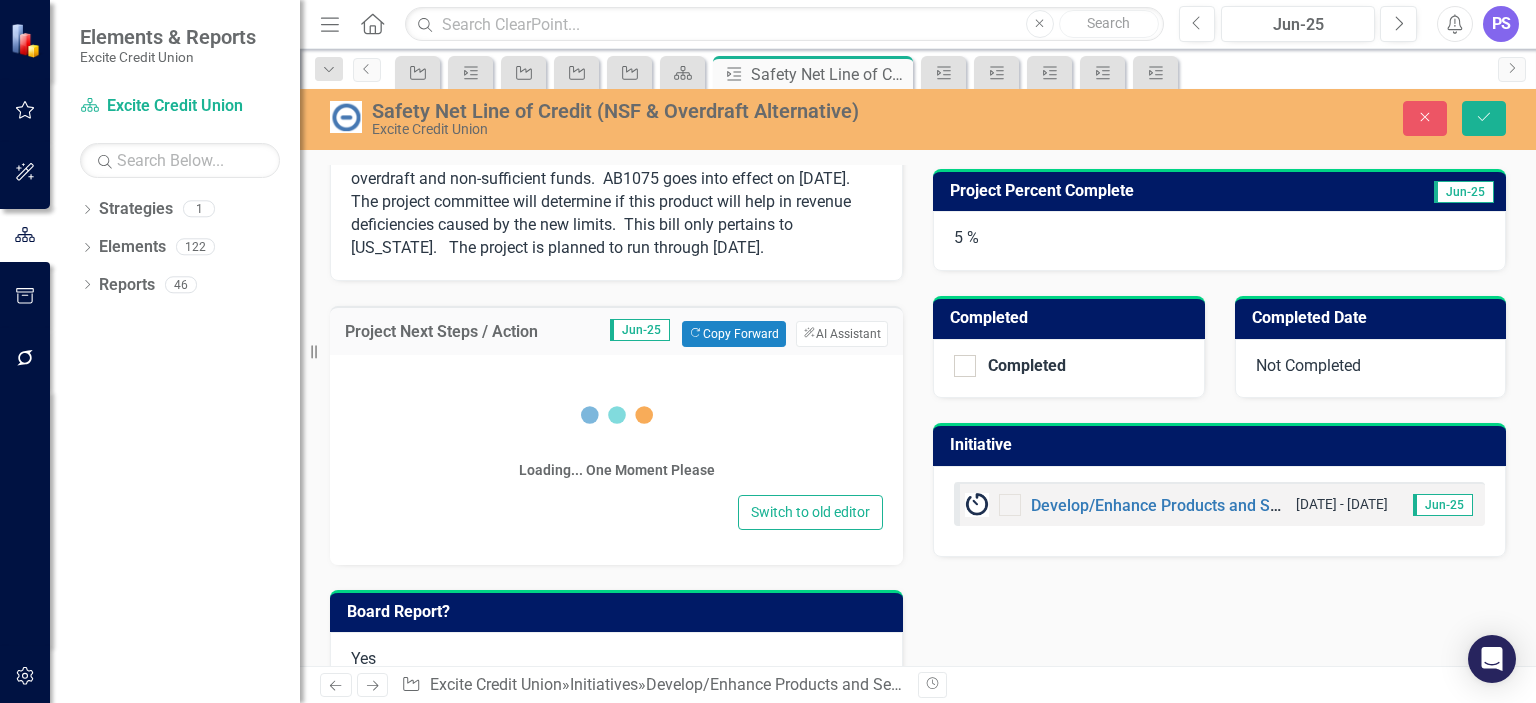 click on "Loading... One Moment Please" at bounding box center (616, 432) 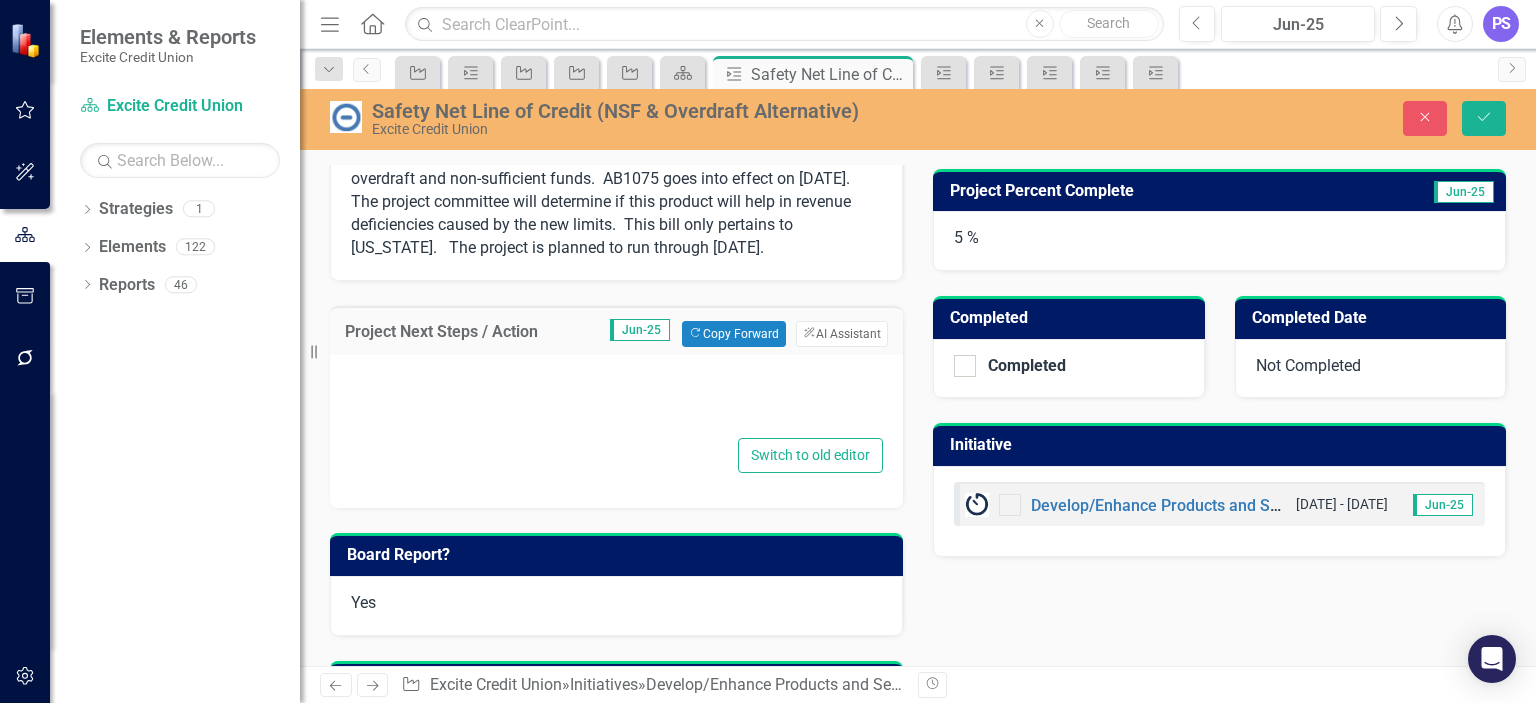type on "<ol>
<li>
<p>Currently watching possible policy changes by current administration to determine if there is a need for our membership.&nbsp; If the current administration relieves the burden of eliminating the NSF restriction, we will also need to determine if the need will still be required for California pursuant to AB1075.</p>
</li>
<li>Communicate regularly with stakeholders to provide updates and address any potential challenges early.</li>
</ol>" 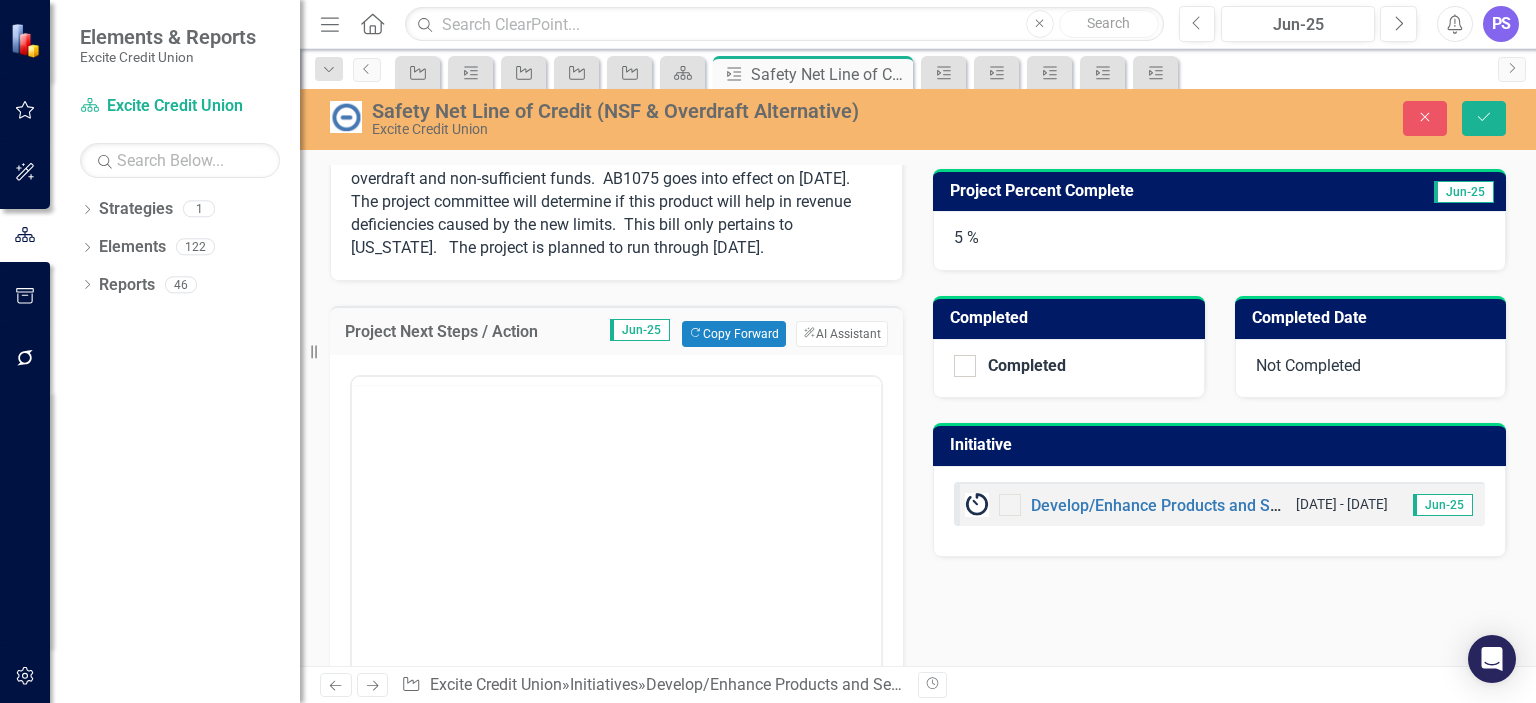 scroll, scrollTop: 0, scrollLeft: 0, axis: both 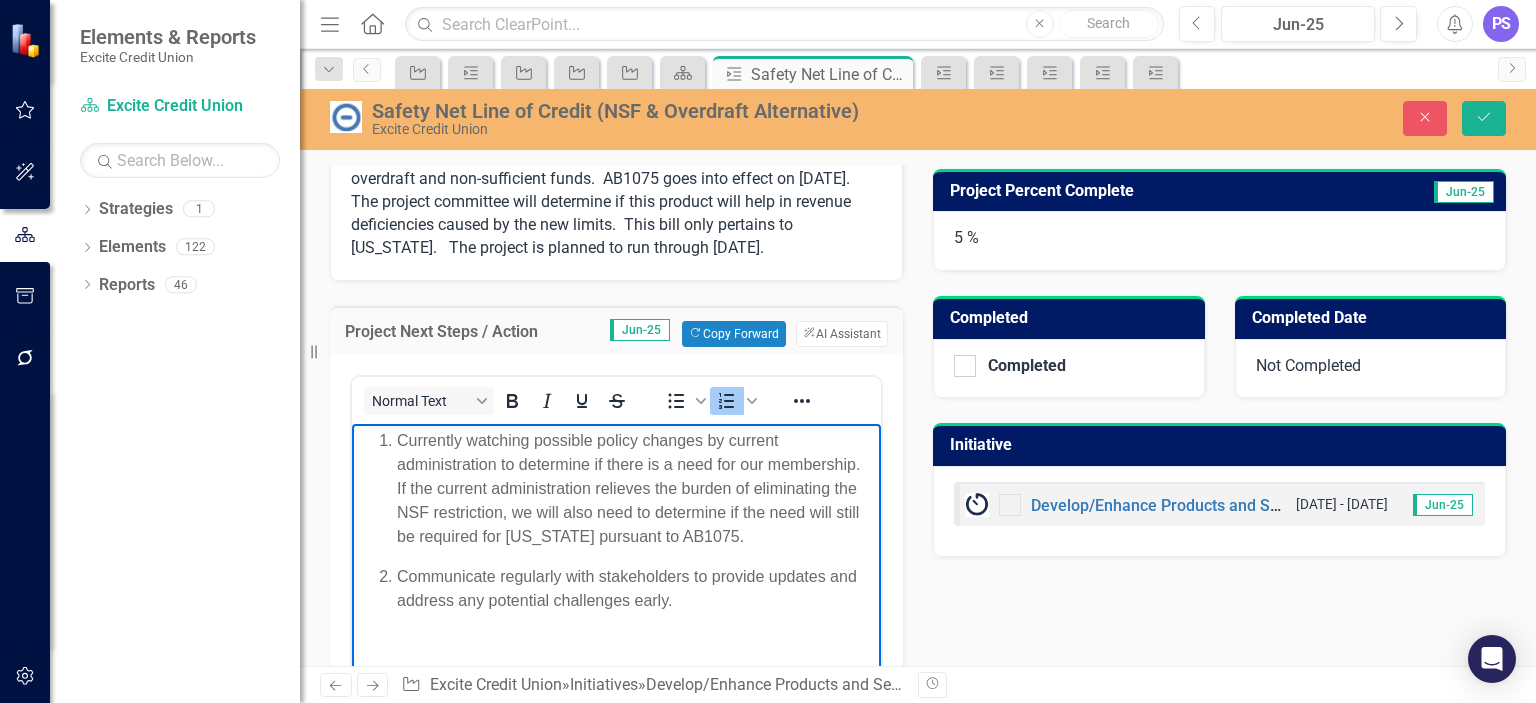 click on "Currently watching possible policy changes by current administration to determine if there is a need for our membership.  If the current administration relieves the burden of eliminating the NSF restriction, we will also need to determine if the need will still be required for California pursuant to AB1075." at bounding box center (636, 488) 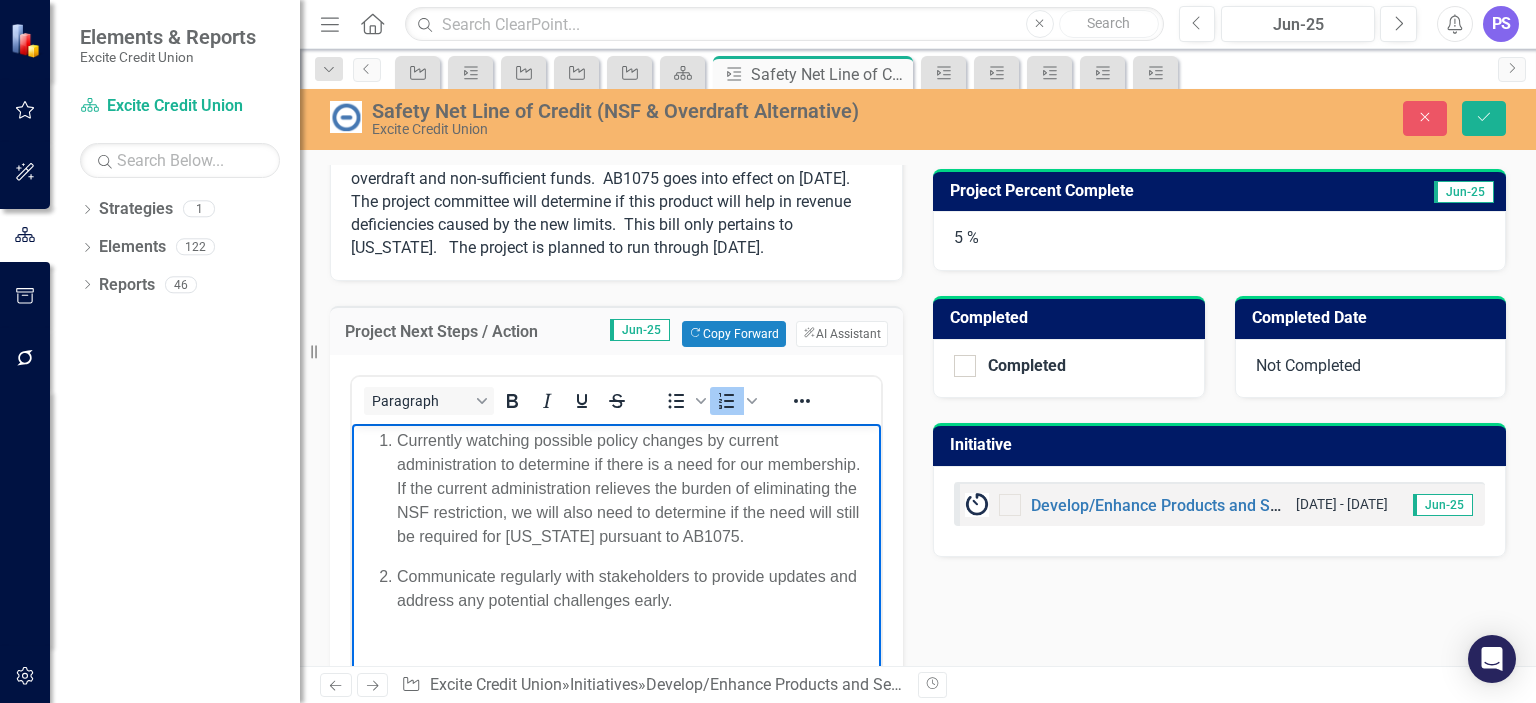 scroll, scrollTop: 791, scrollLeft: 0, axis: vertical 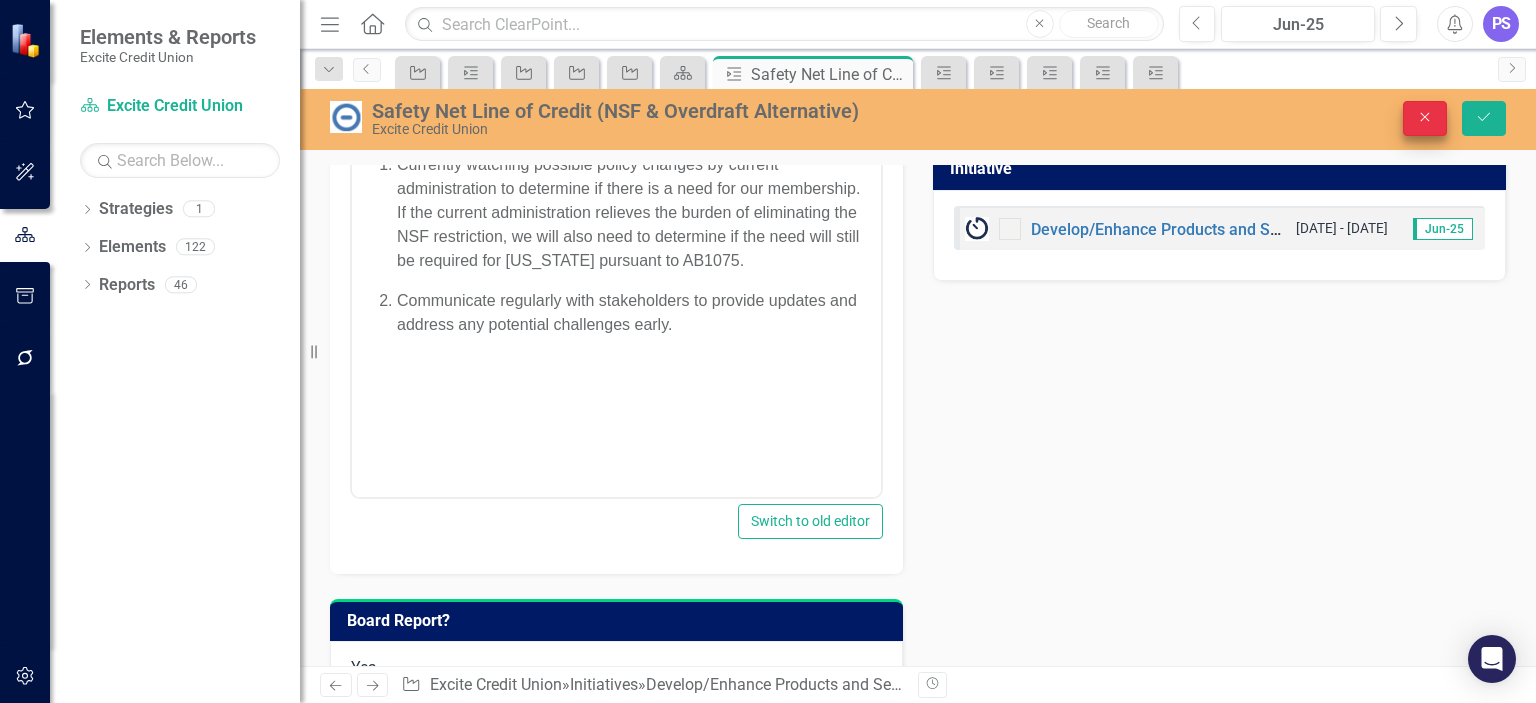 click on "Close" 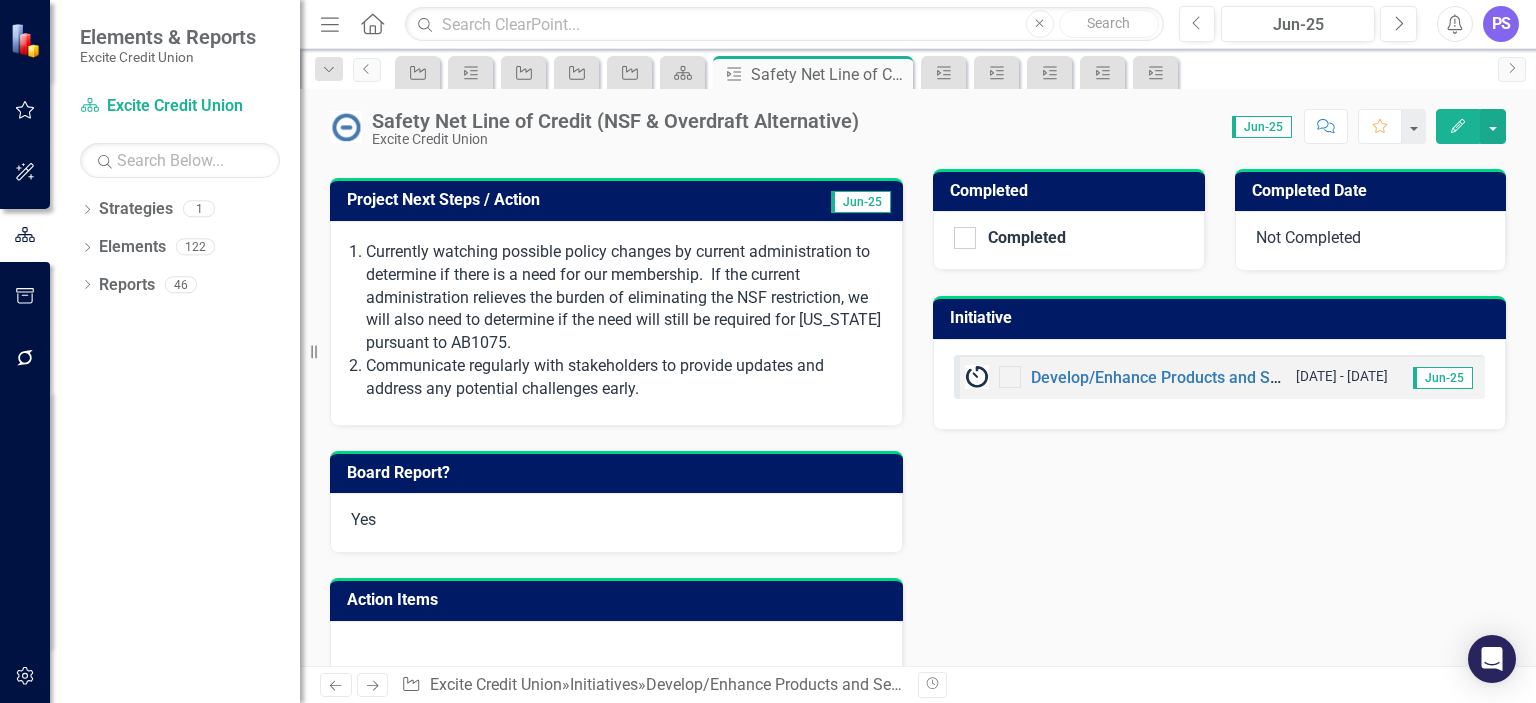scroll, scrollTop: 646, scrollLeft: 0, axis: vertical 